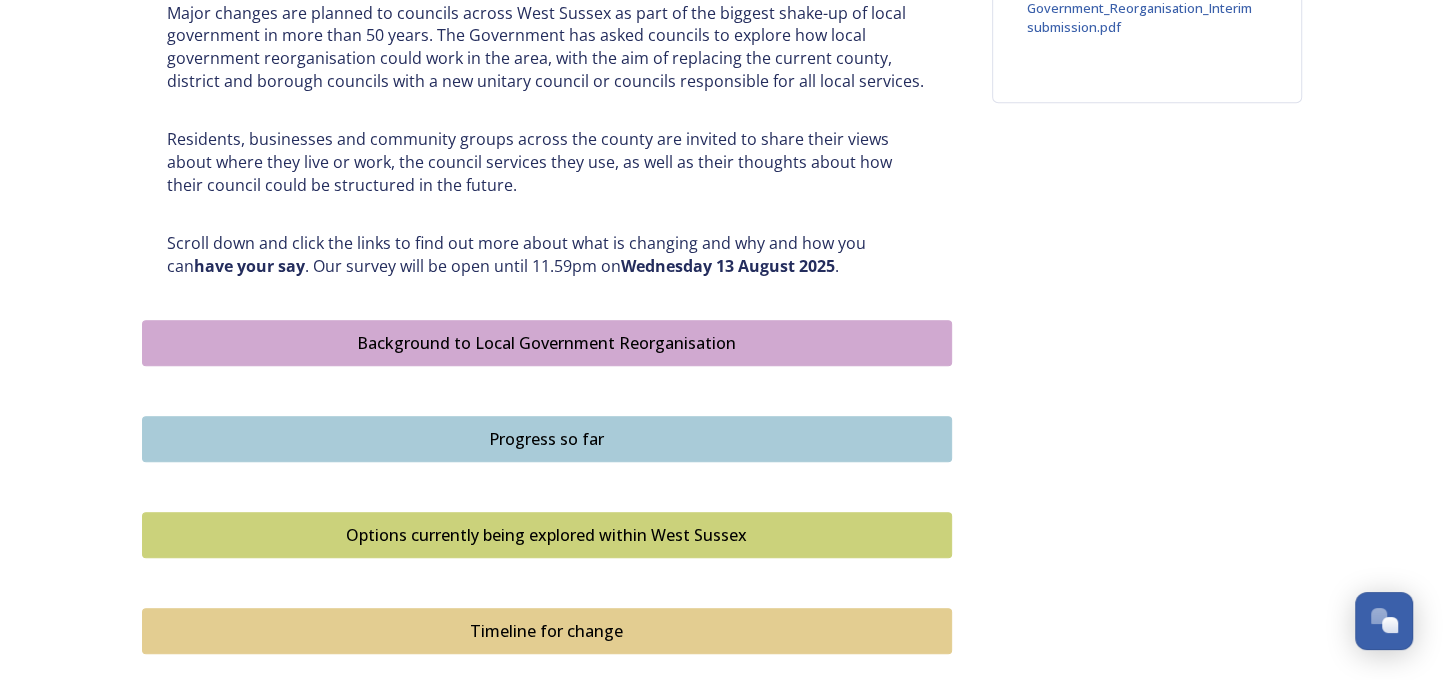 scroll, scrollTop: 900, scrollLeft: 0, axis: vertical 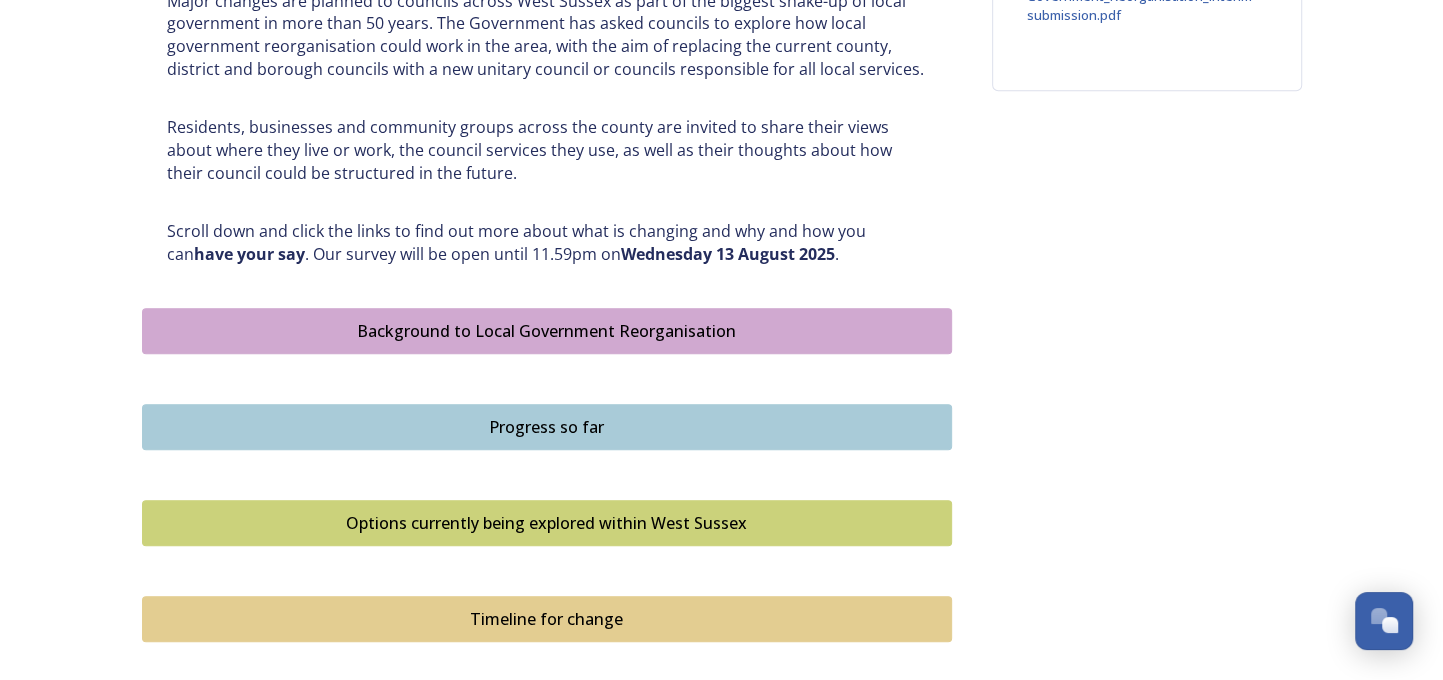 click on "Background to Local Government Reorganisation" at bounding box center [547, 331] 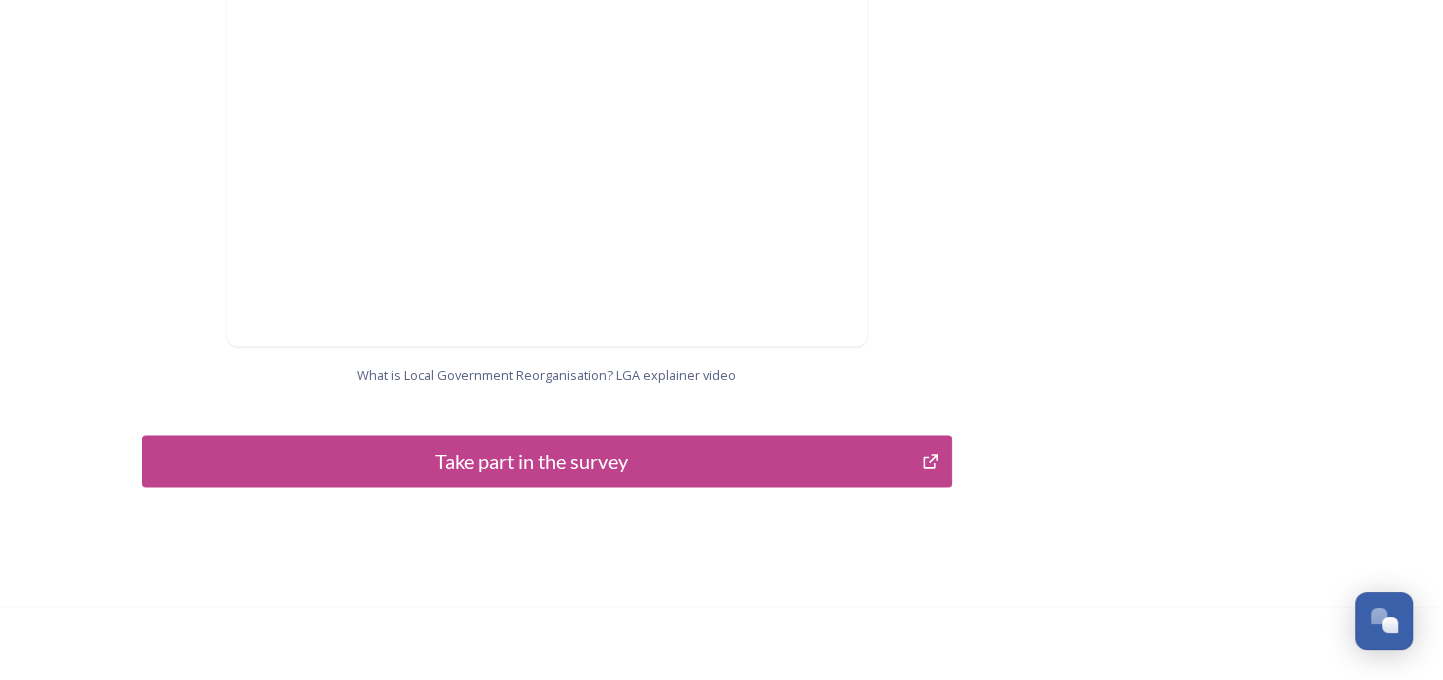 scroll, scrollTop: 2154, scrollLeft: 0, axis: vertical 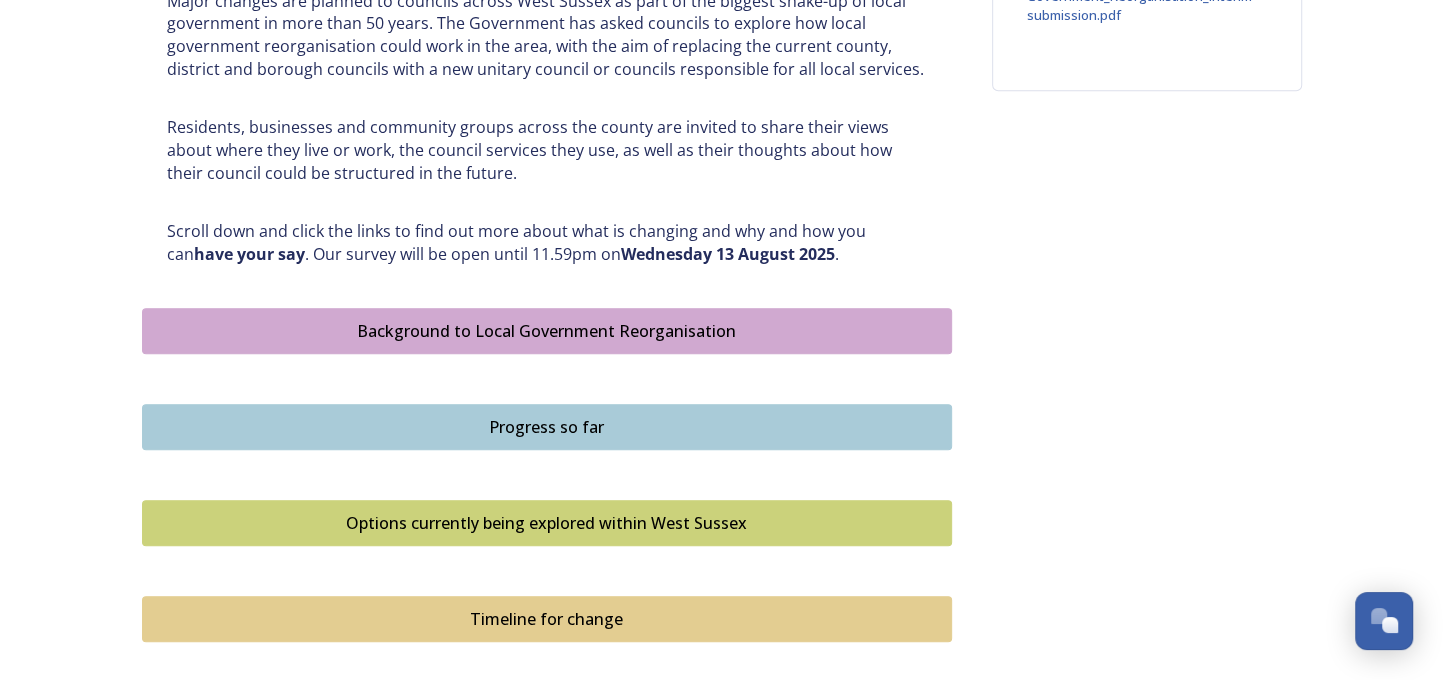 click on "Progress so far" at bounding box center [547, 427] 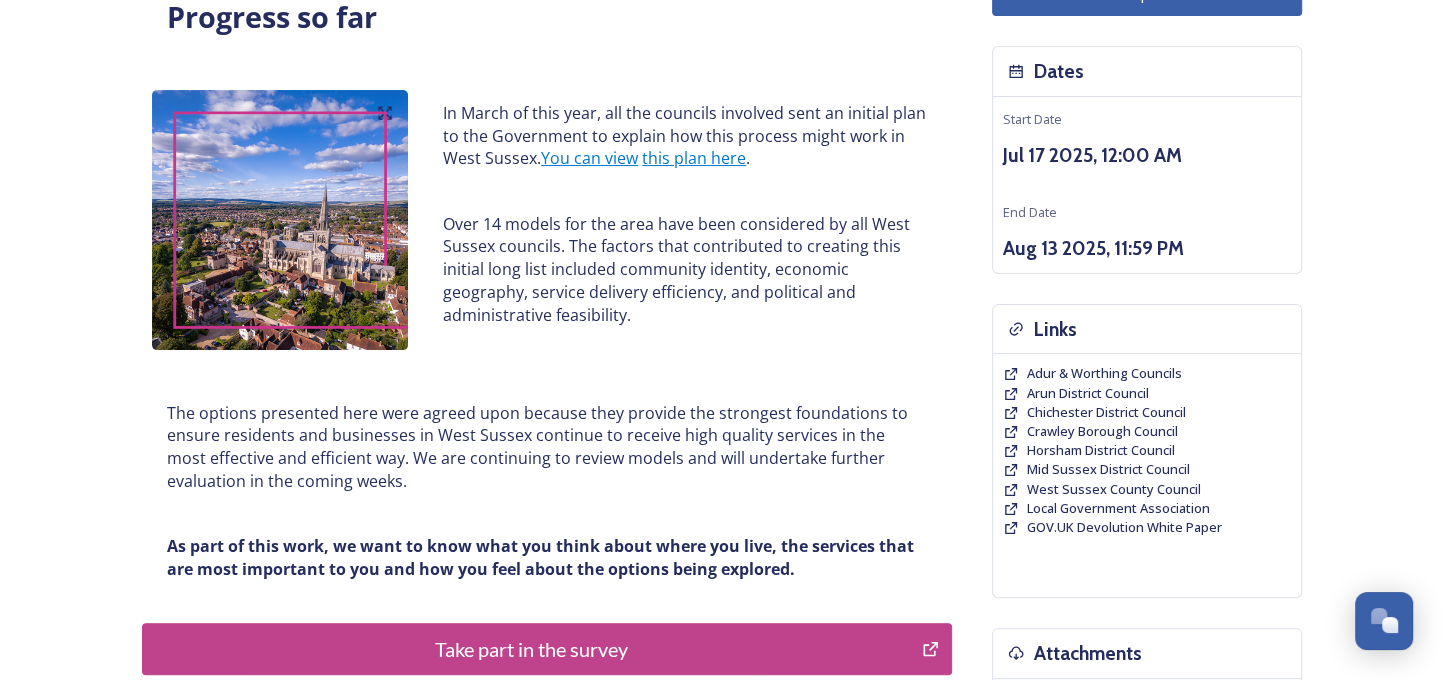 scroll, scrollTop: 400, scrollLeft: 0, axis: vertical 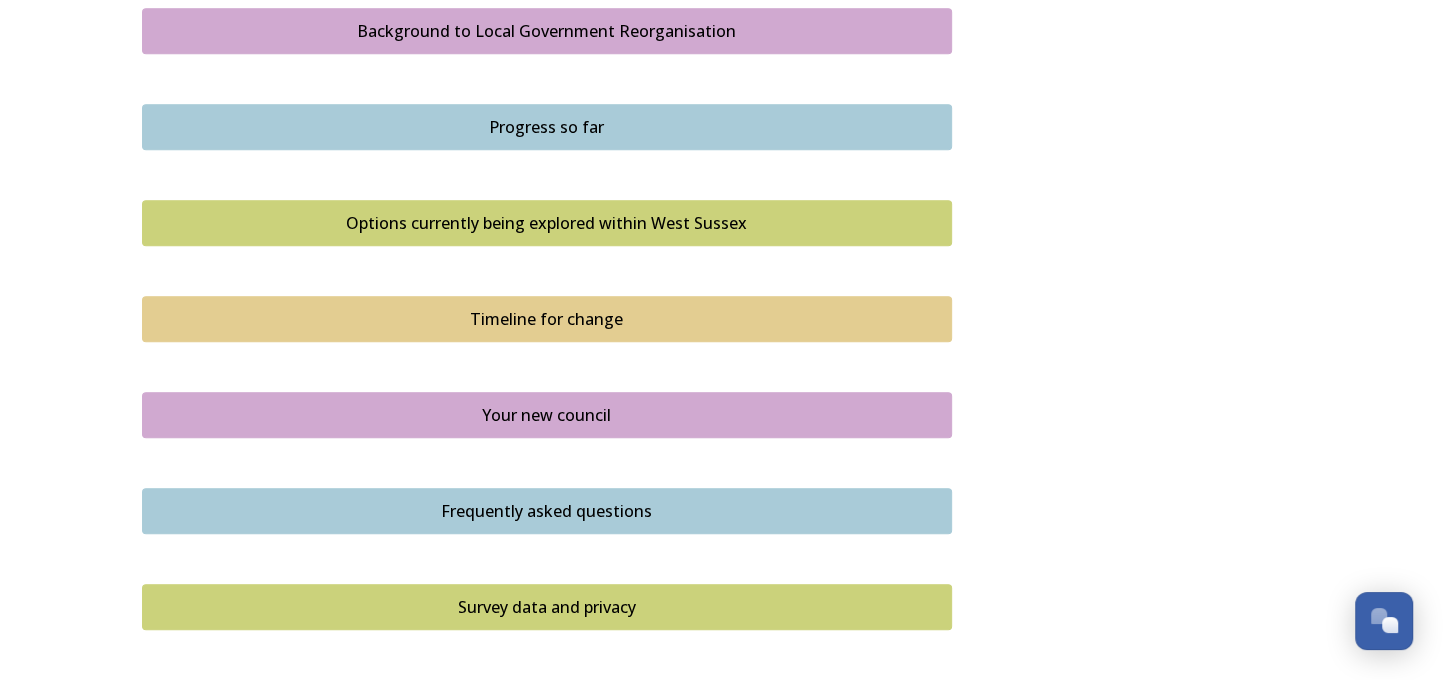 click on "Options currently being explored within West Sussex" at bounding box center [547, 223] 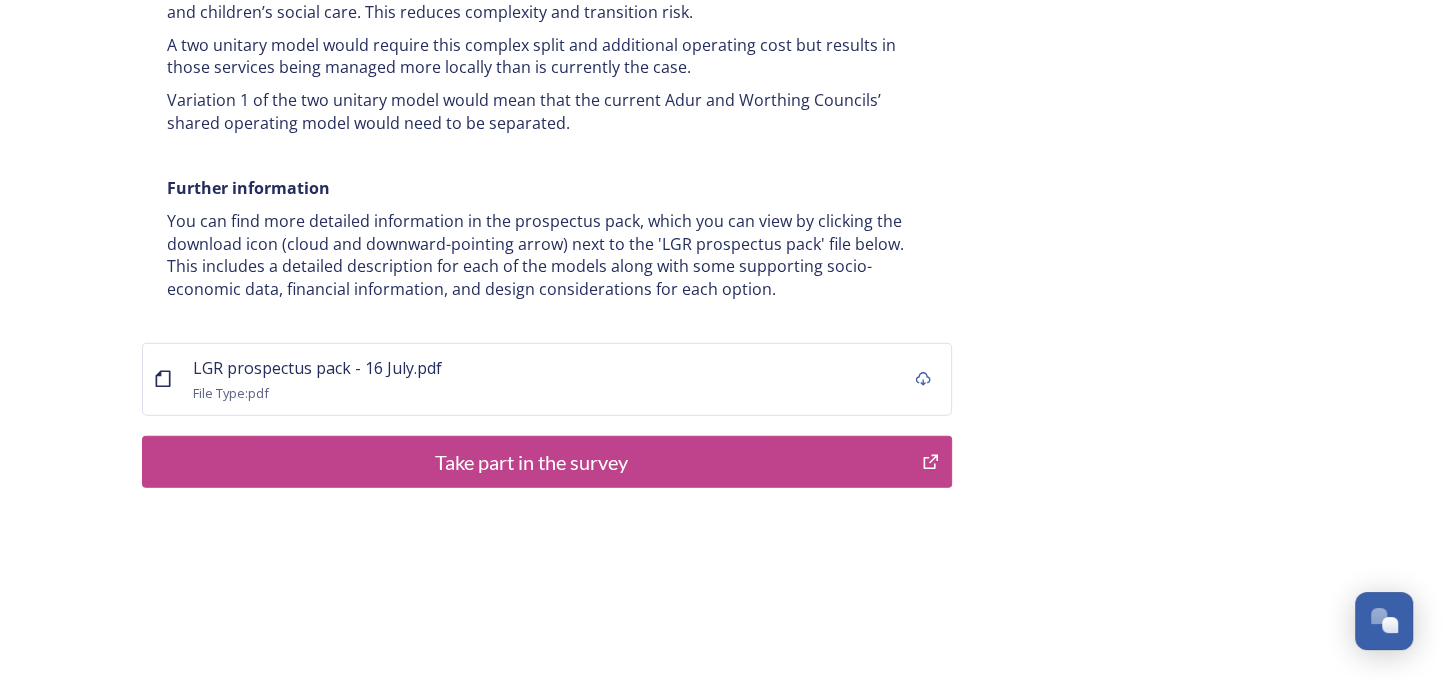 scroll, scrollTop: 4032, scrollLeft: 0, axis: vertical 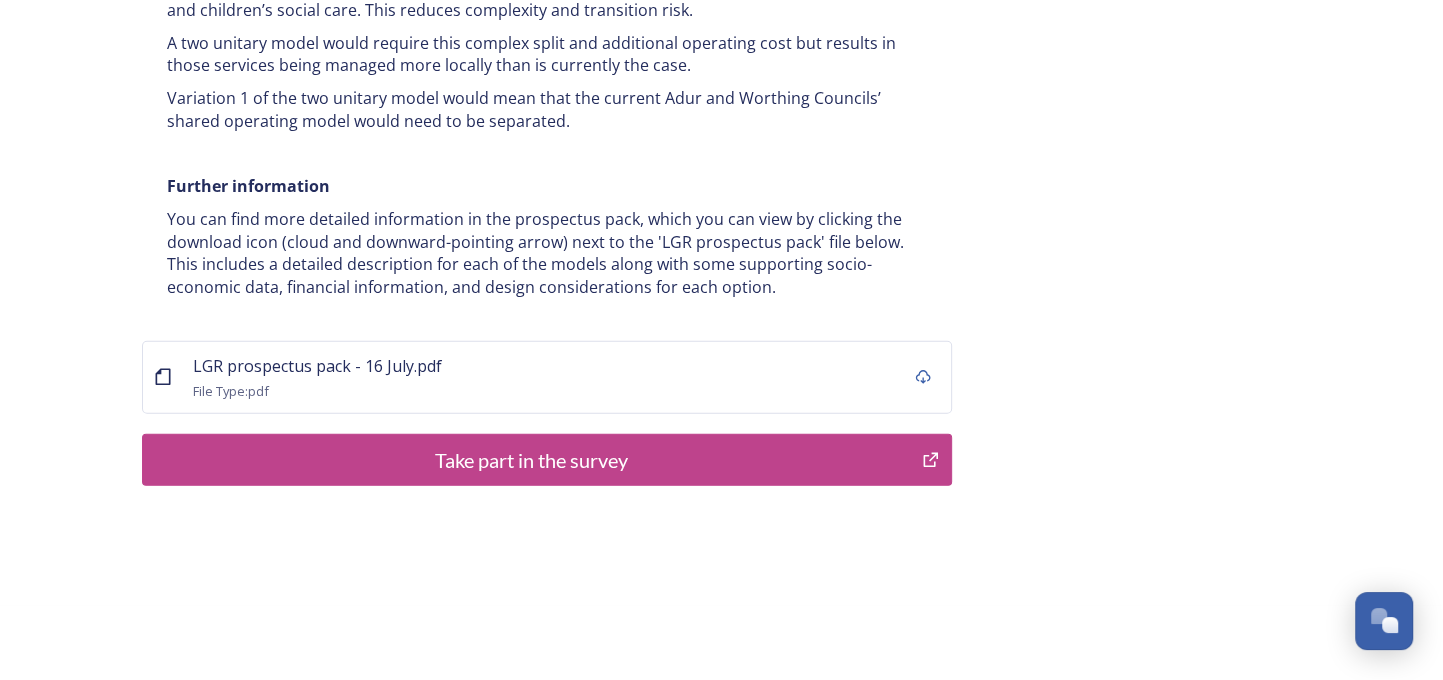 click on "Take part in the survey" at bounding box center [532, 460] 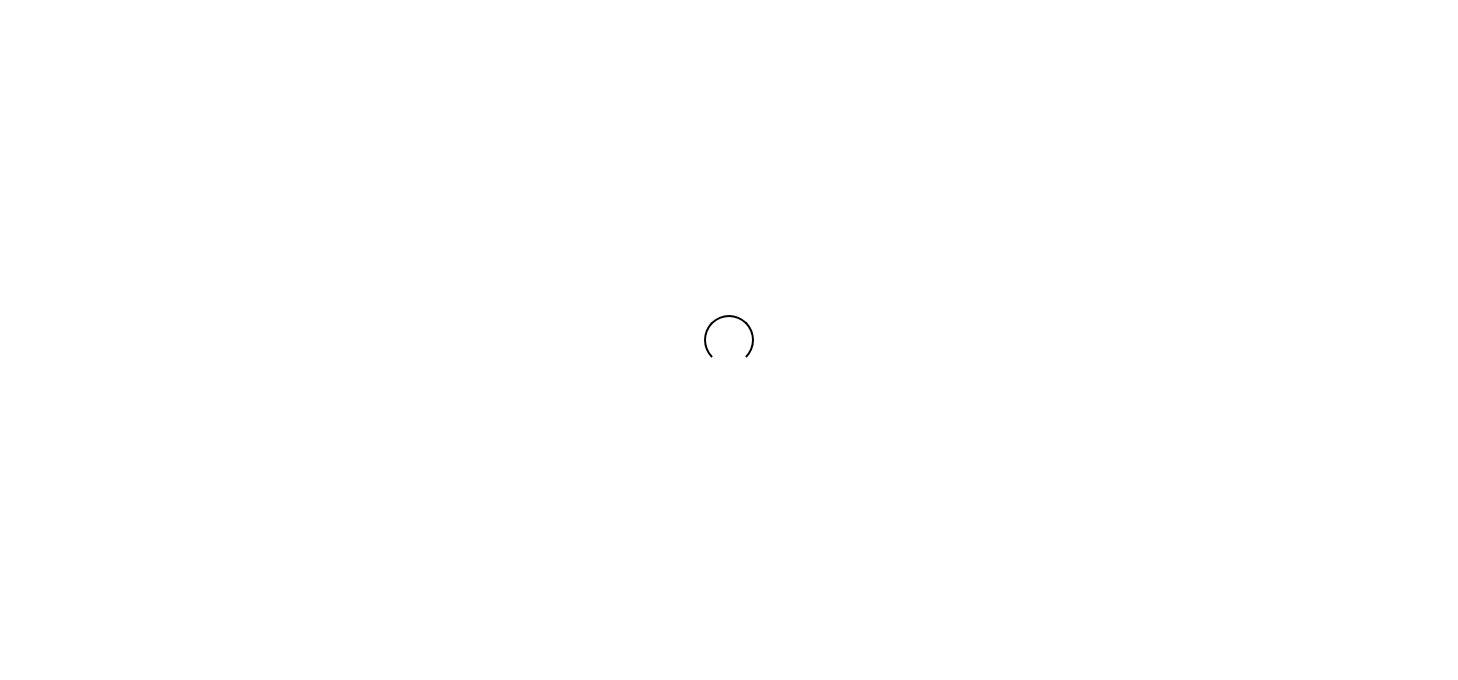scroll, scrollTop: 0, scrollLeft: 0, axis: both 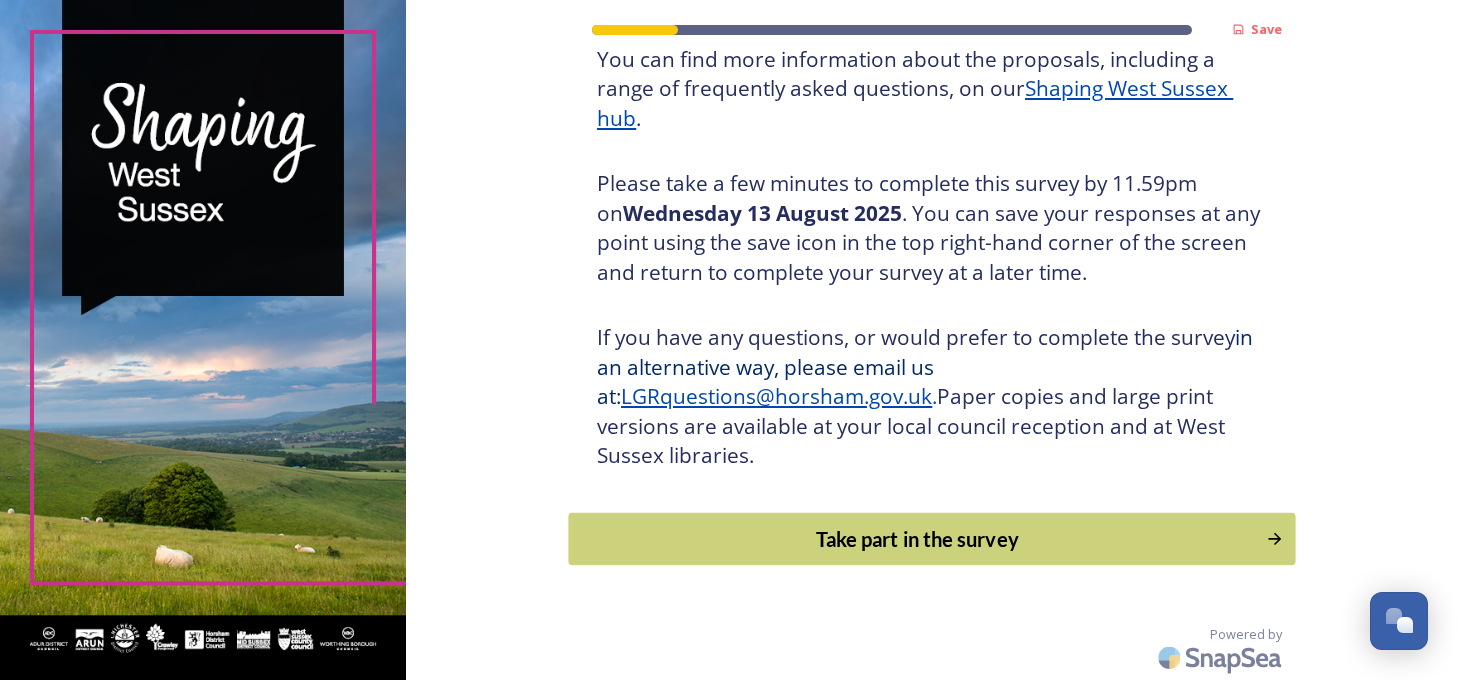 click on "Take part in the survey" at bounding box center [918, 539] 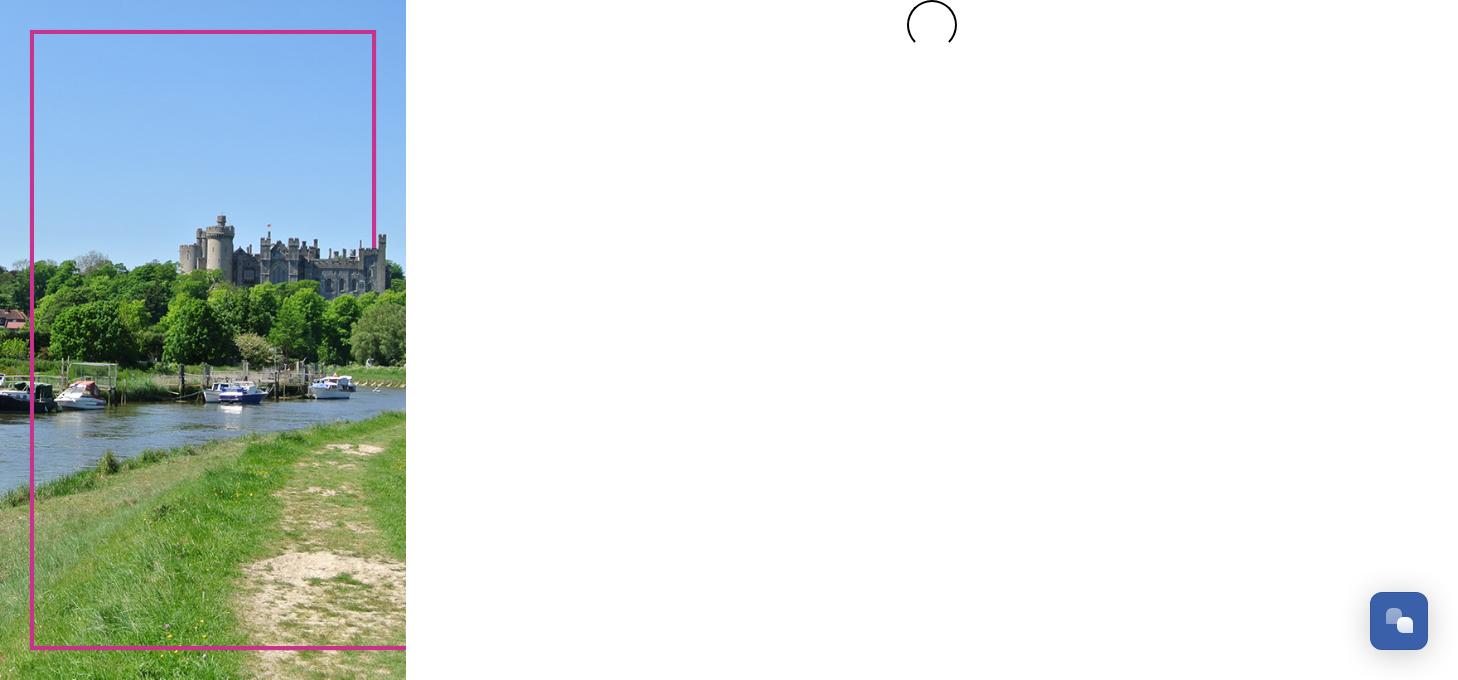 scroll, scrollTop: 0, scrollLeft: 0, axis: both 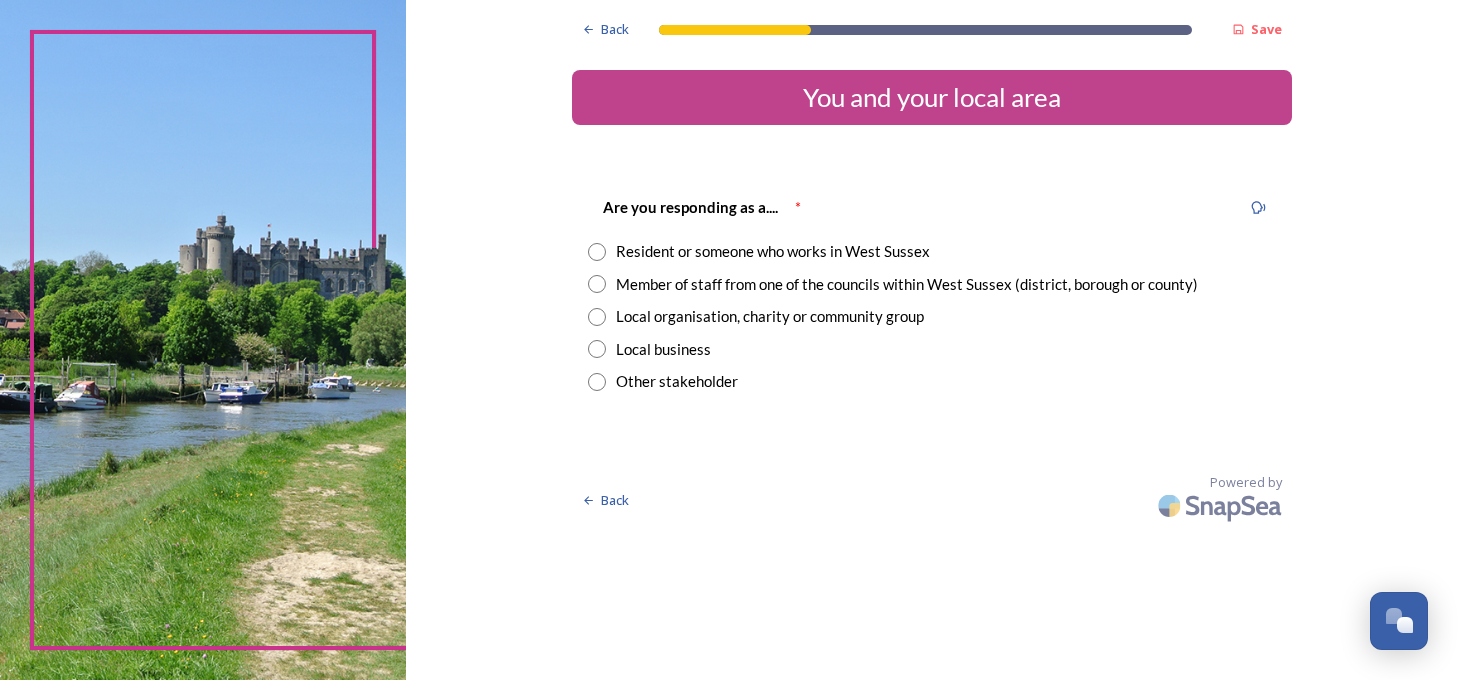 click at bounding box center (597, 252) 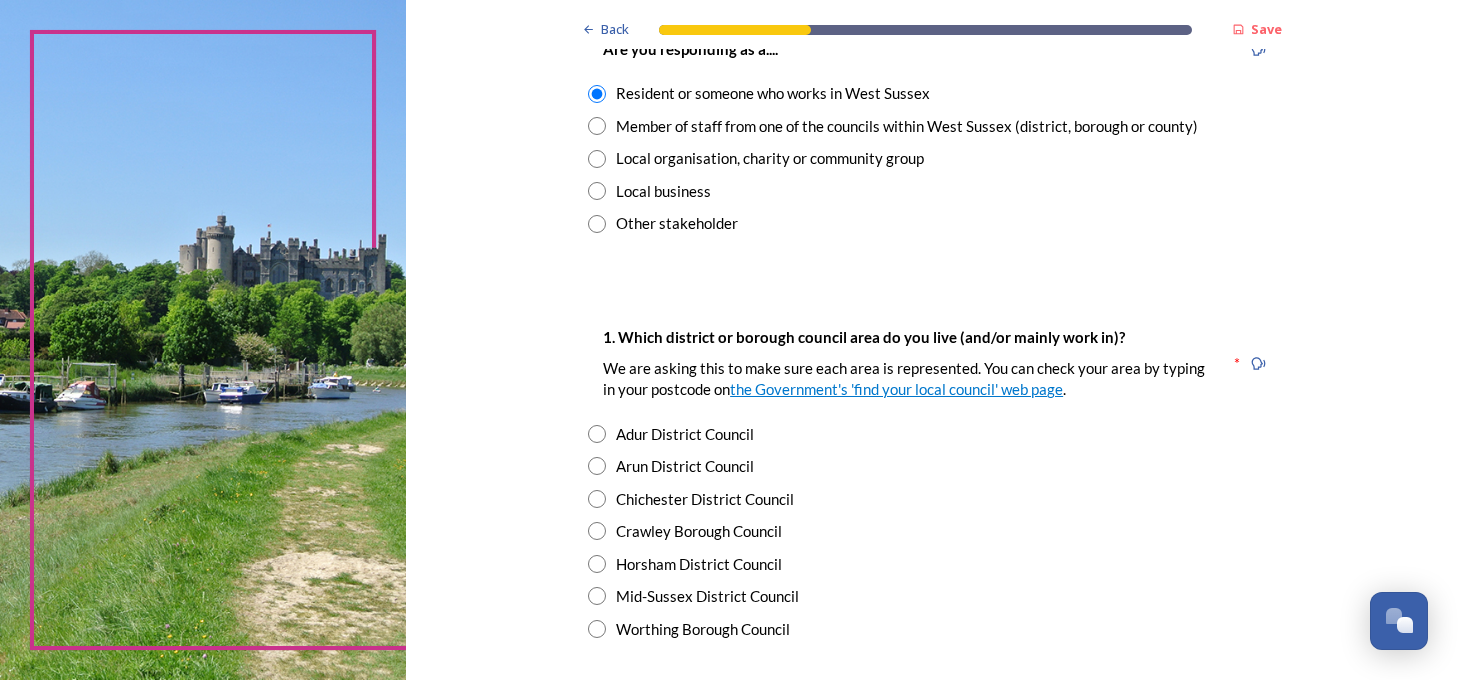scroll, scrollTop: 300, scrollLeft: 0, axis: vertical 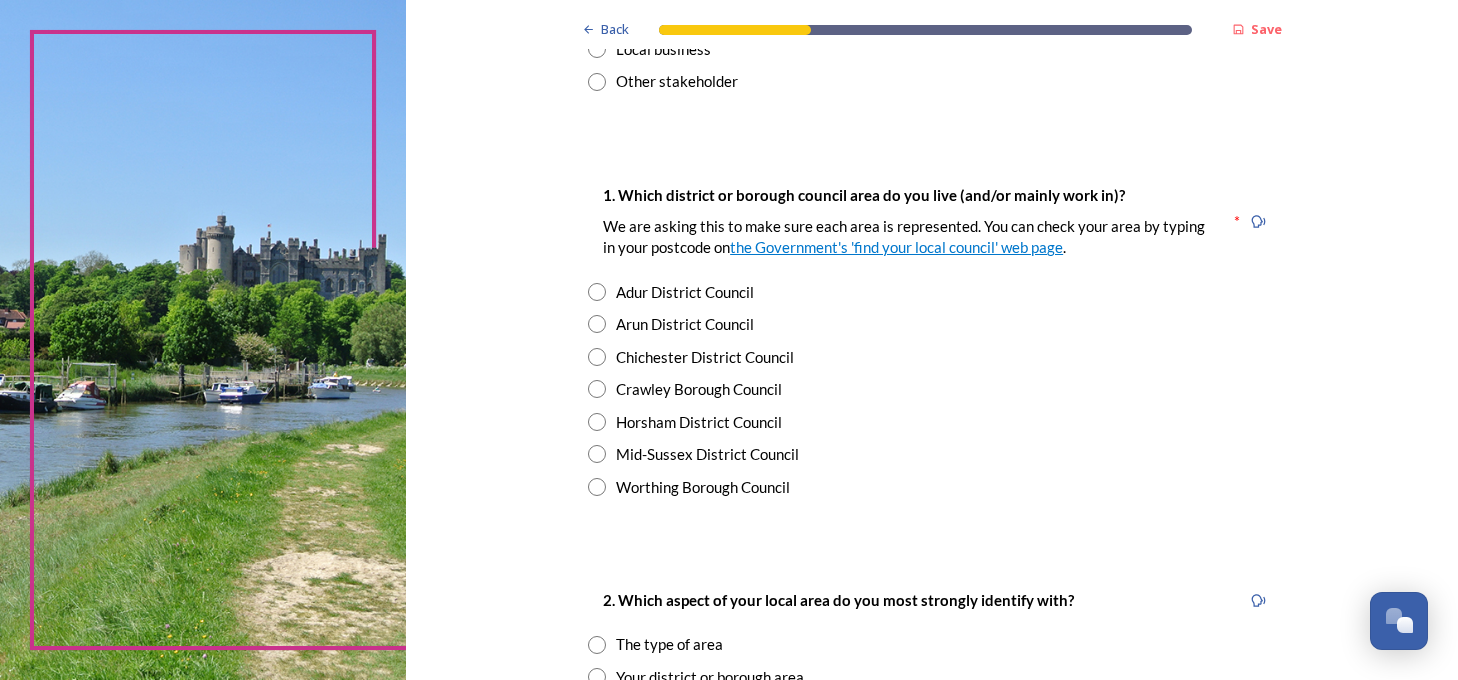 click at bounding box center [597, 324] 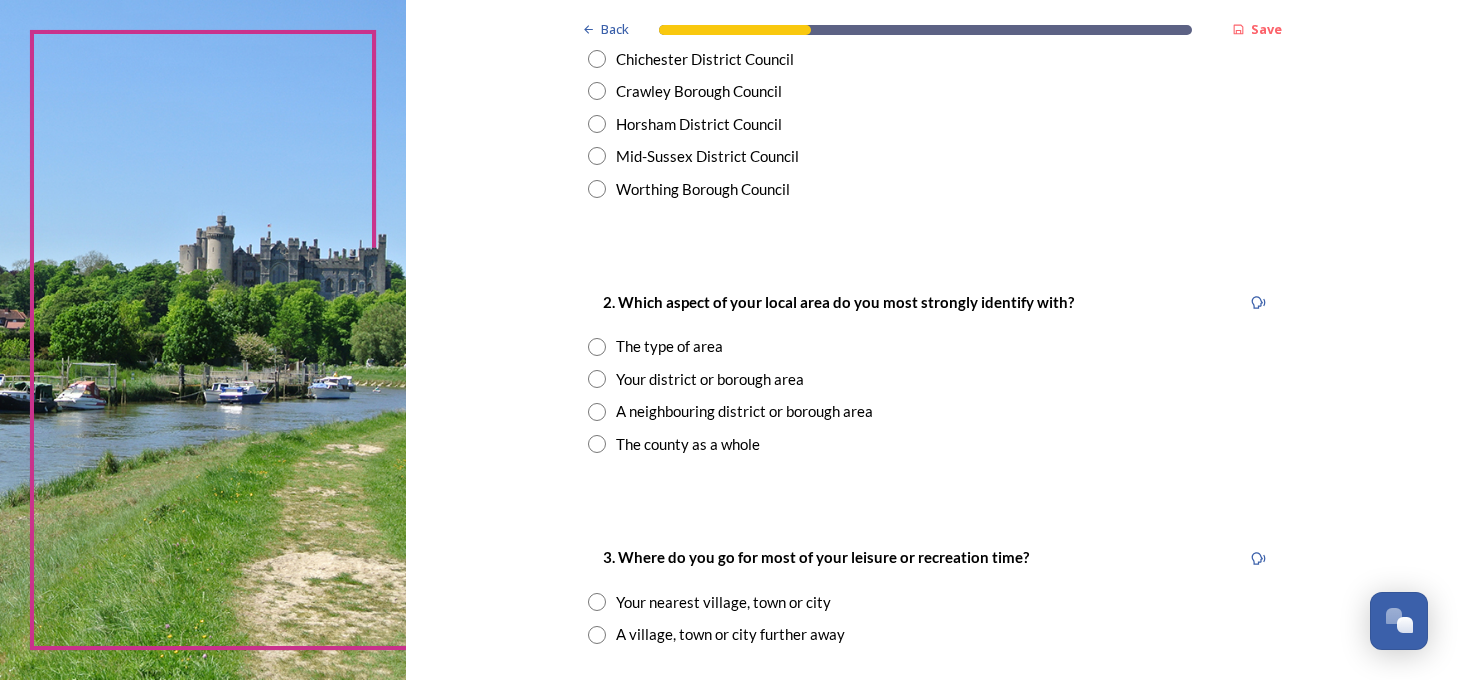 scroll, scrollTop: 600, scrollLeft: 0, axis: vertical 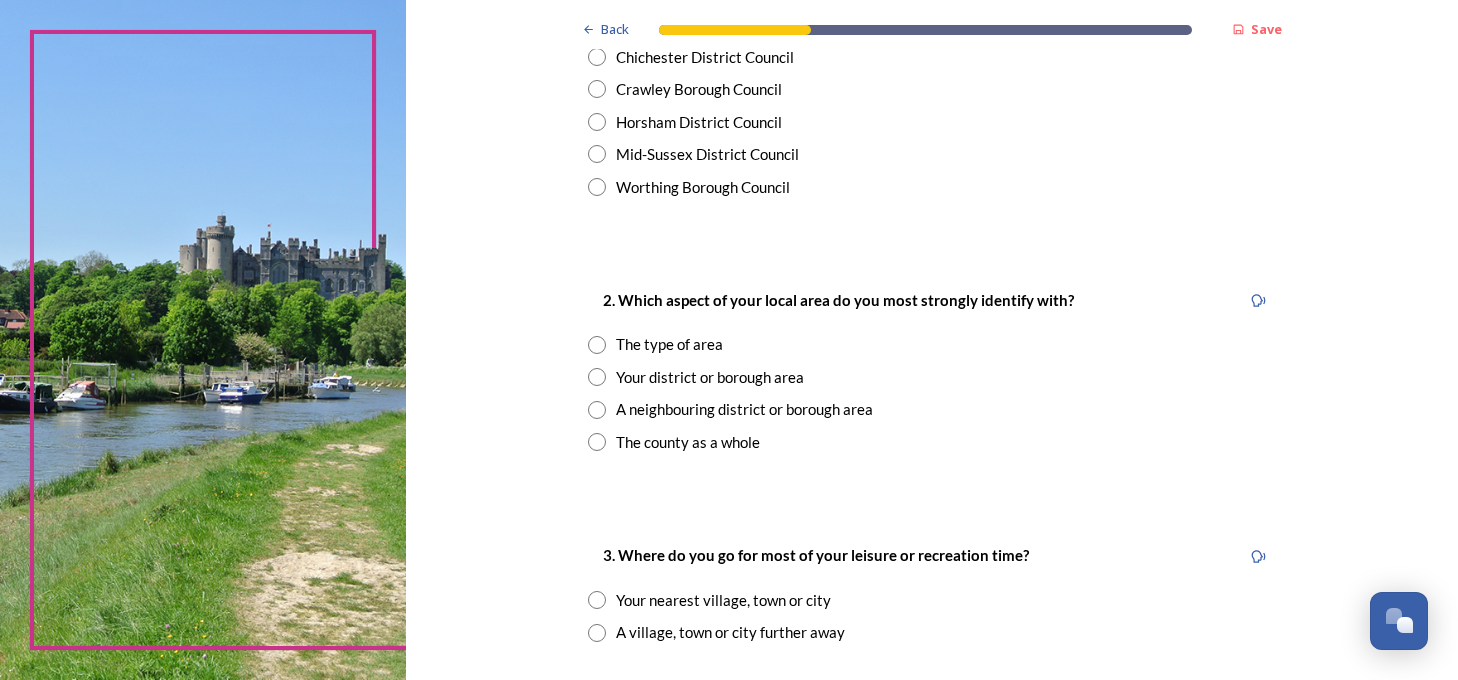 click at bounding box center [597, 345] 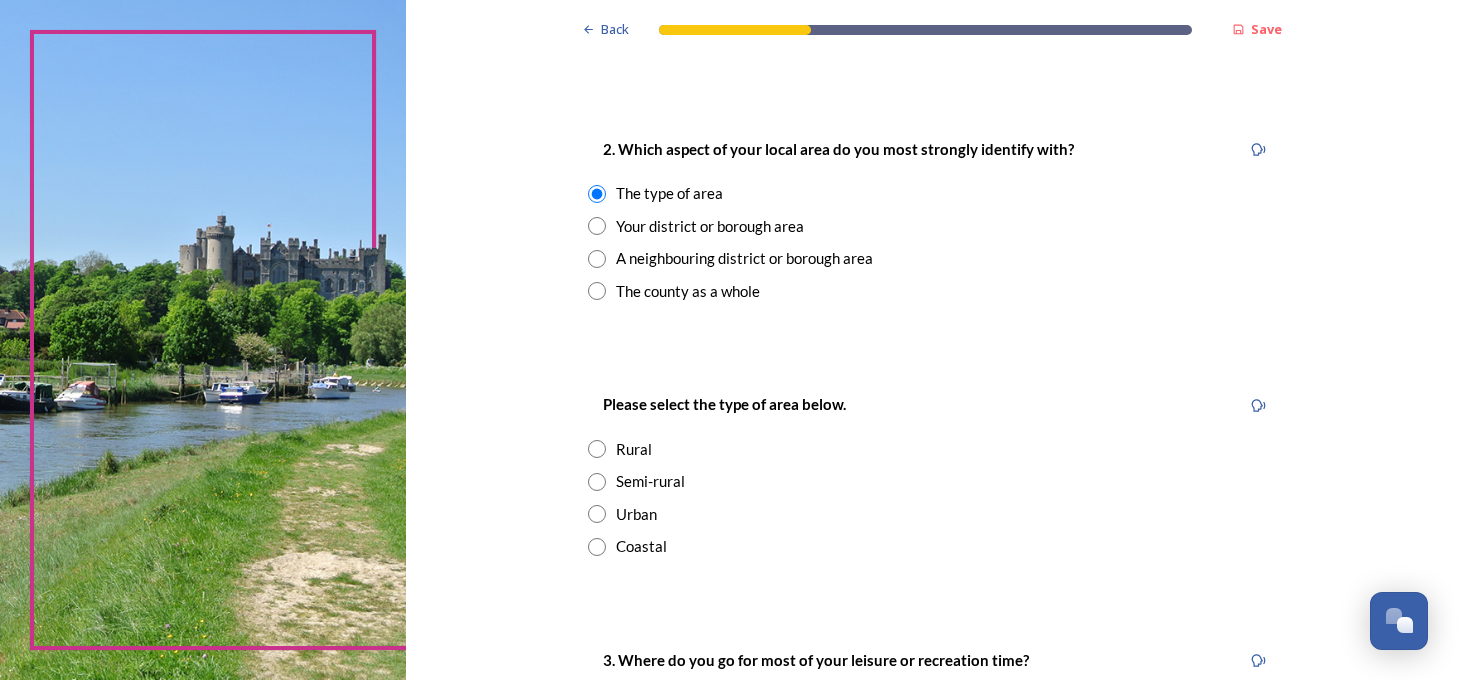 scroll, scrollTop: 800, scrollLeft: 0, axis: vertical 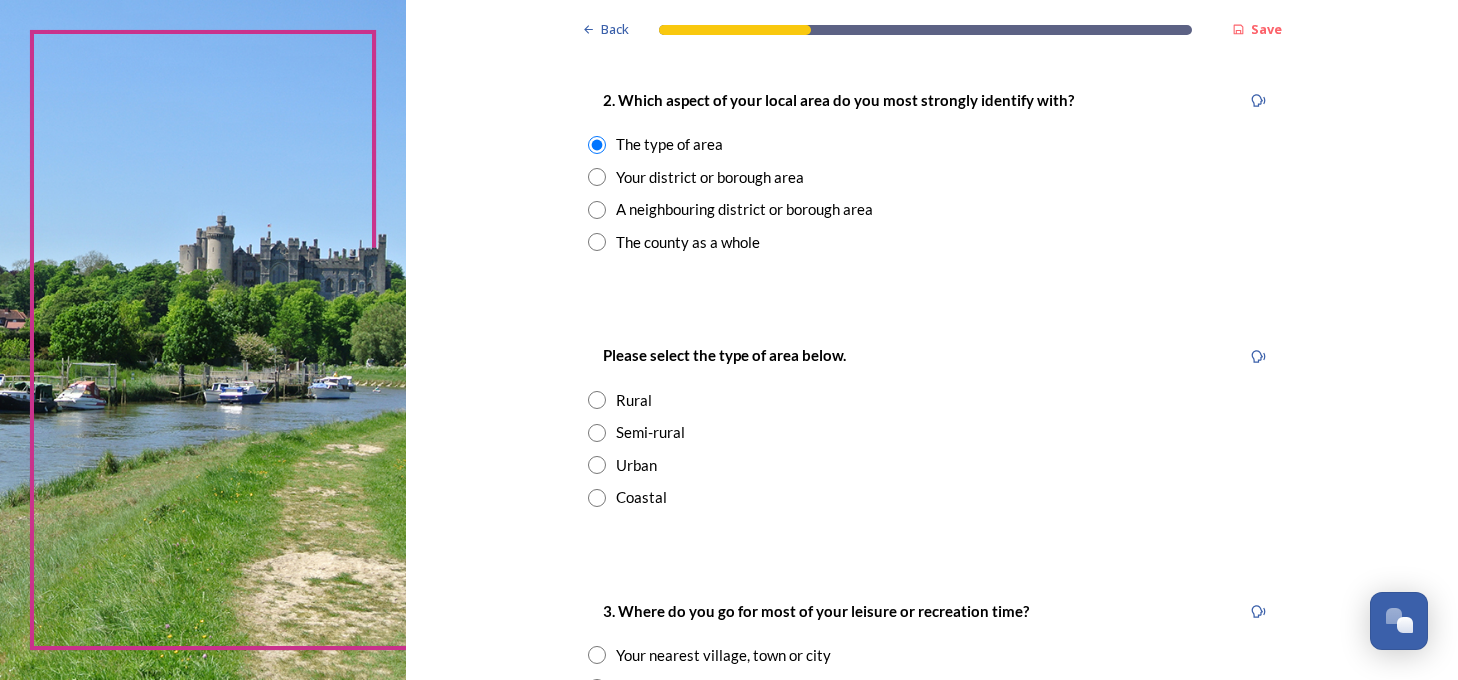click at bounding box center (597, 465) 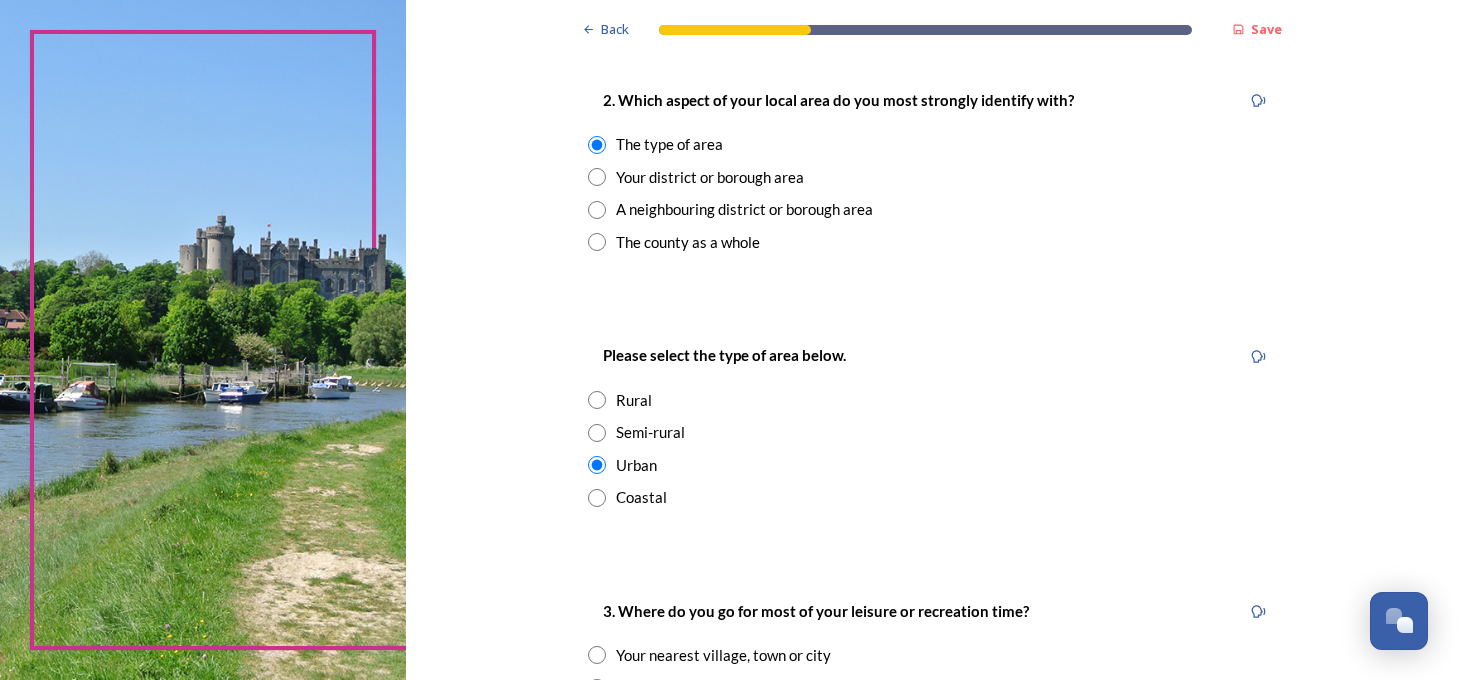 click at bounding box center (597, 465) 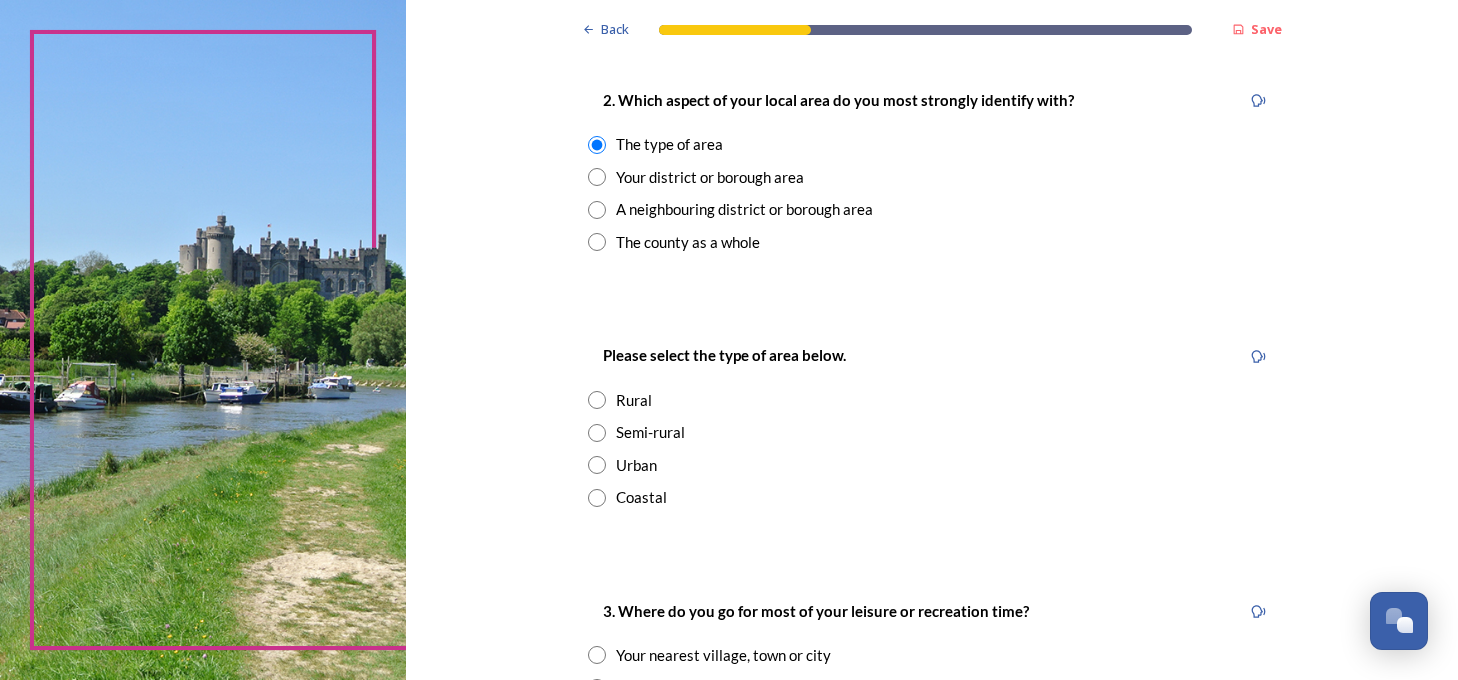 click at bounding box center [597, 498] 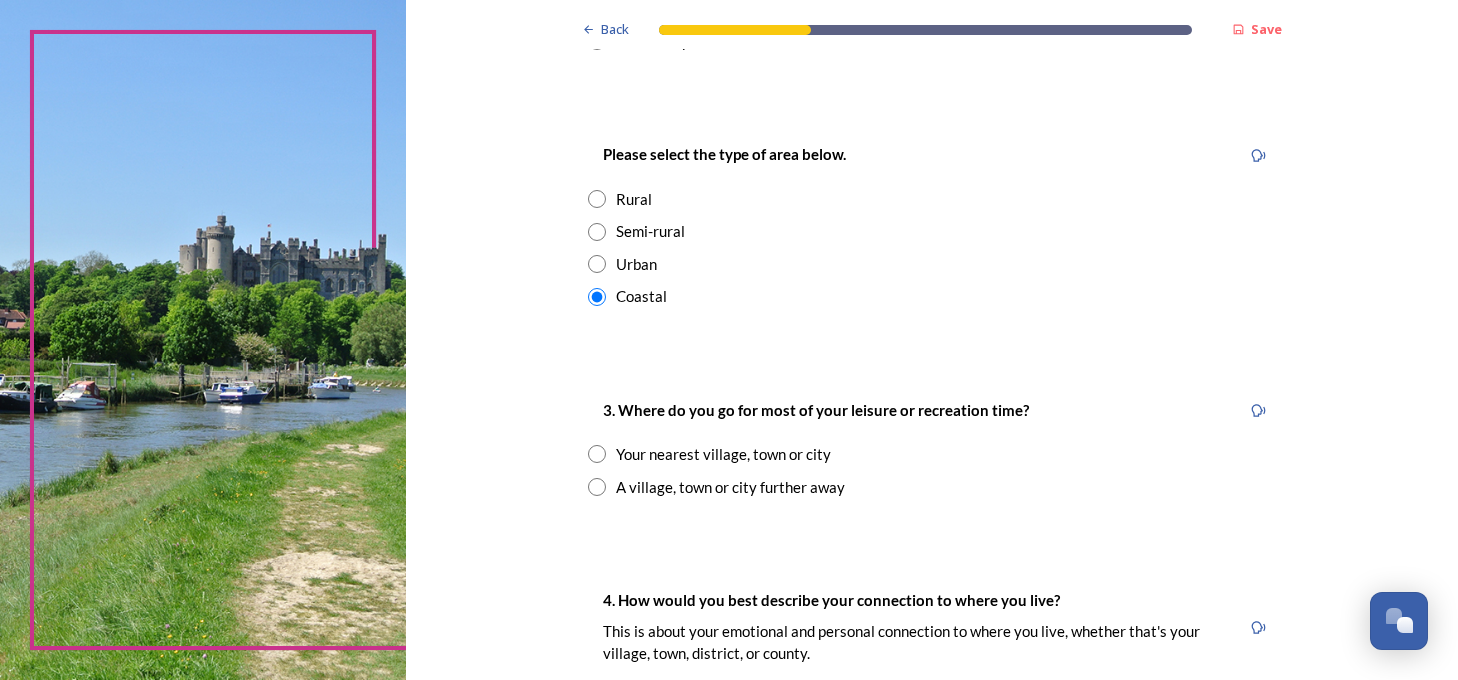 scroll, scrollTop: 1100, scrollLeft: 0, axis: vertical 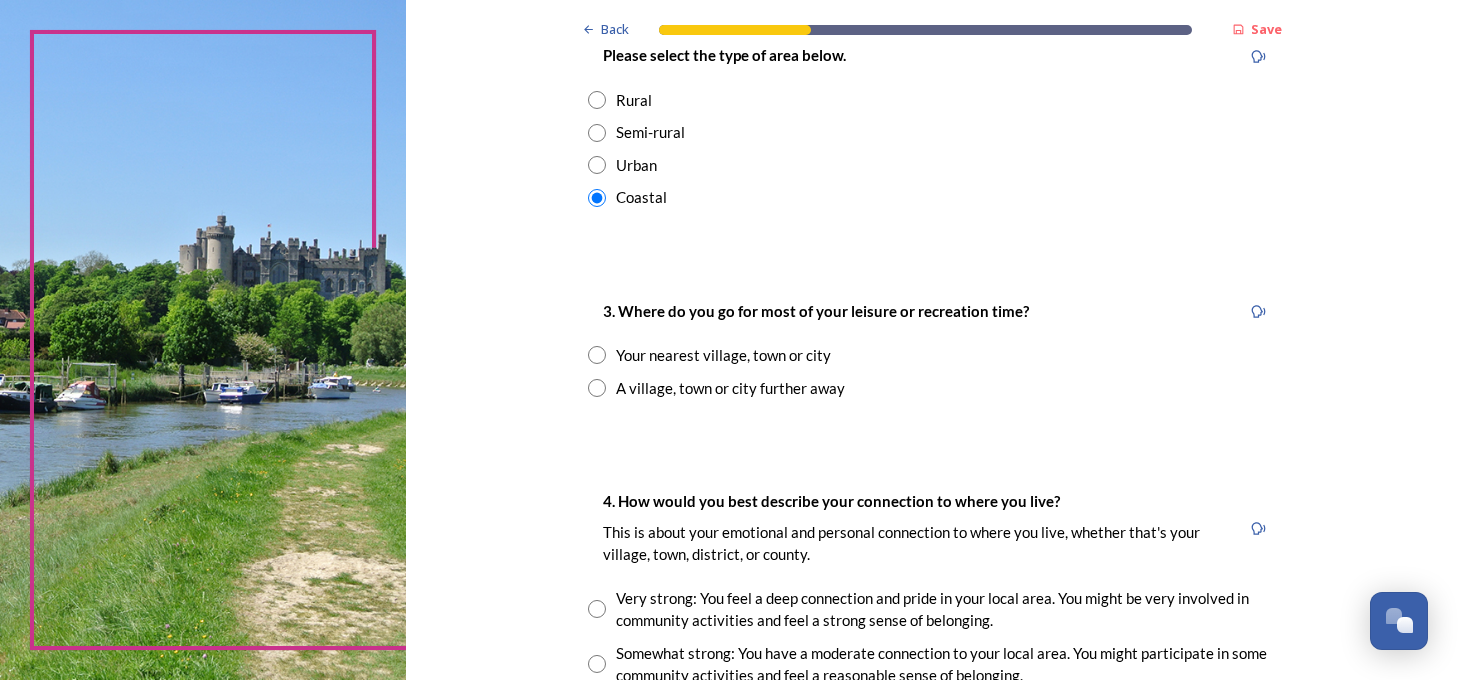 click at bounding box center (597, 355) 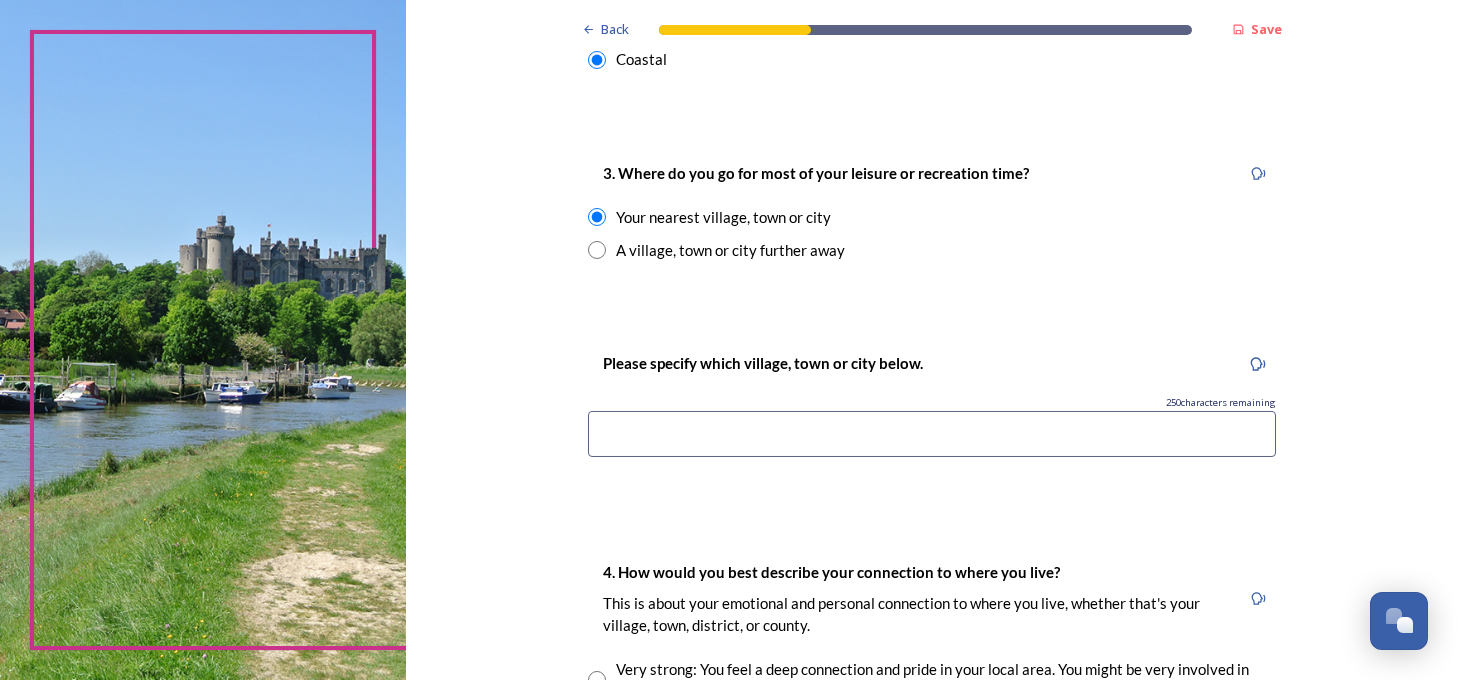 scroll, scrollTop: 1300, scrollLeft: 0, axis: vertical 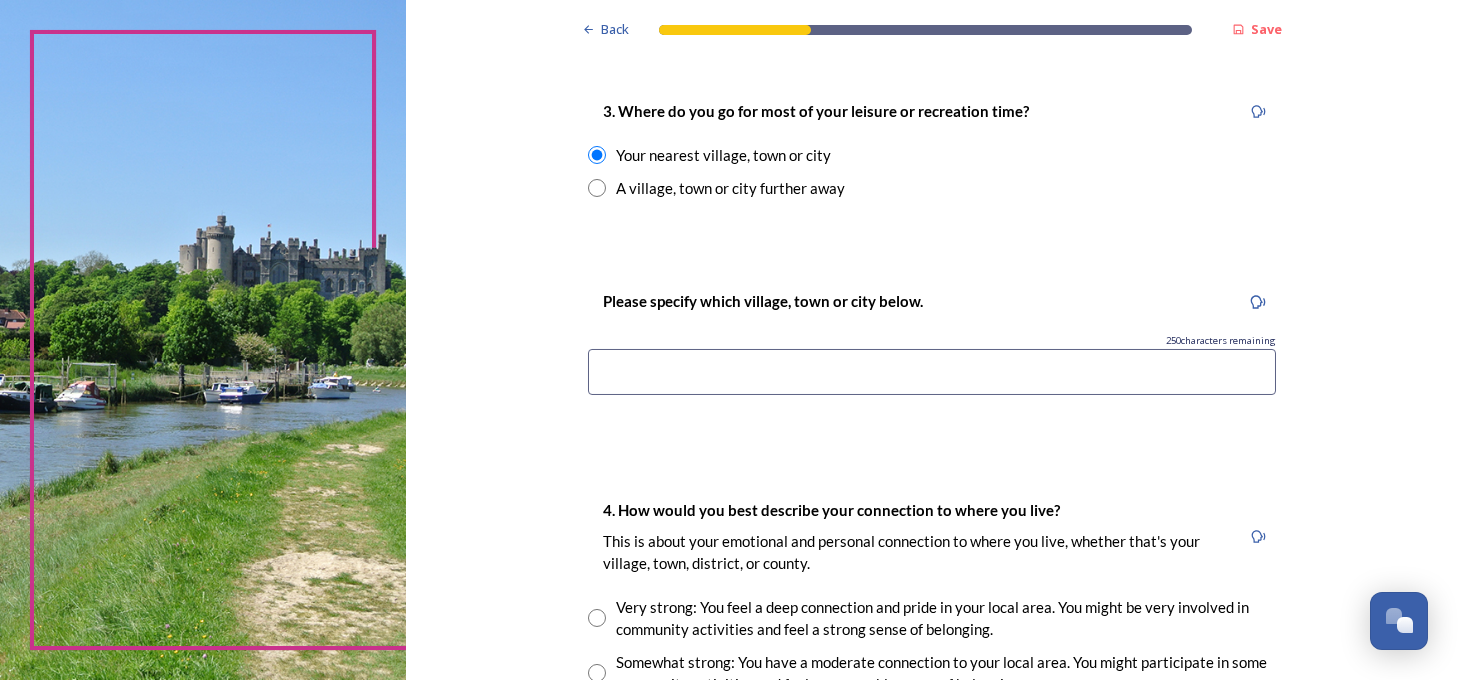 click at bounding box center (932, 372) 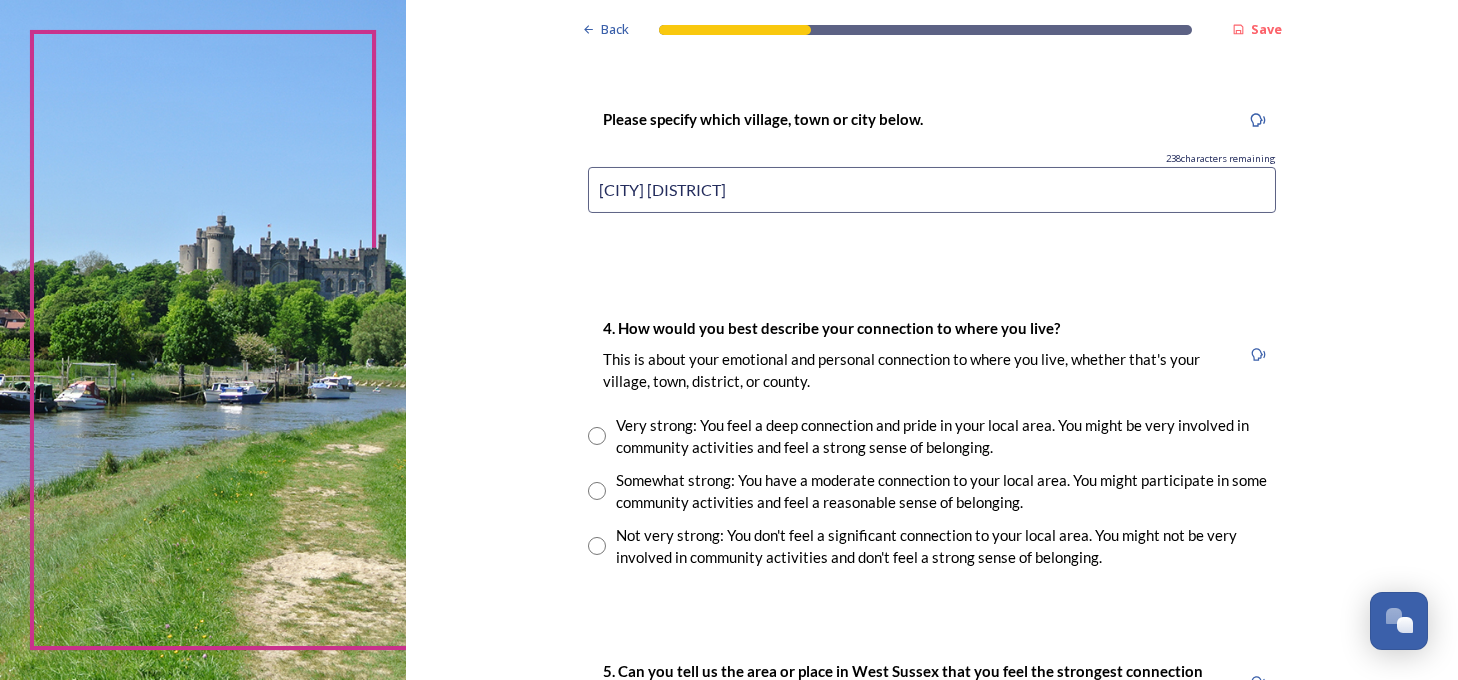 scroll, scrollTop: 1500, scrollLeft: 0, axis: vertical 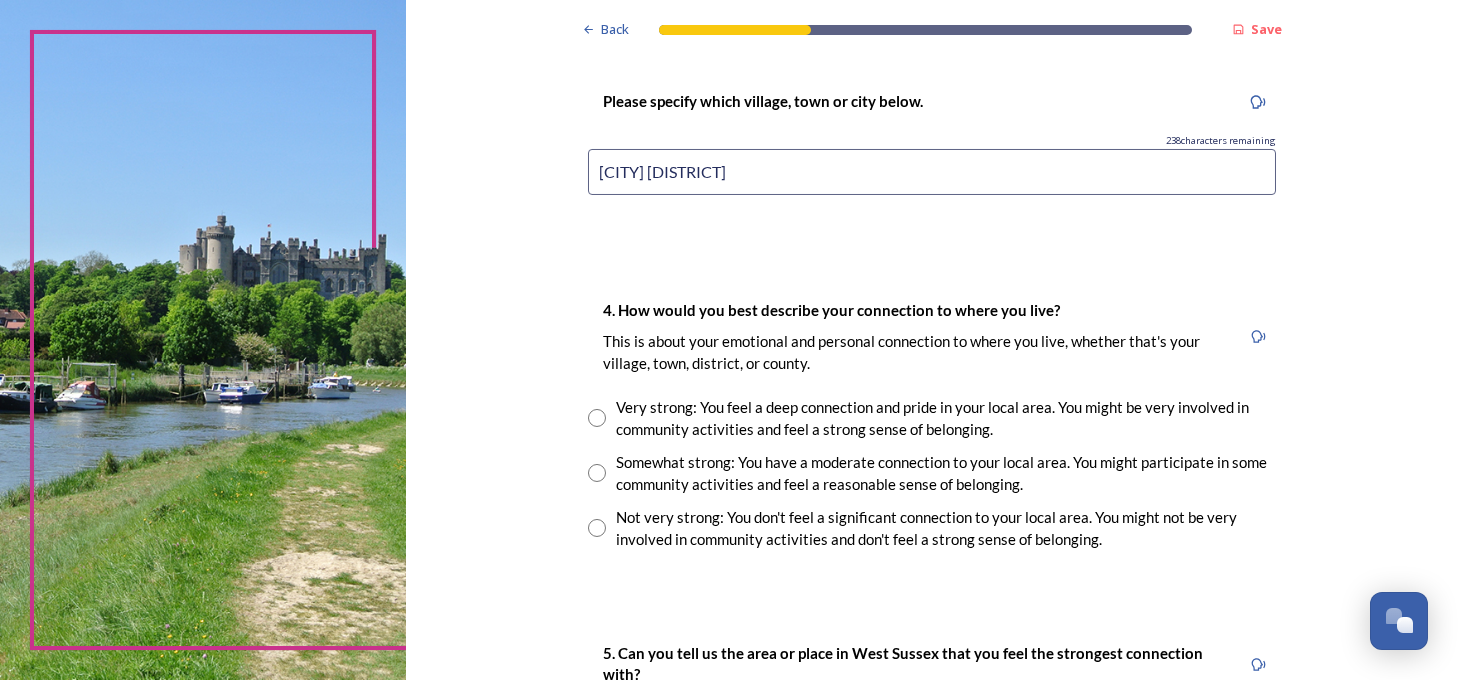 type on "[CITY] [DISTRICT]" 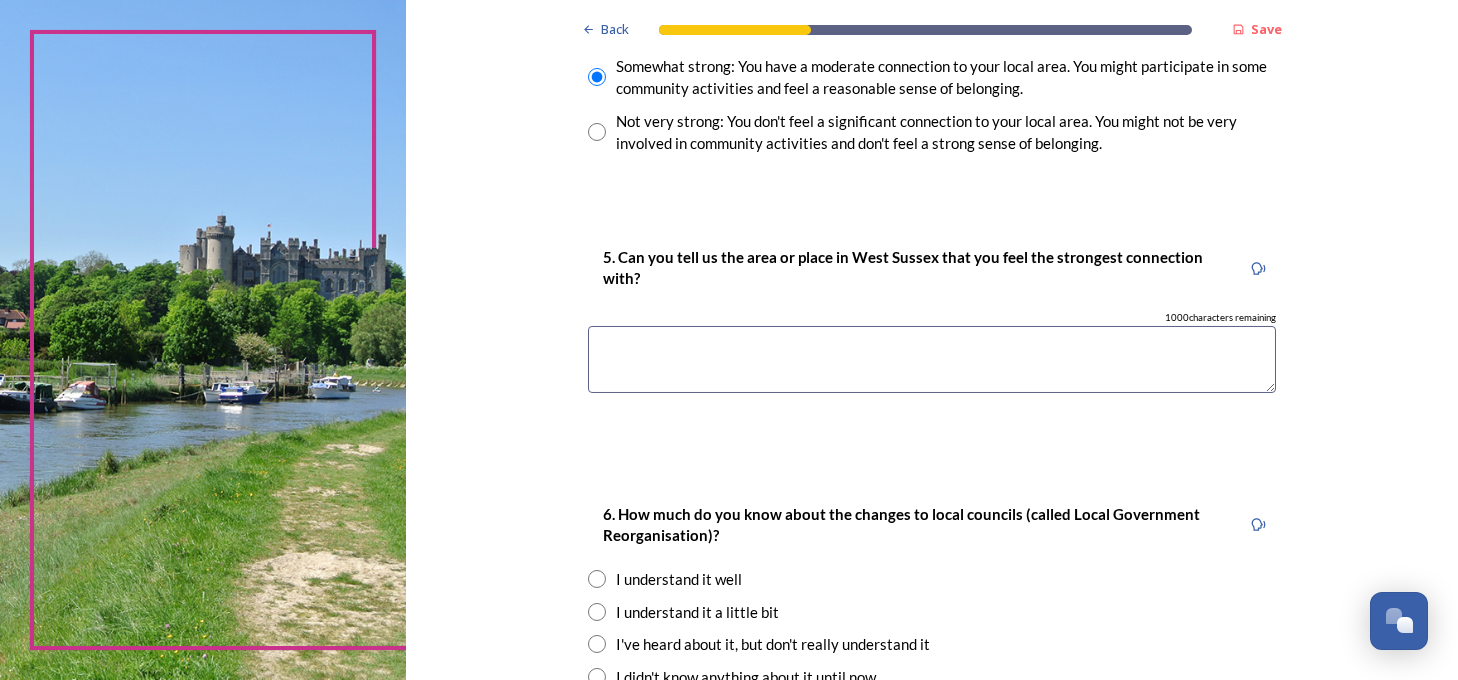 scroll, scrollTop: 1900, scrollLeft: 0, axis: vertical 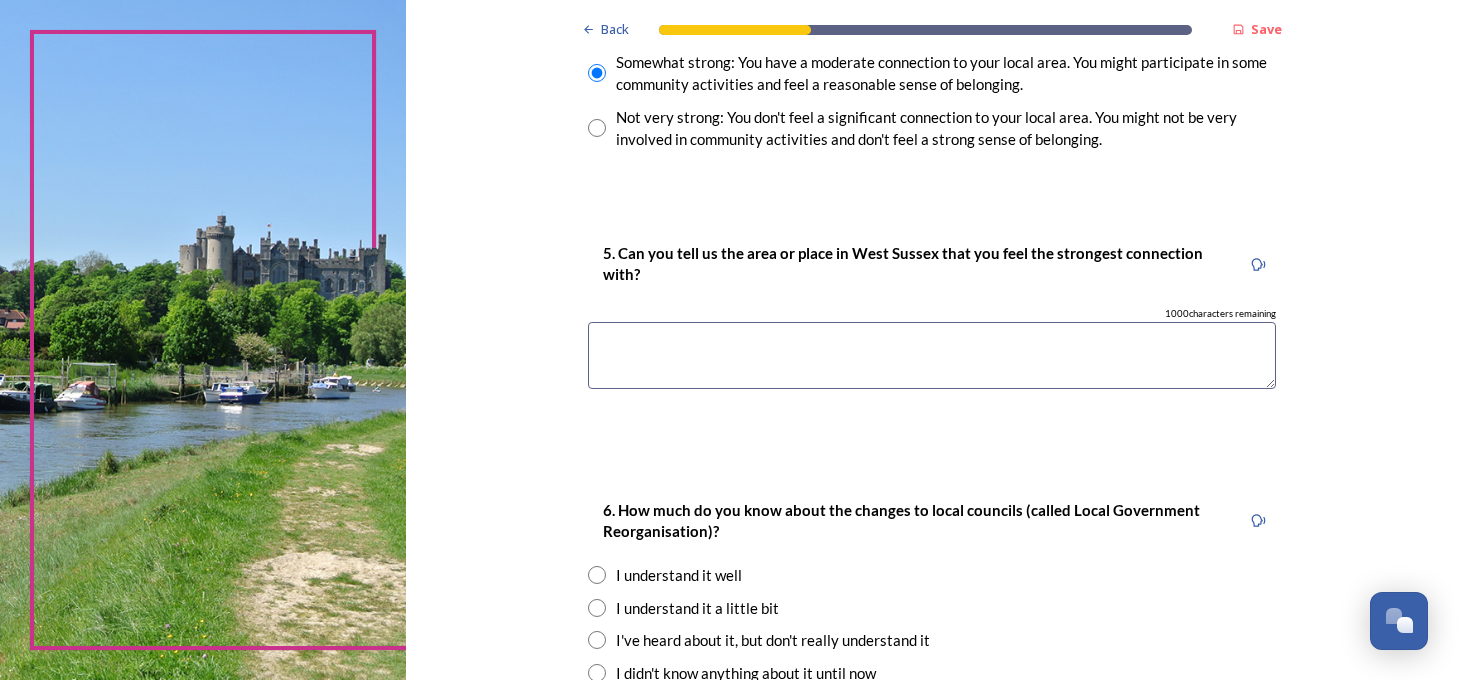 click at bounding box center (932, 355) 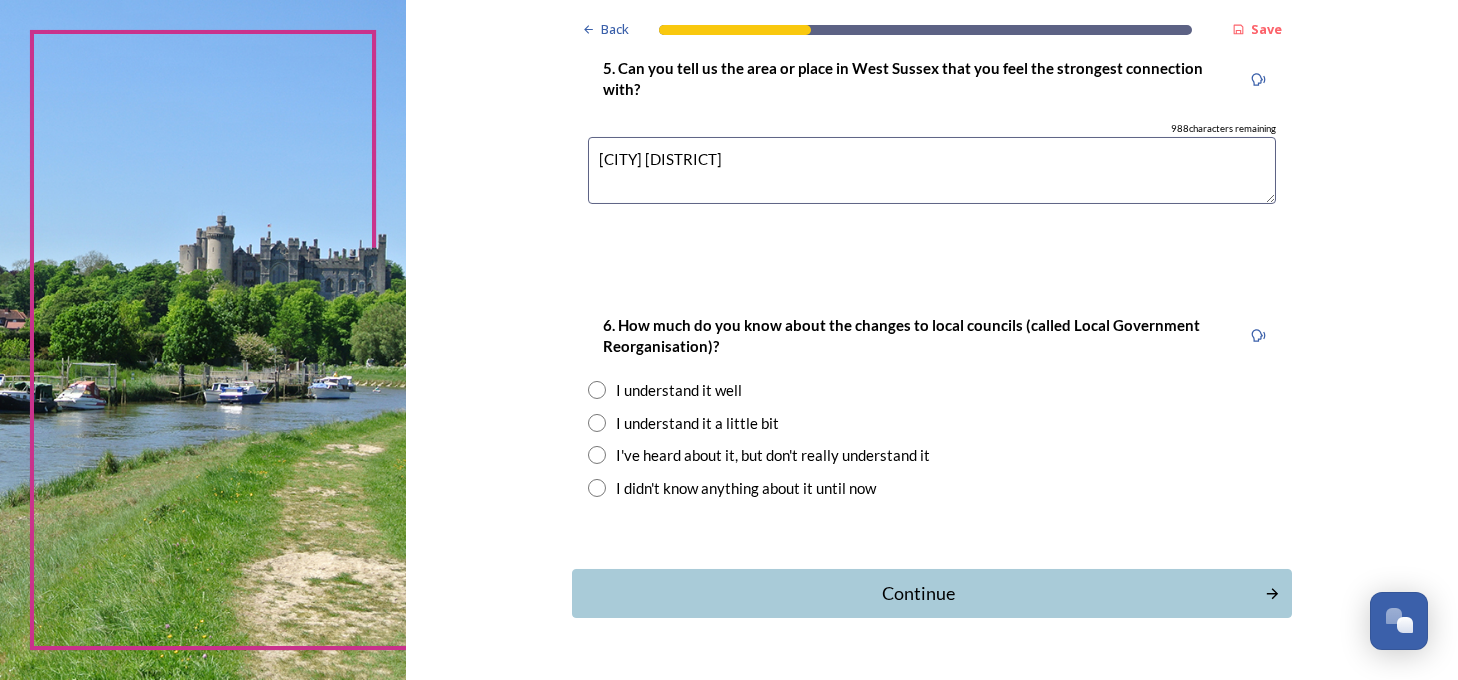 scroll, scrollTop: 2137, scrollLeft: 0, axis: vertical 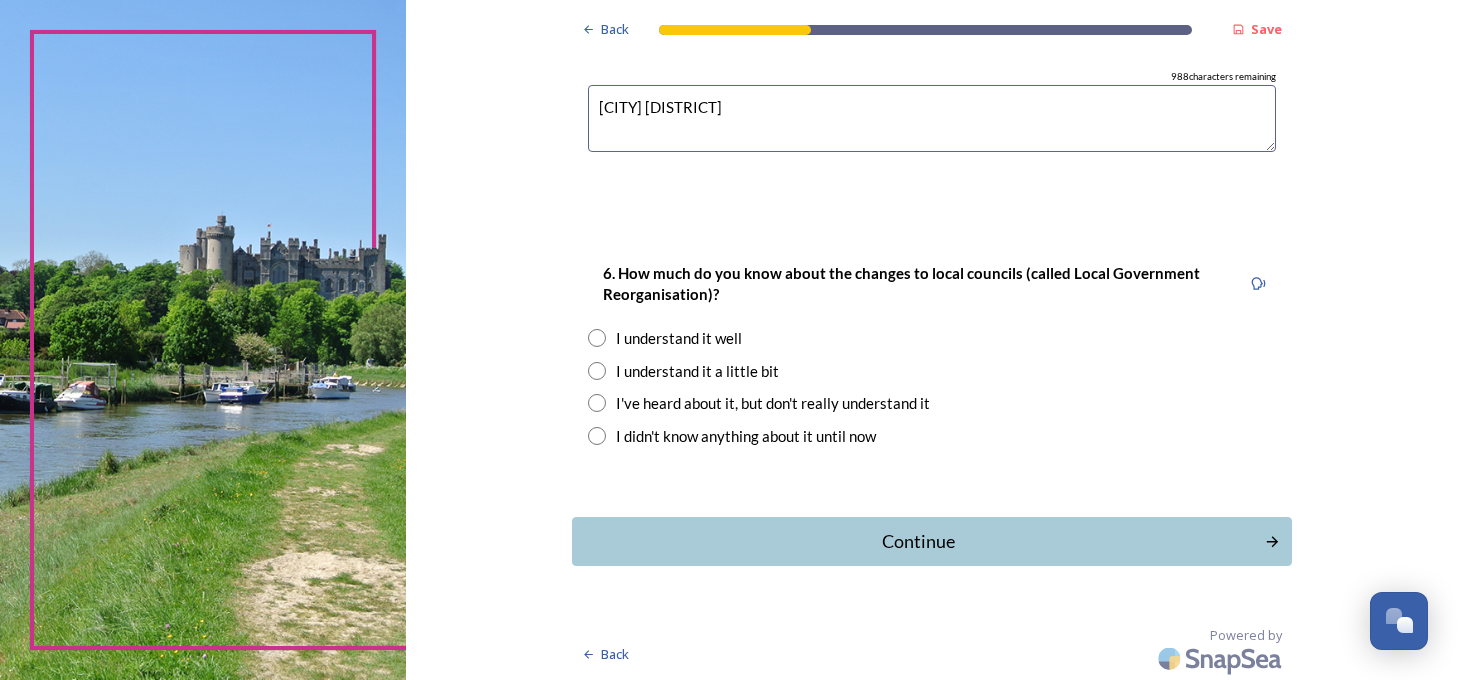 type on "[CITY] [DISTRICT]" 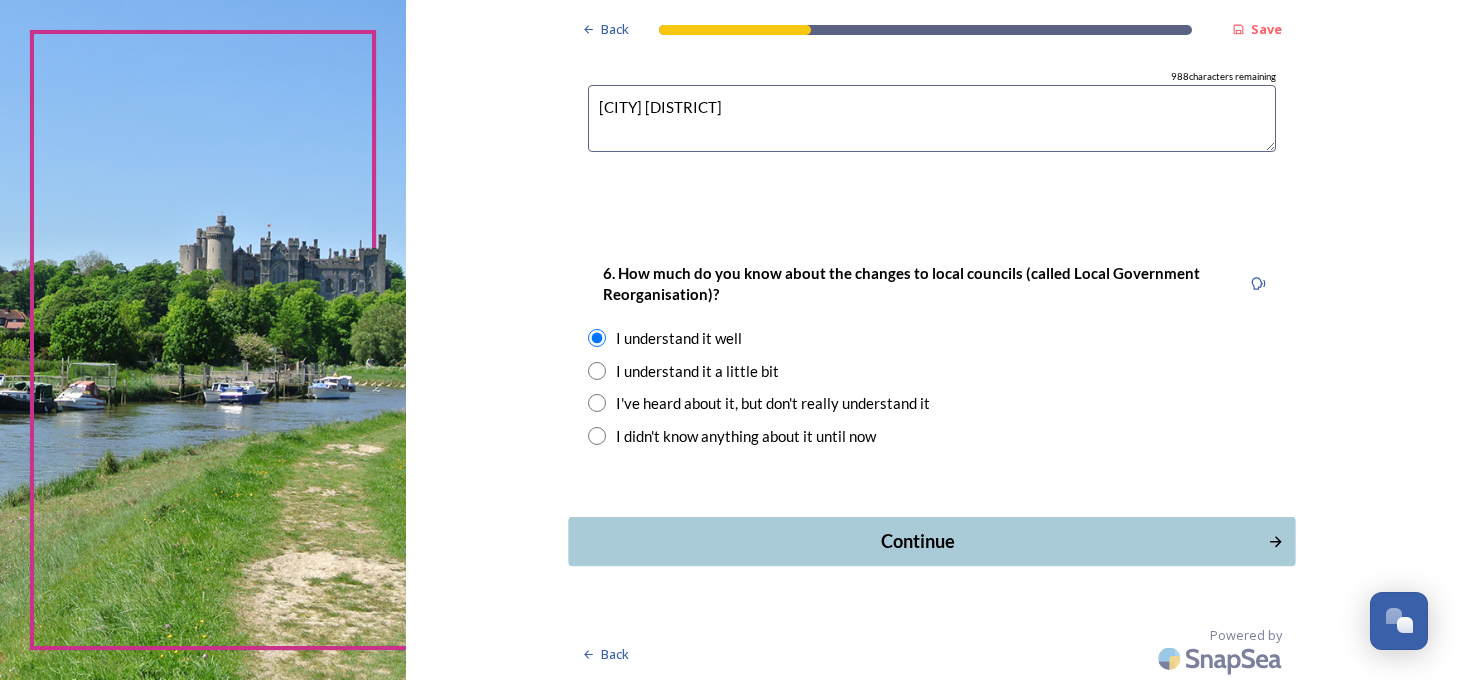 click on "Continue" at bounding box center (918, 541) 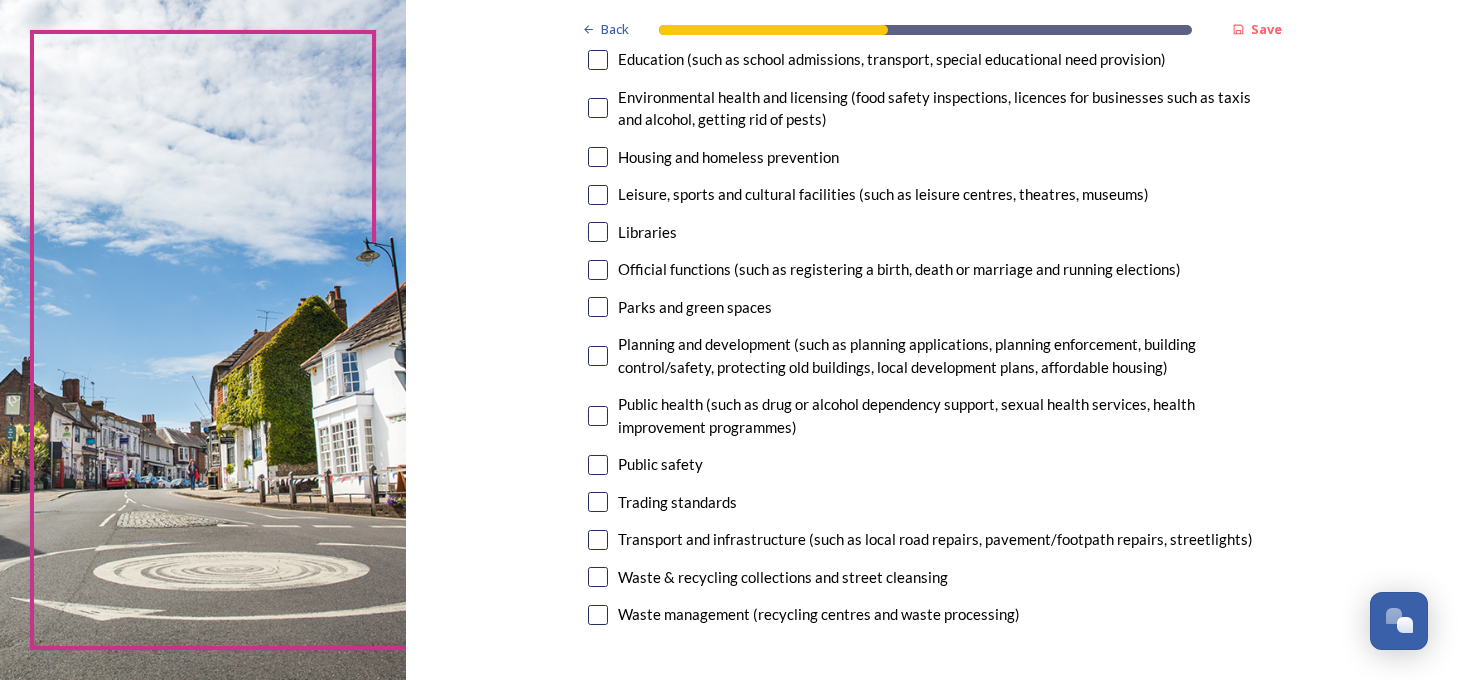 scroll, scrollTop: 500, scrollLeft: 0, axis: vertical 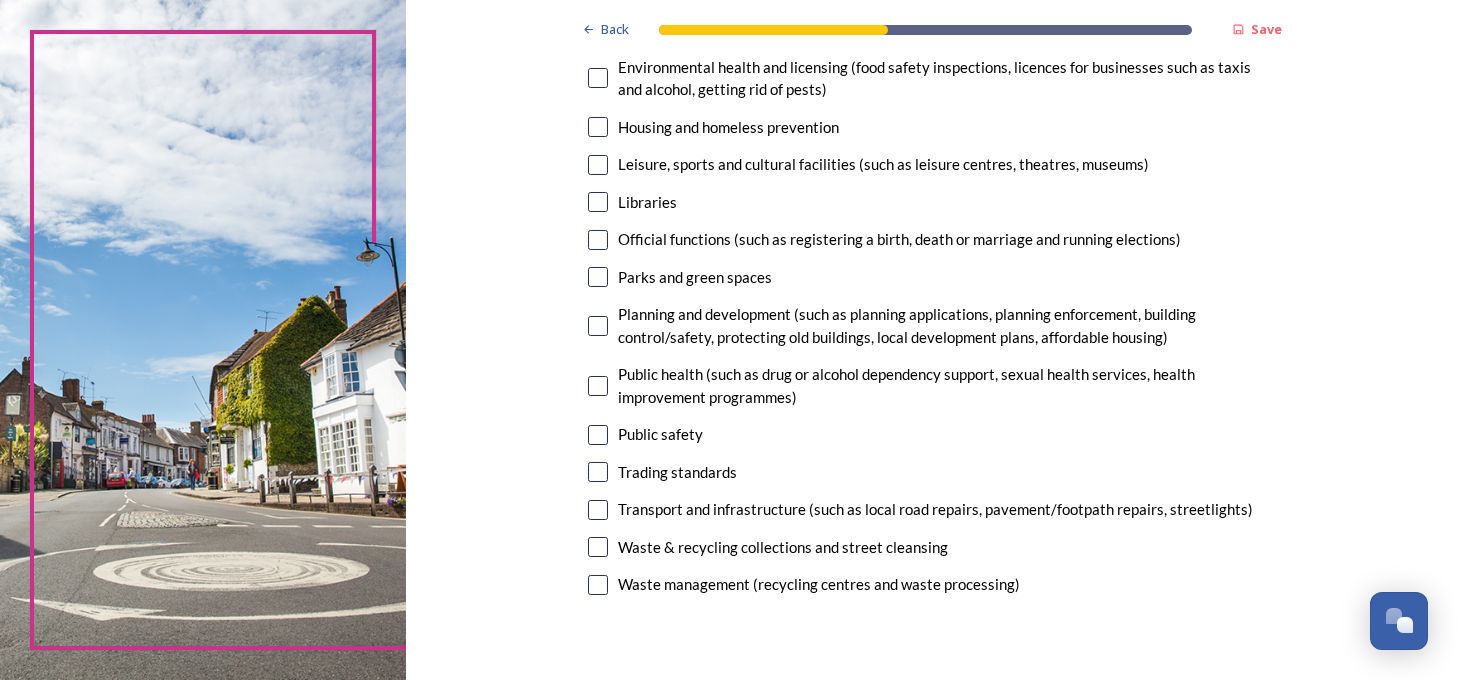 click at bounding box center (598, 510) 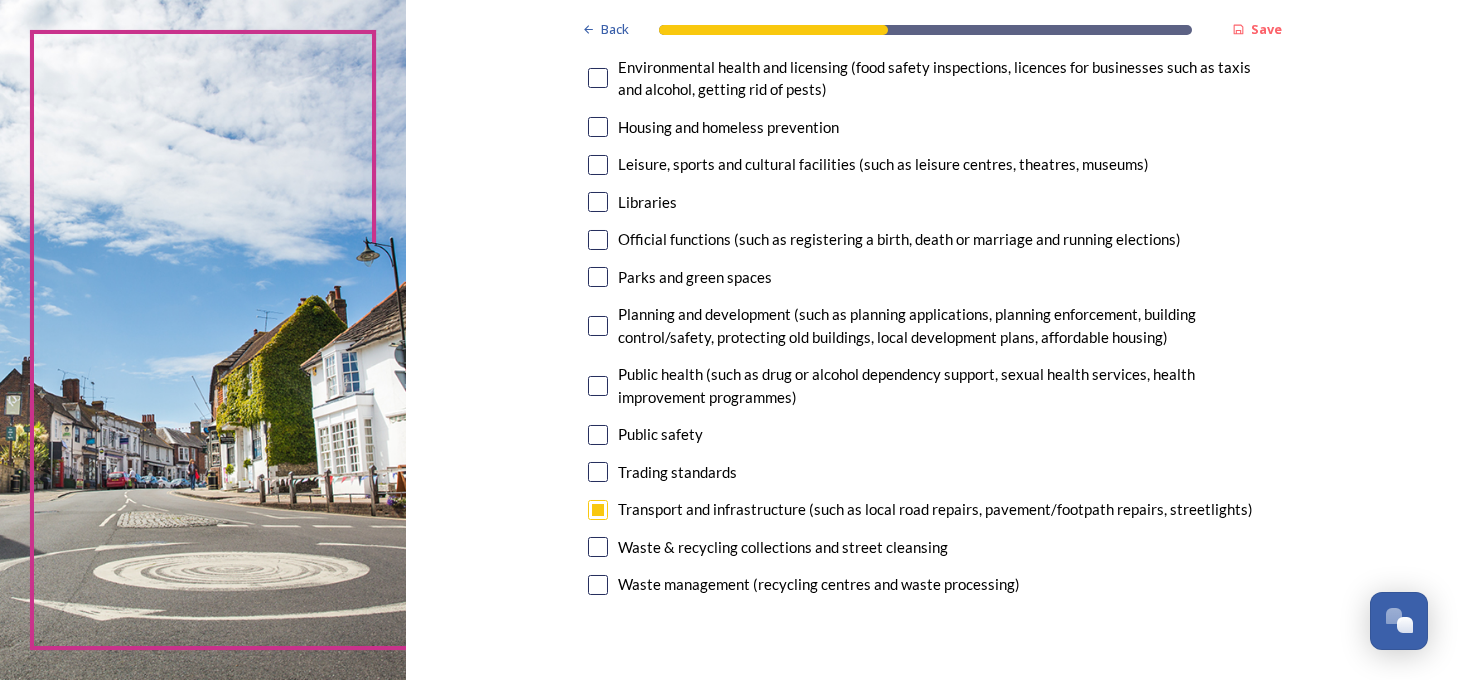 click at bounding box center [598, 547] 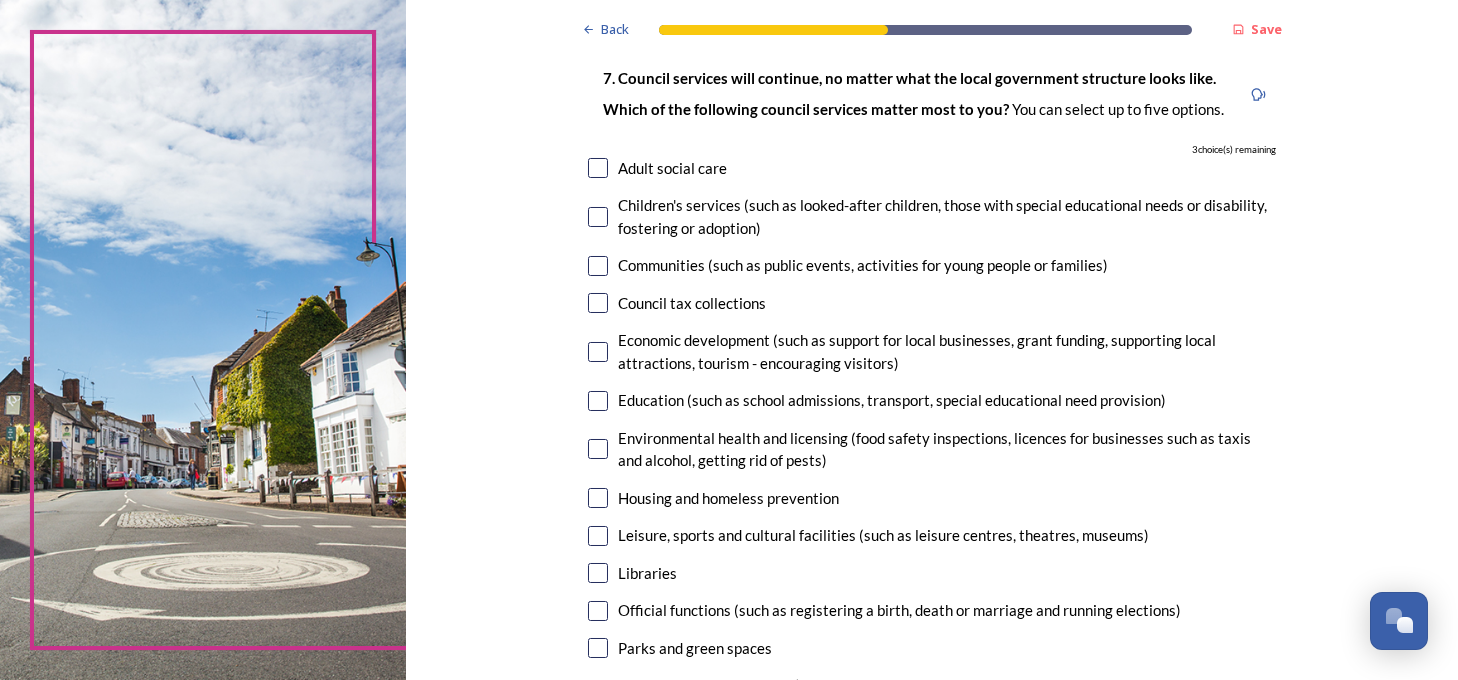 scroll, scrollTop: 200, scrollLeft: 0, axis: vertical 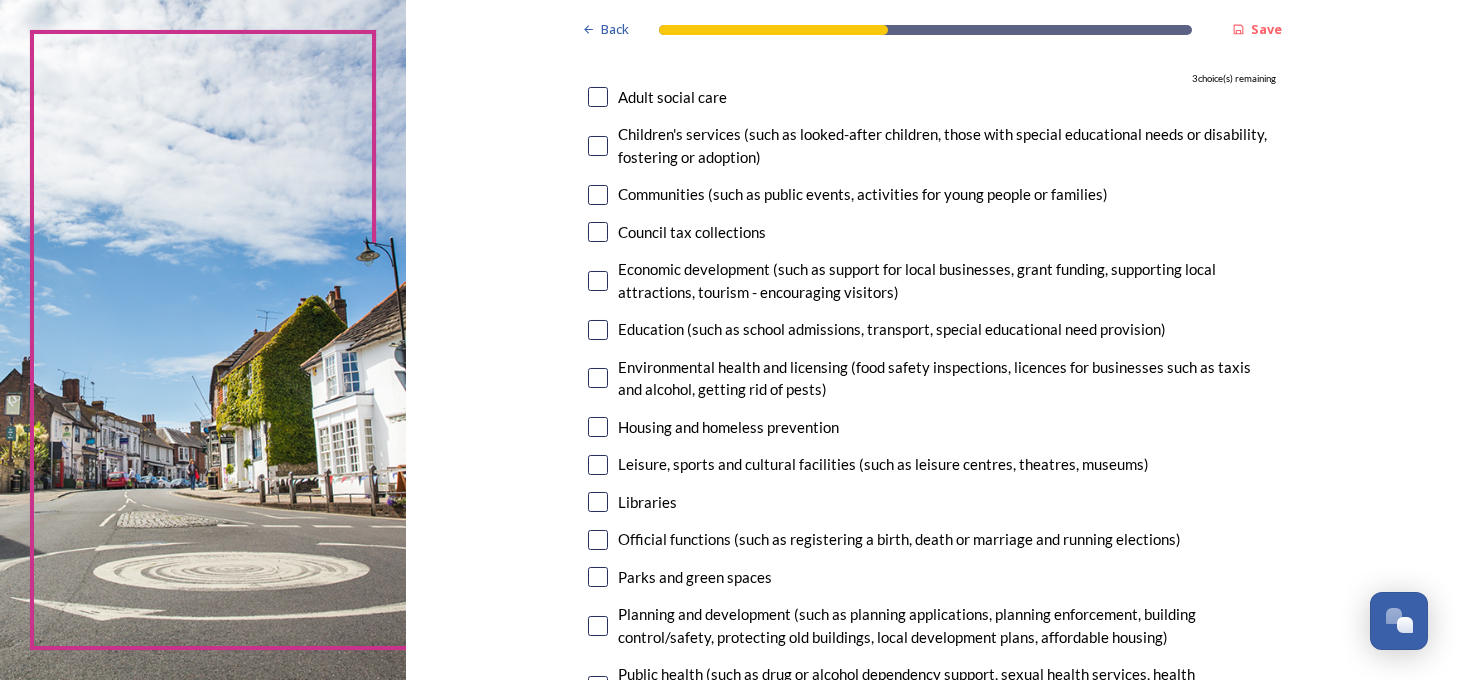 click at bounding box center (598, 502) 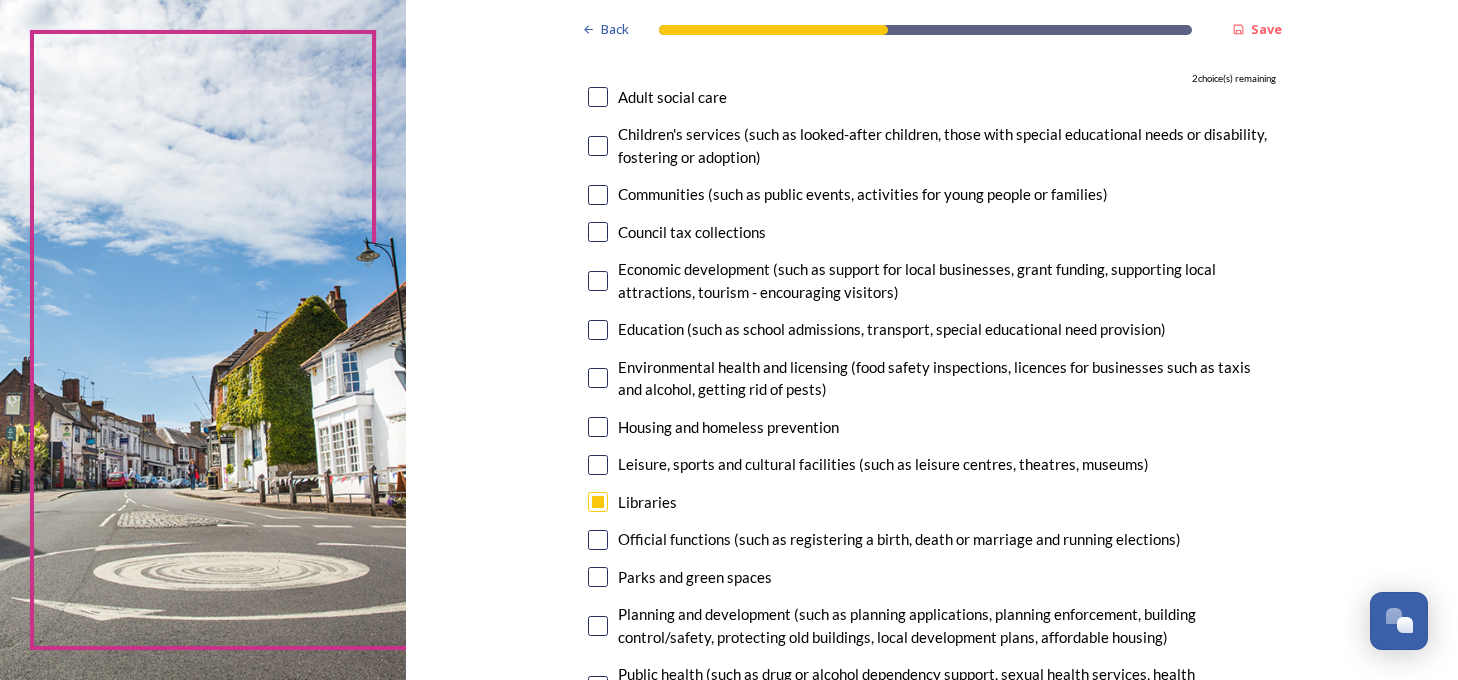 click at bounding box center (598, 465) 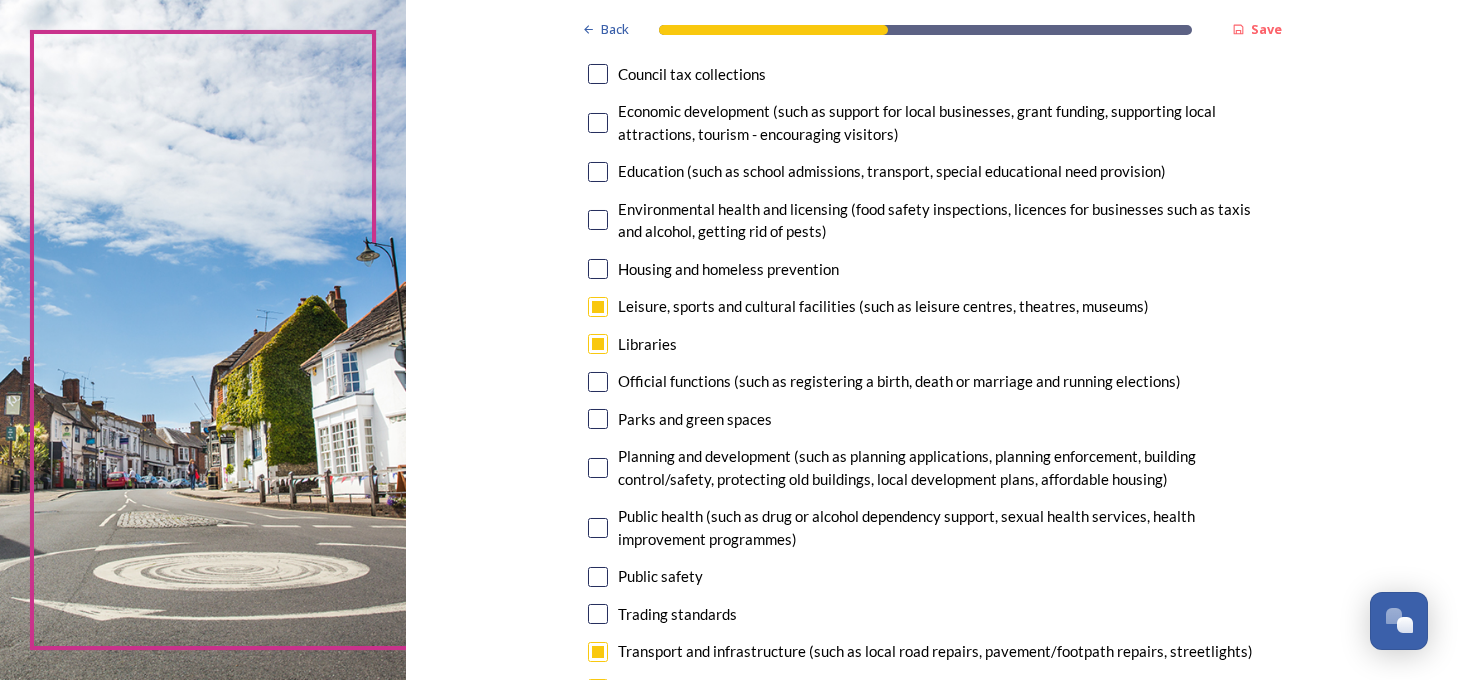 scroll, scrollTop: 400, scrollLeft: 0, axis: vertical 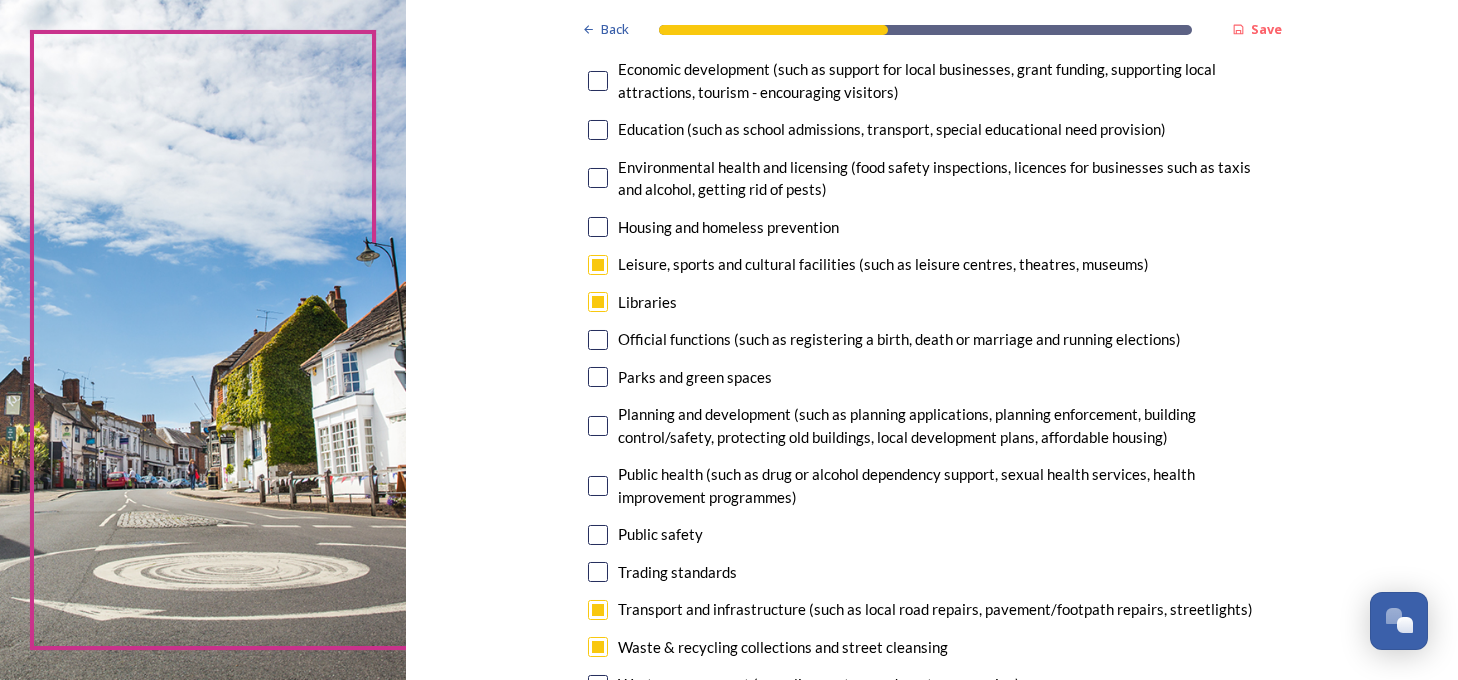 click at bounding box center (598, 426) 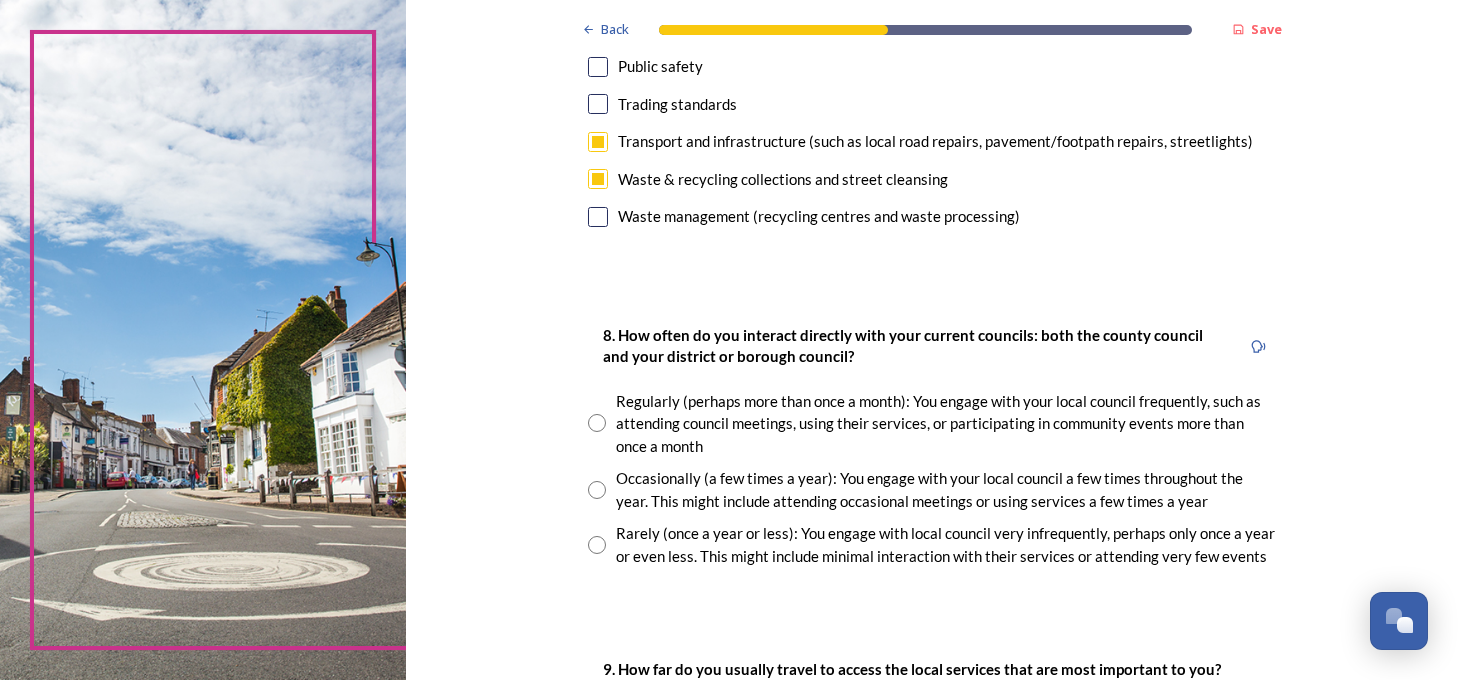 scroll, scrollTop: 900, scrollLeft: 0, axis: vertical 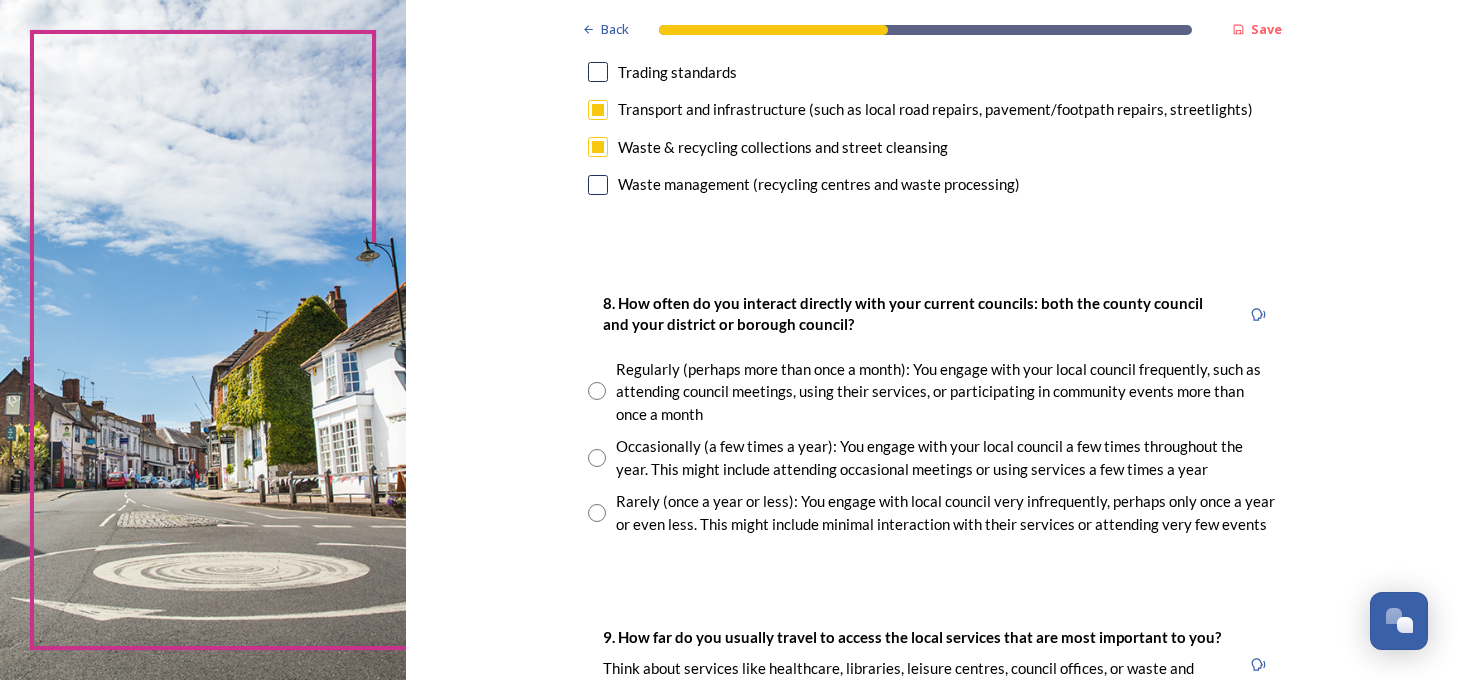 click at bounding box center (597, 458) 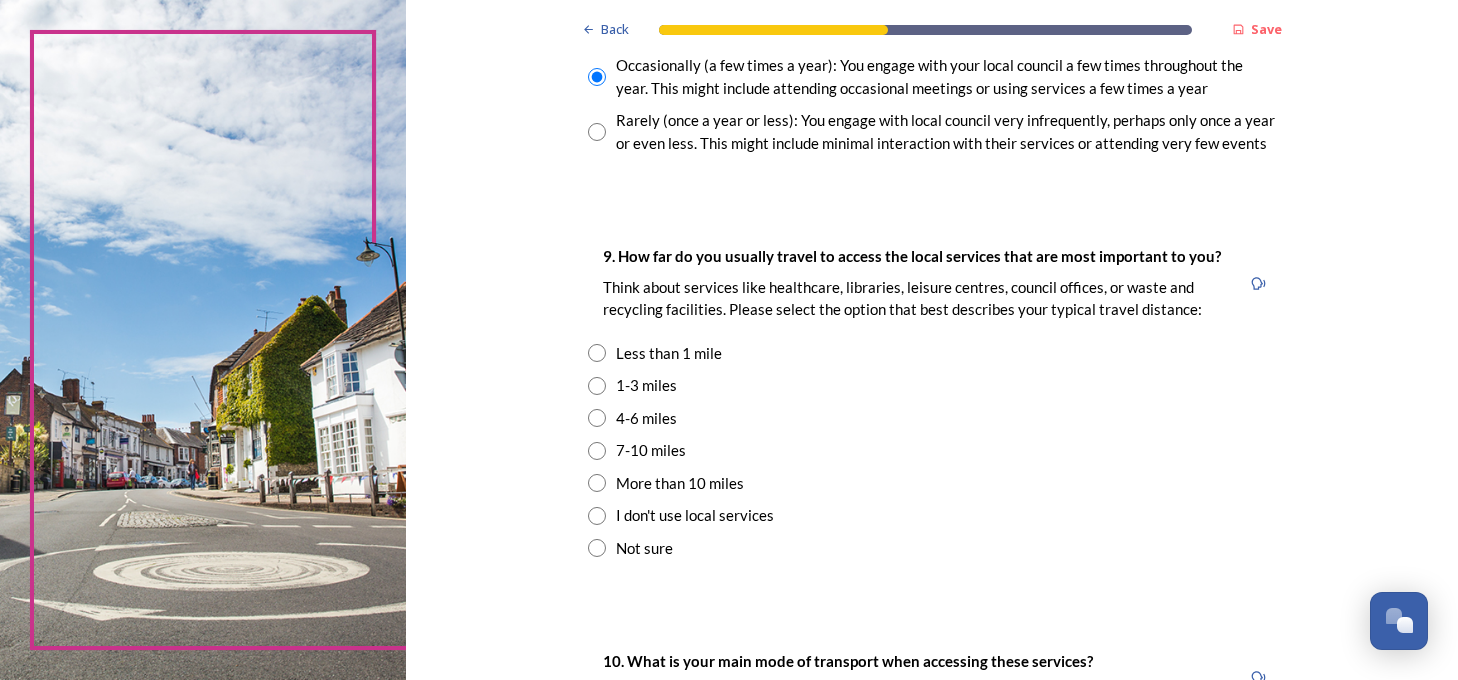 scroll, scrollTop: 1300, scrollLeft: 0, axis: vertical 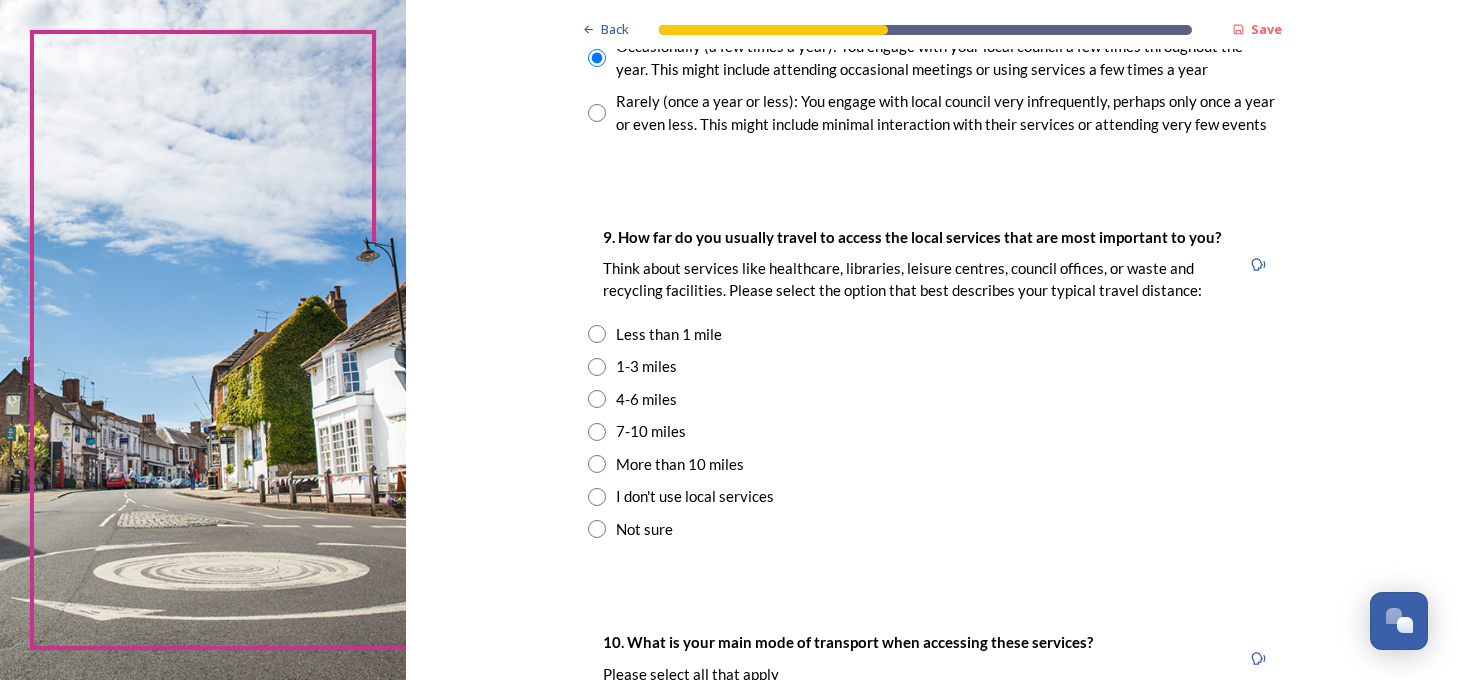 click at bounding box center [597, 367] 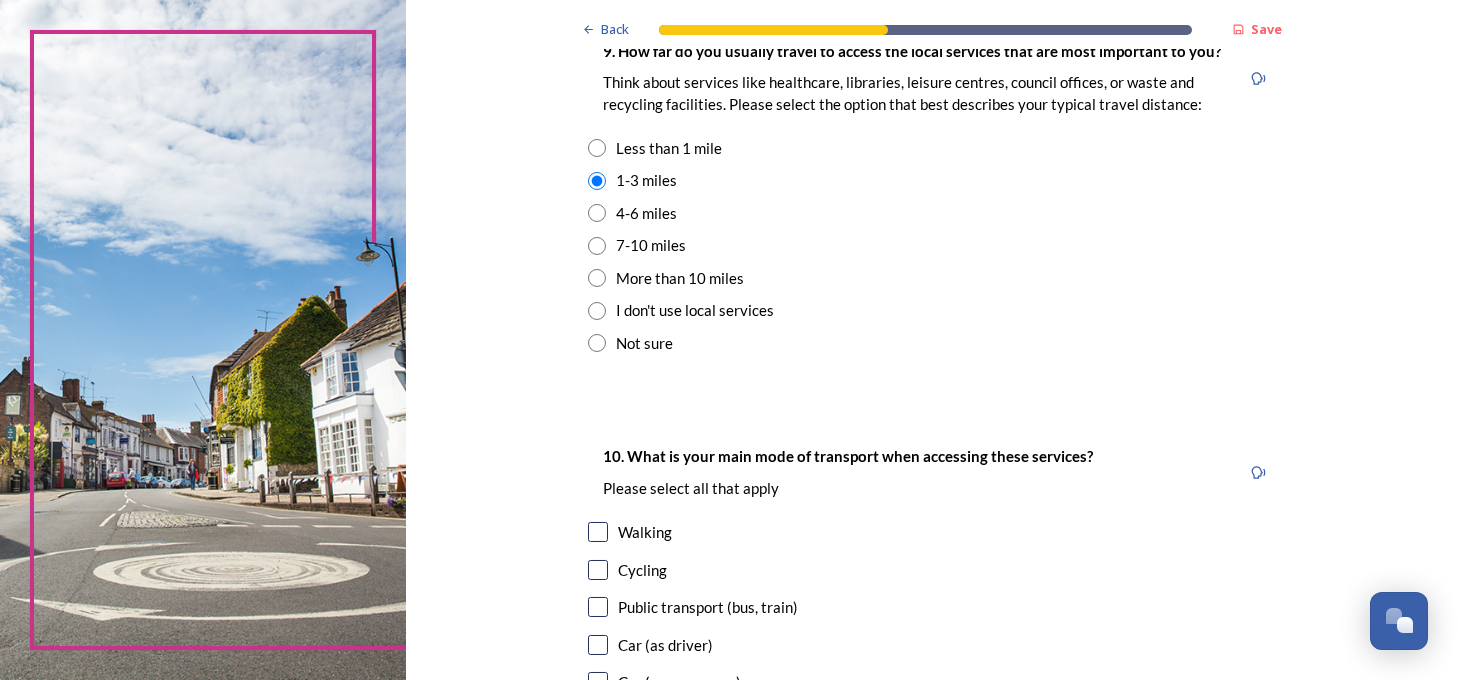 scroll, scrollTop: 1500, scrollLeft: 0, axis: vertical 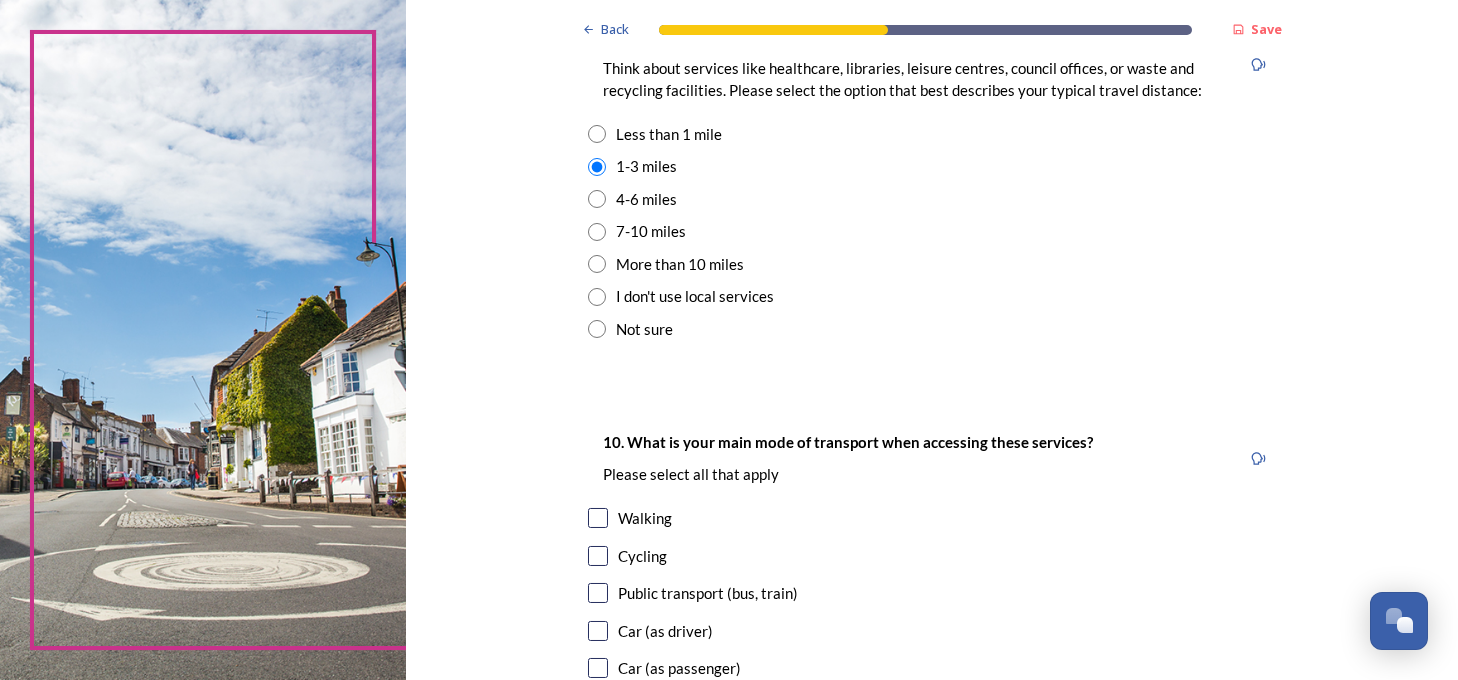 click at bounding box center [598, 518] 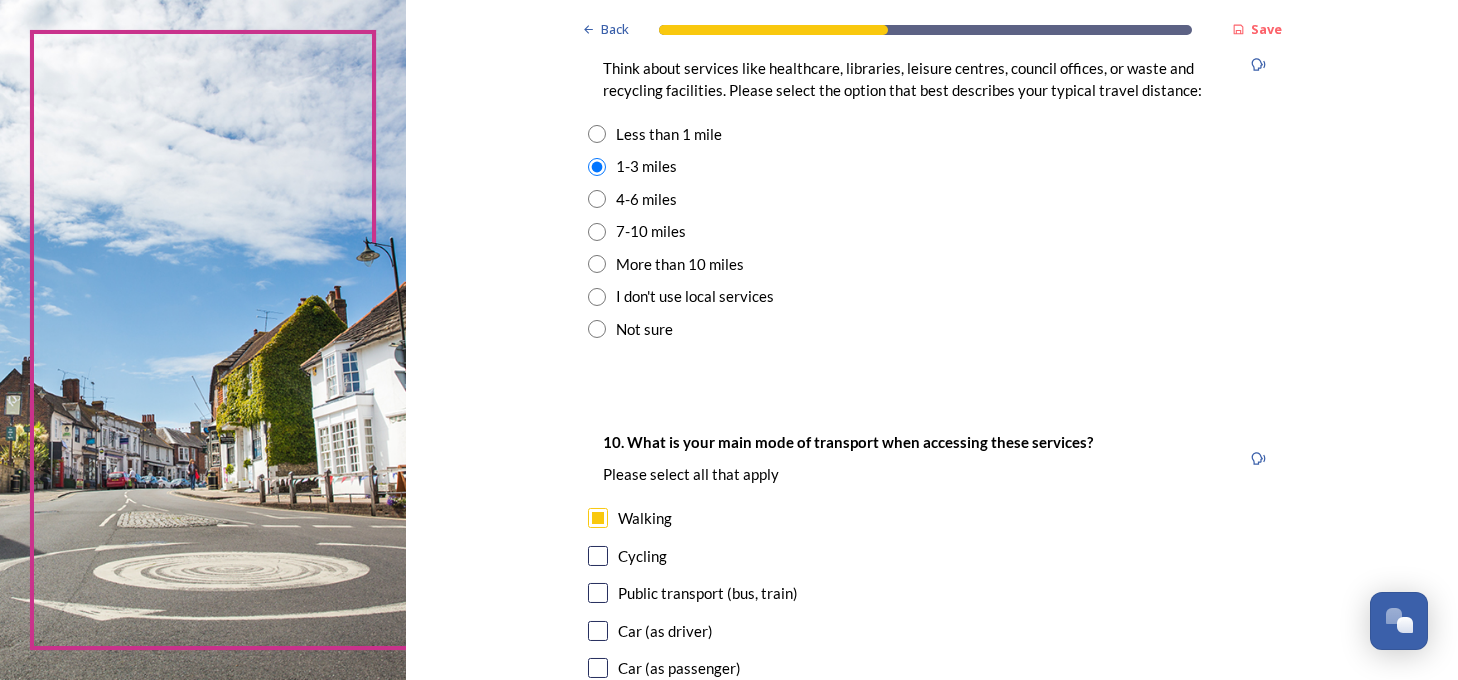 click at bounding box center [598, 556] 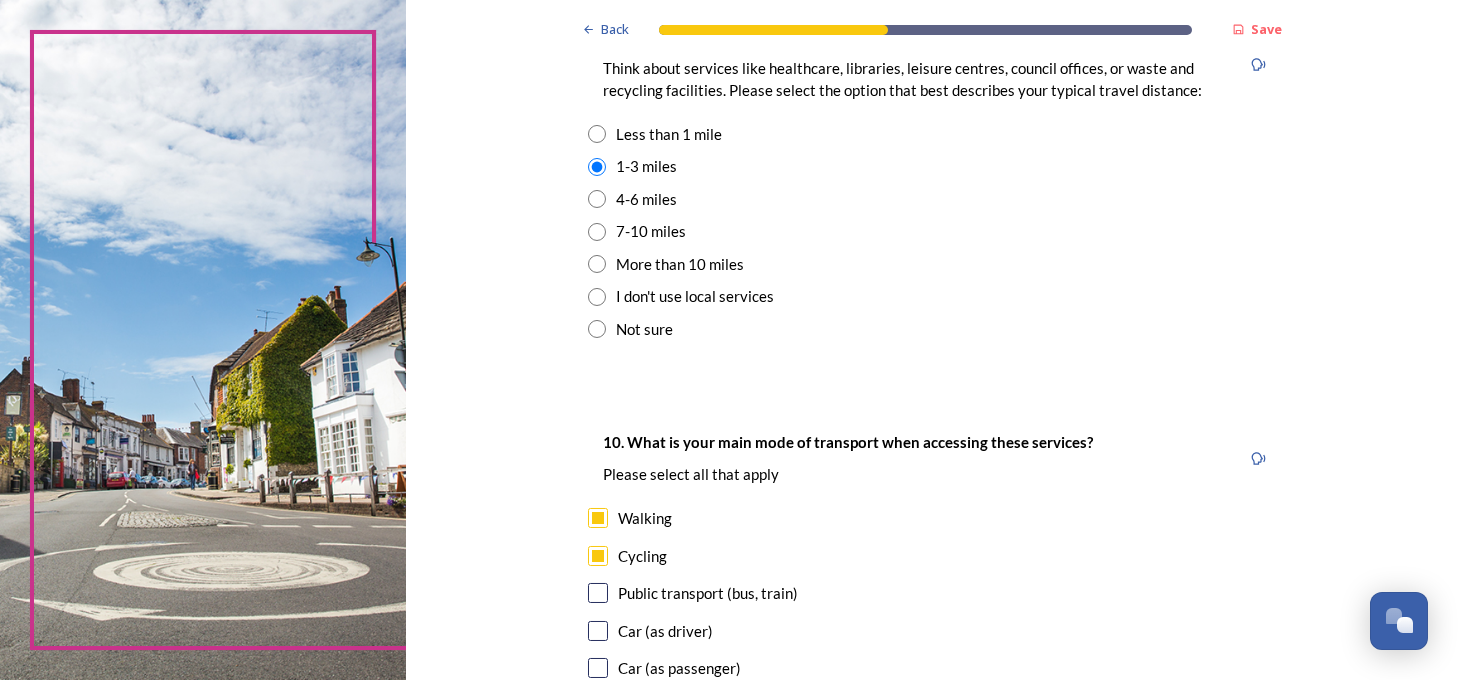 click at bounding box center (598, 593) 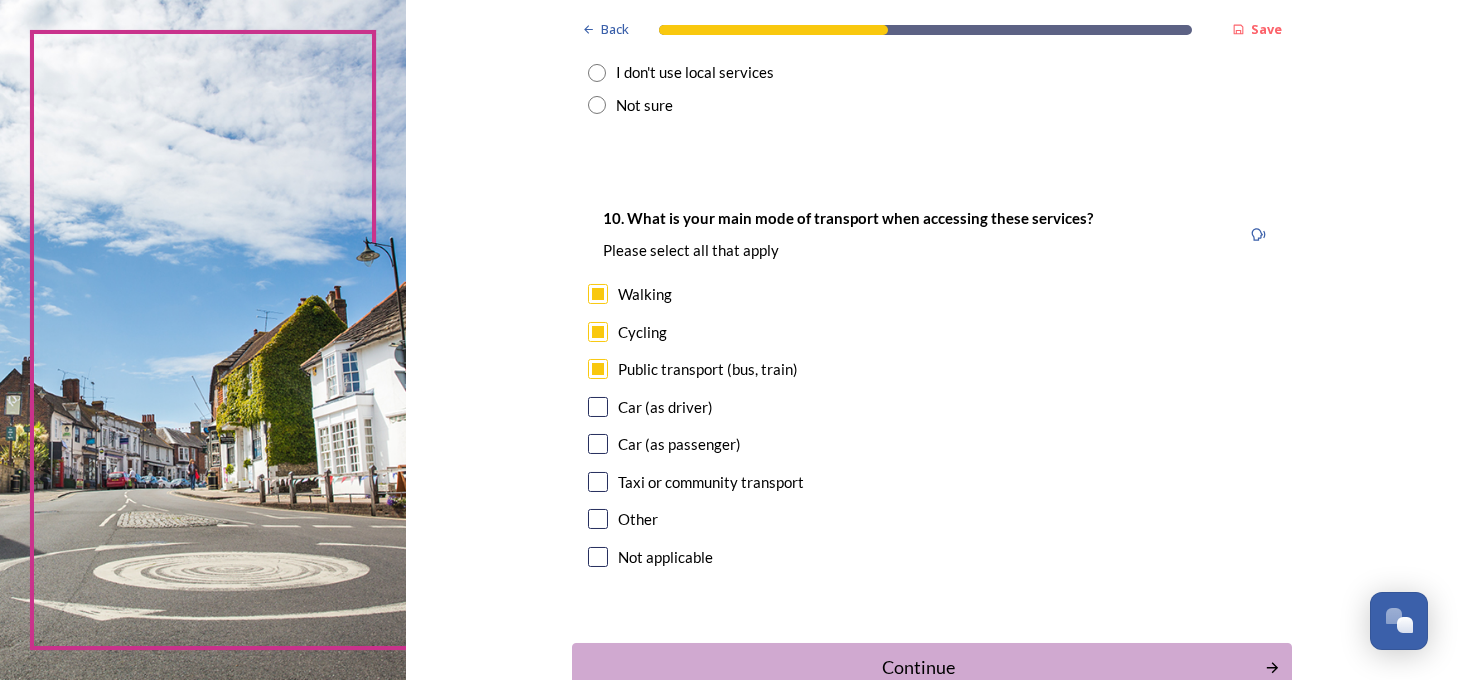 scroll, scrollTop: 1800, scrollLeft: 0, axis: vertical 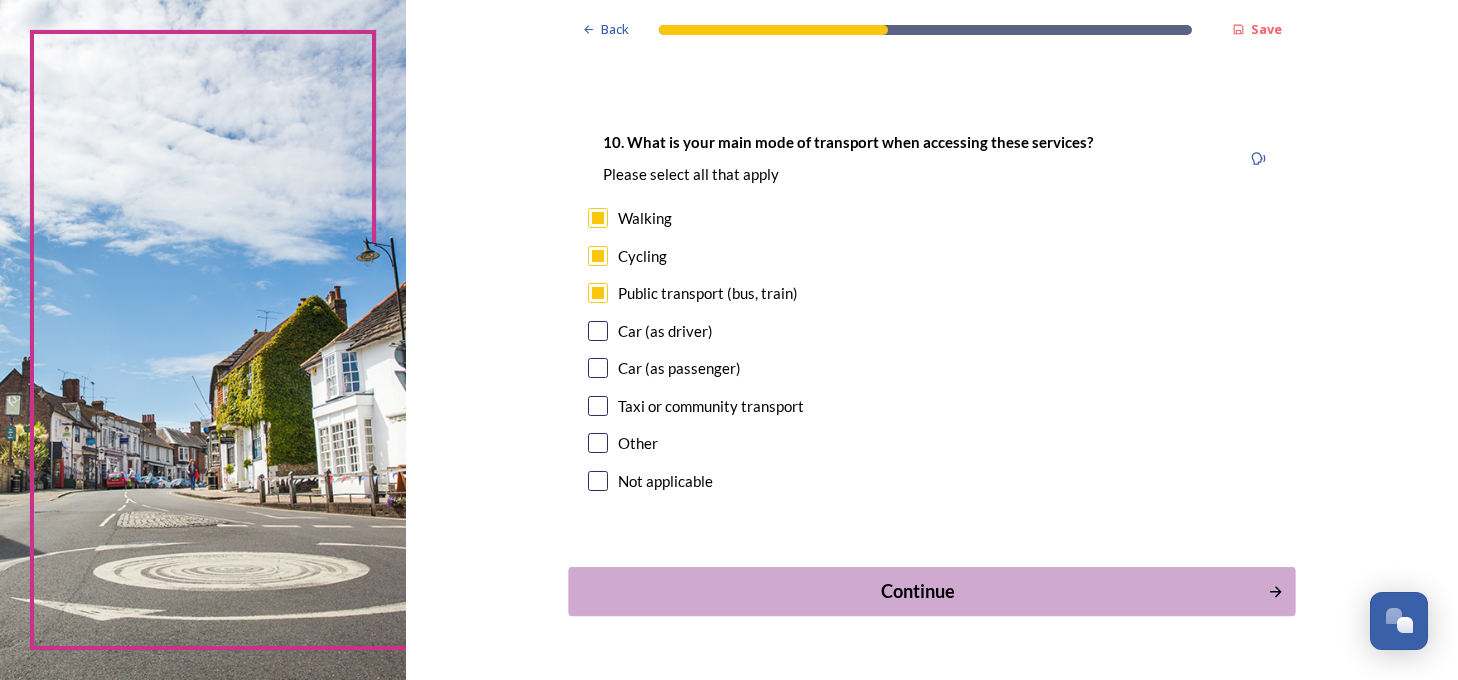 click on "Continue" at bounding box center [918, 591] 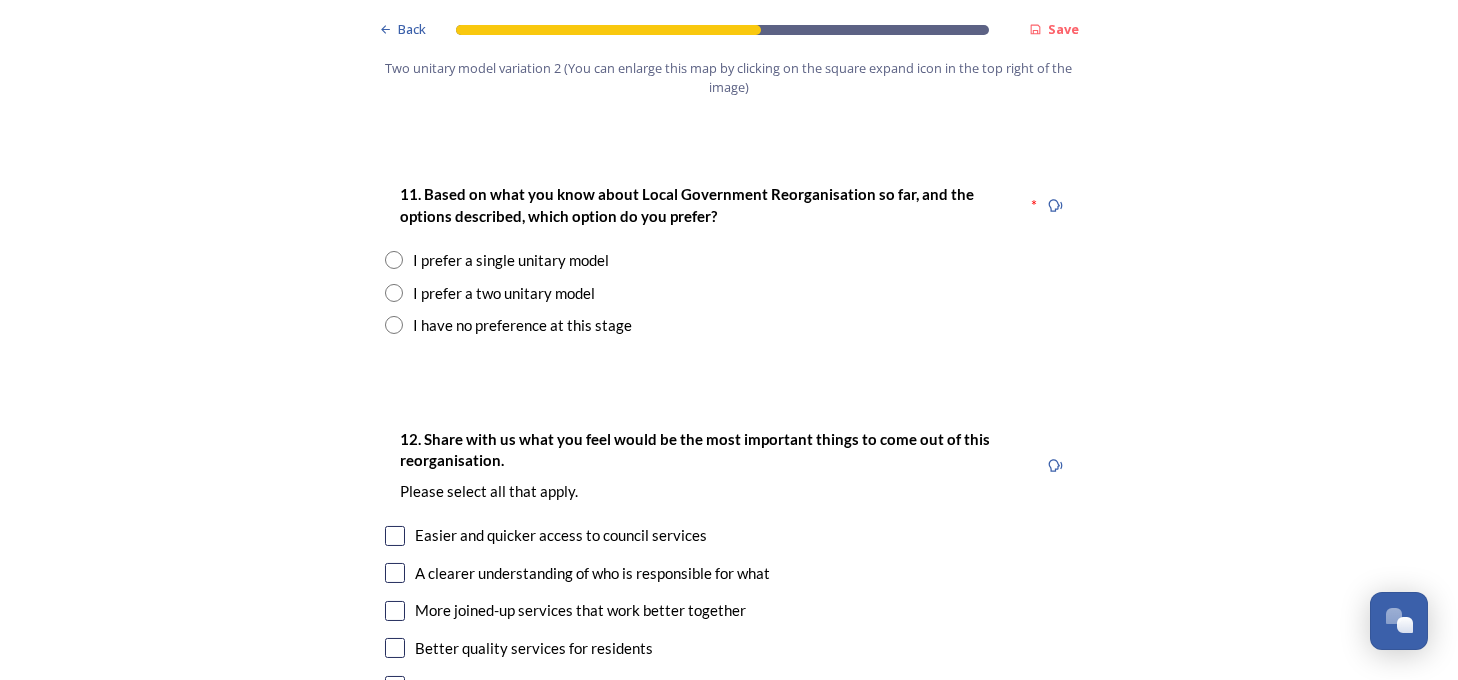 scroll, scrollTop: 2600, scrollLeft: 0, axis: vertical 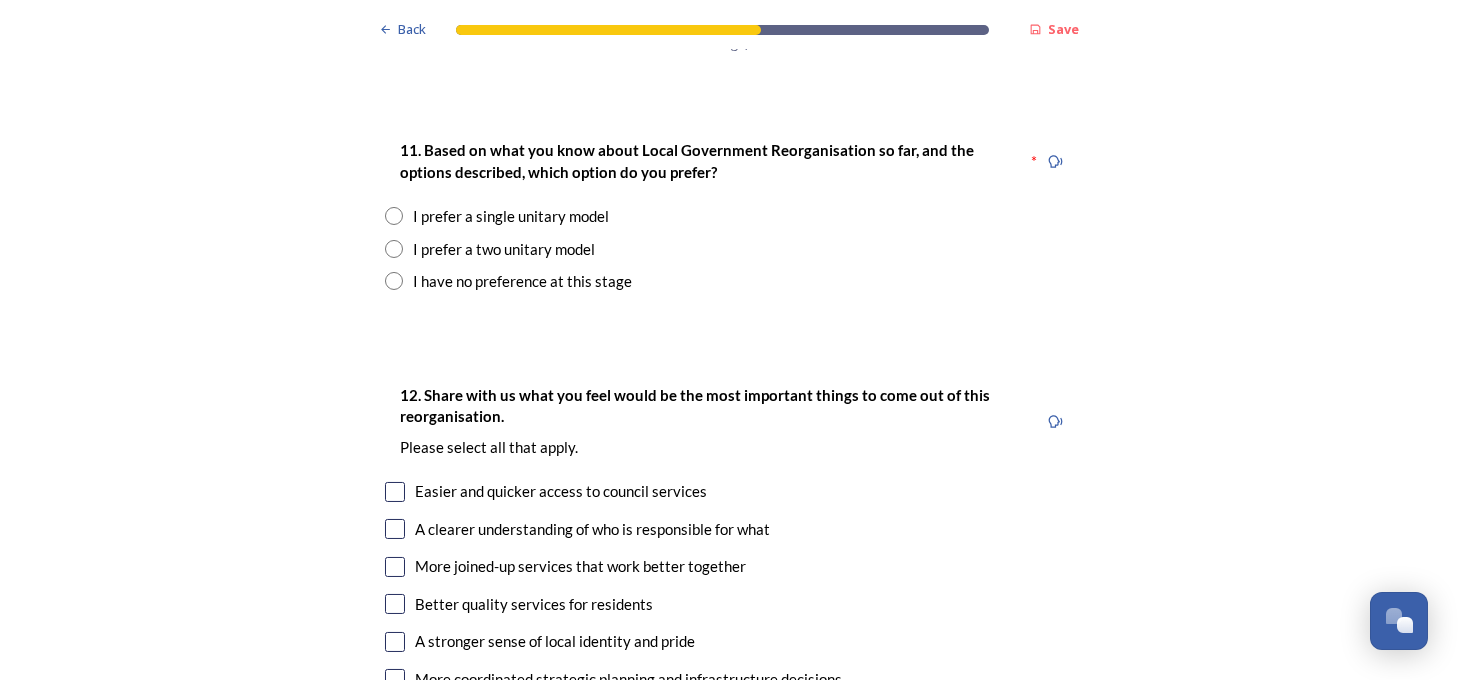 click at bounding box center (394, 249) 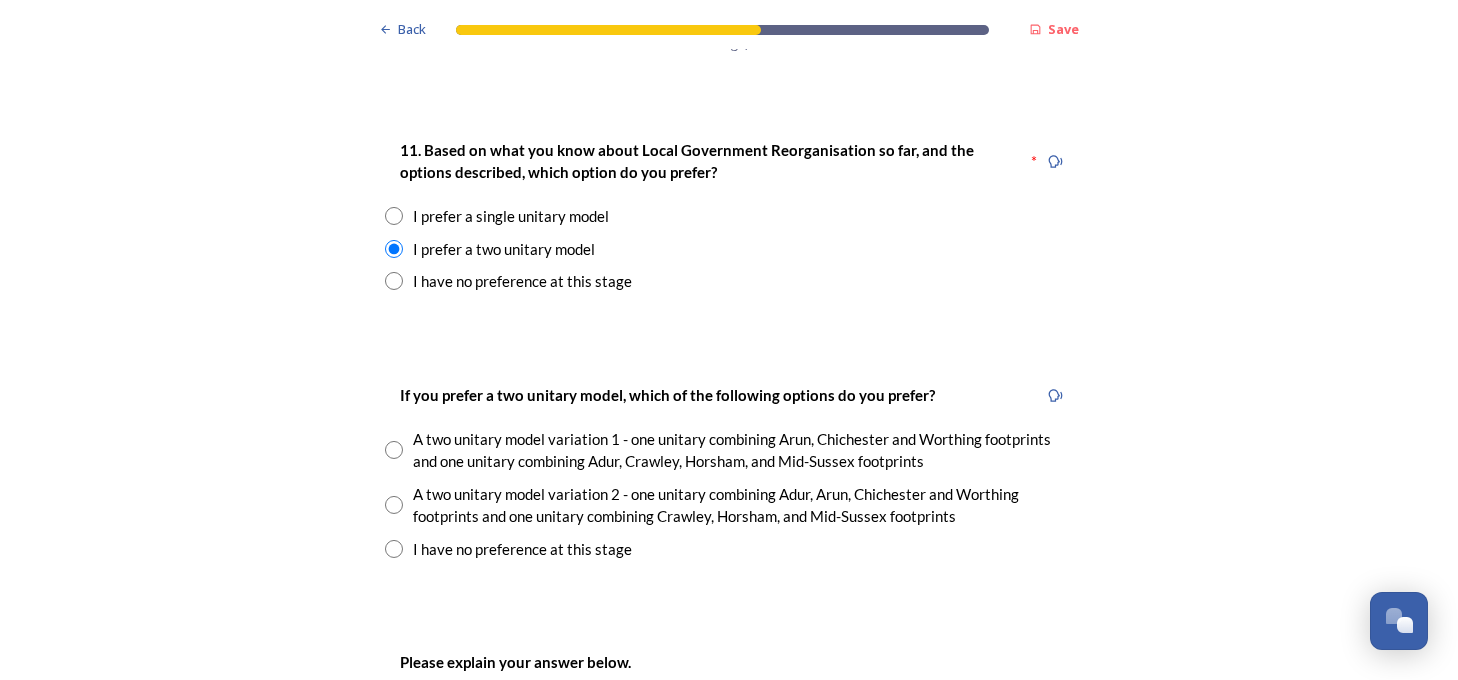 click at bounding box center (394, 505) 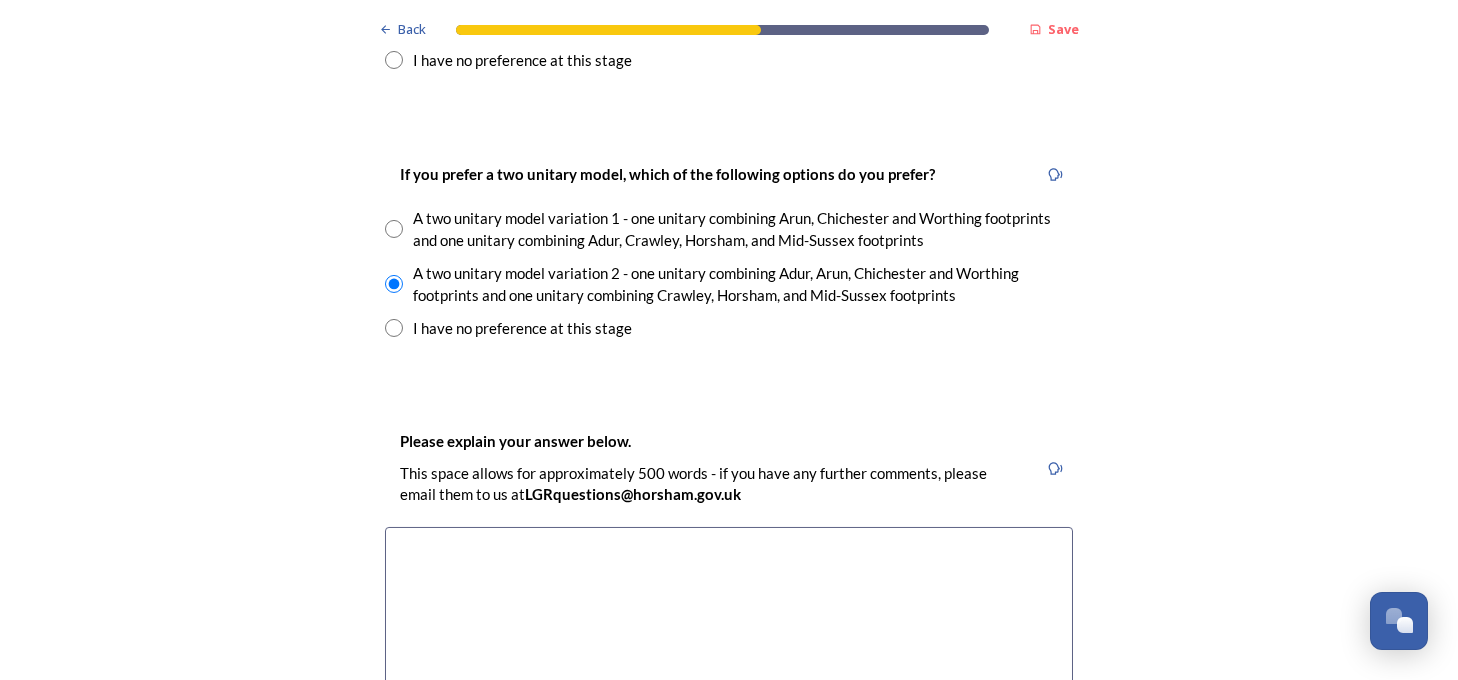 scroll, scrollTop: 2900, scrollLeft: 0, axis: vertical 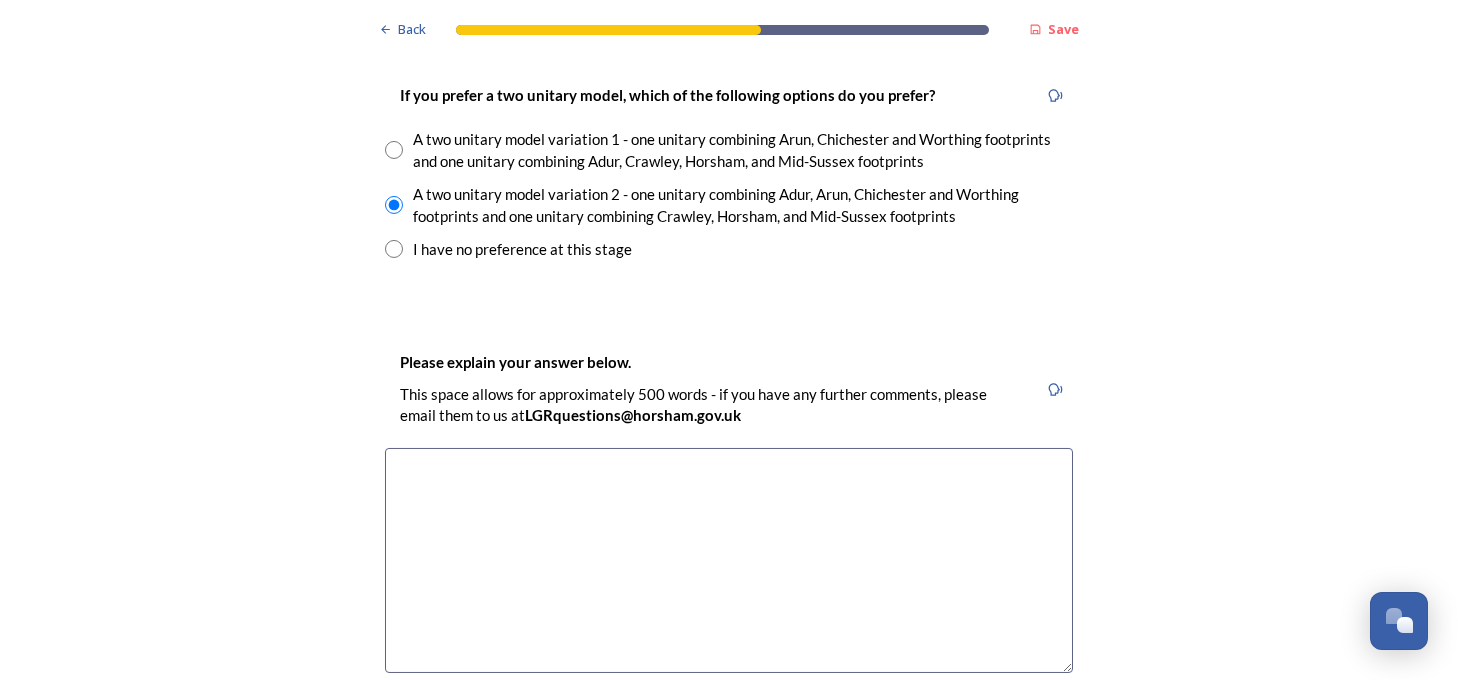 click at bounding box center [729, 560] 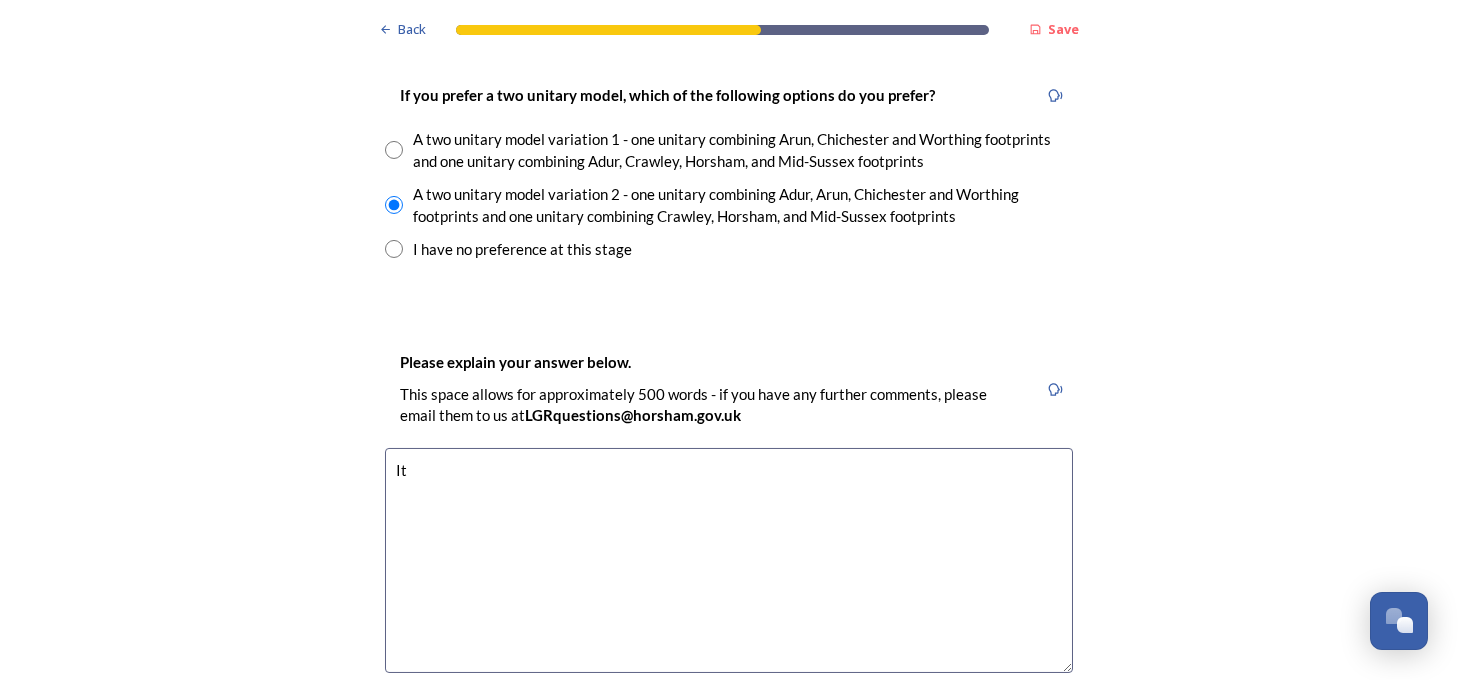 type on "I" 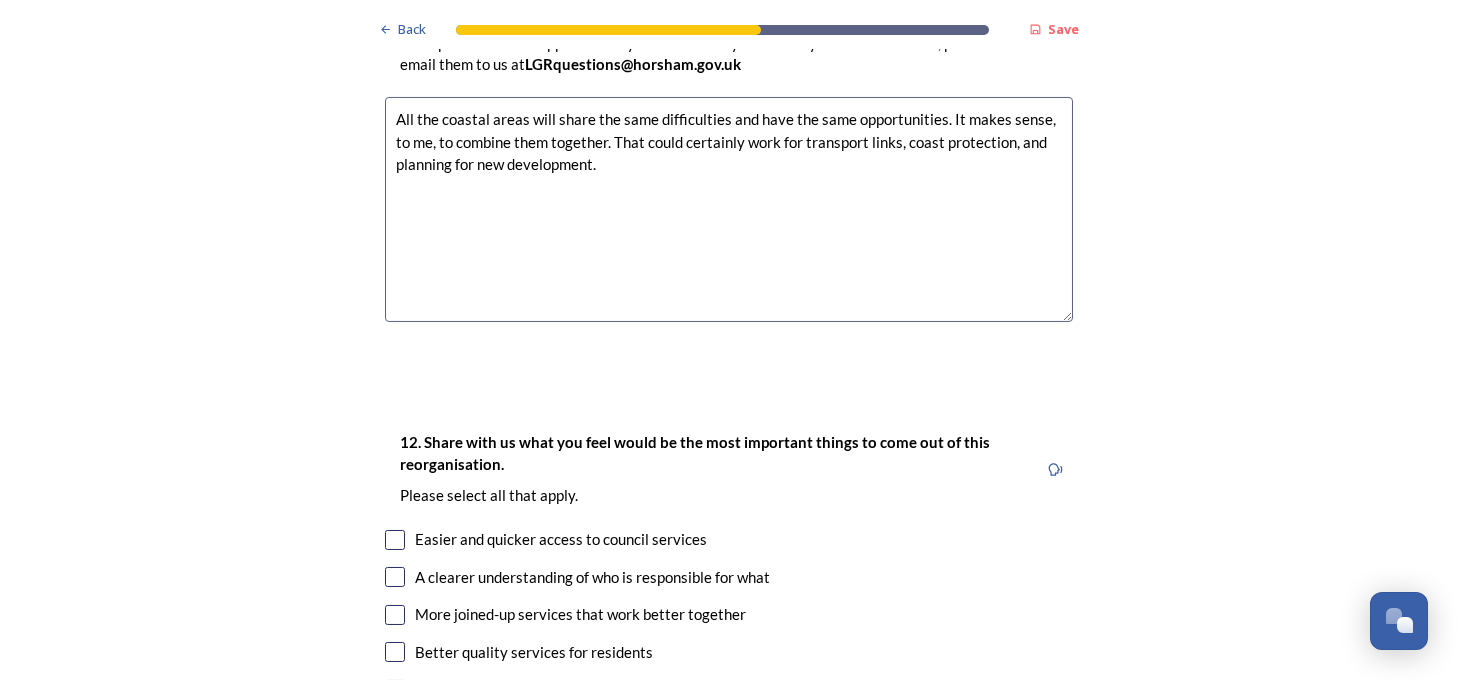 scroll, scrollTop: 3500, scrollLeft: 0, axis: vertical 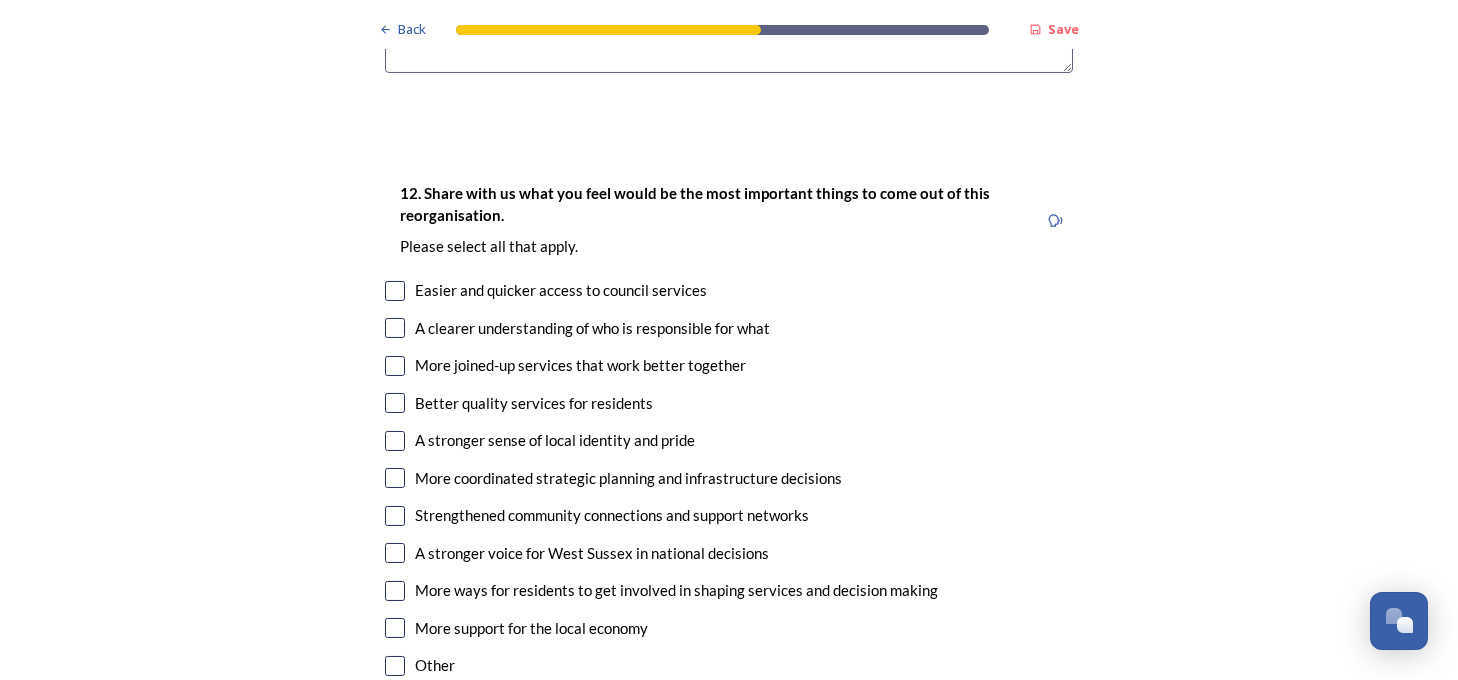 type on "All the coastal areas will share the same difficulties and have the same opportunities. It makes sense, to me, to combine them together. That could certainly work for transport links, coast protection, and  planning for new development." 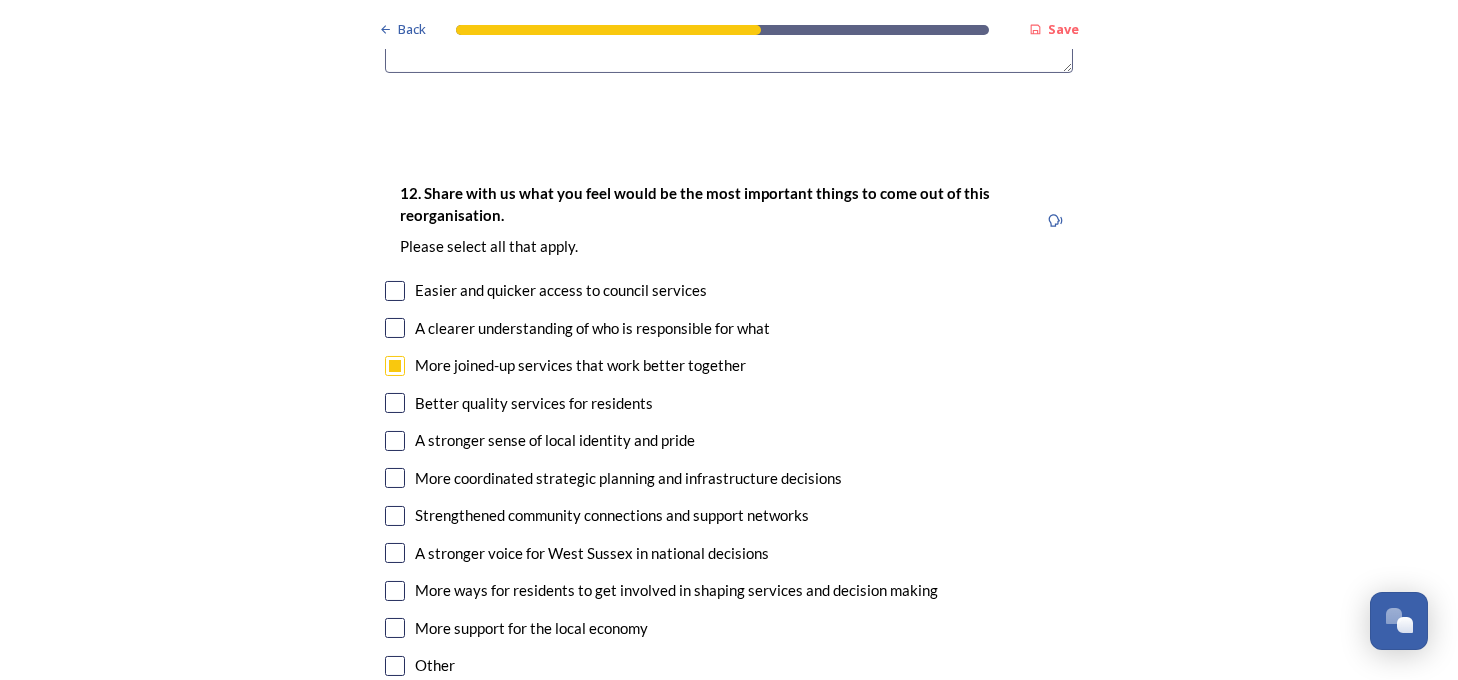 click at bounding box center [395, 328] 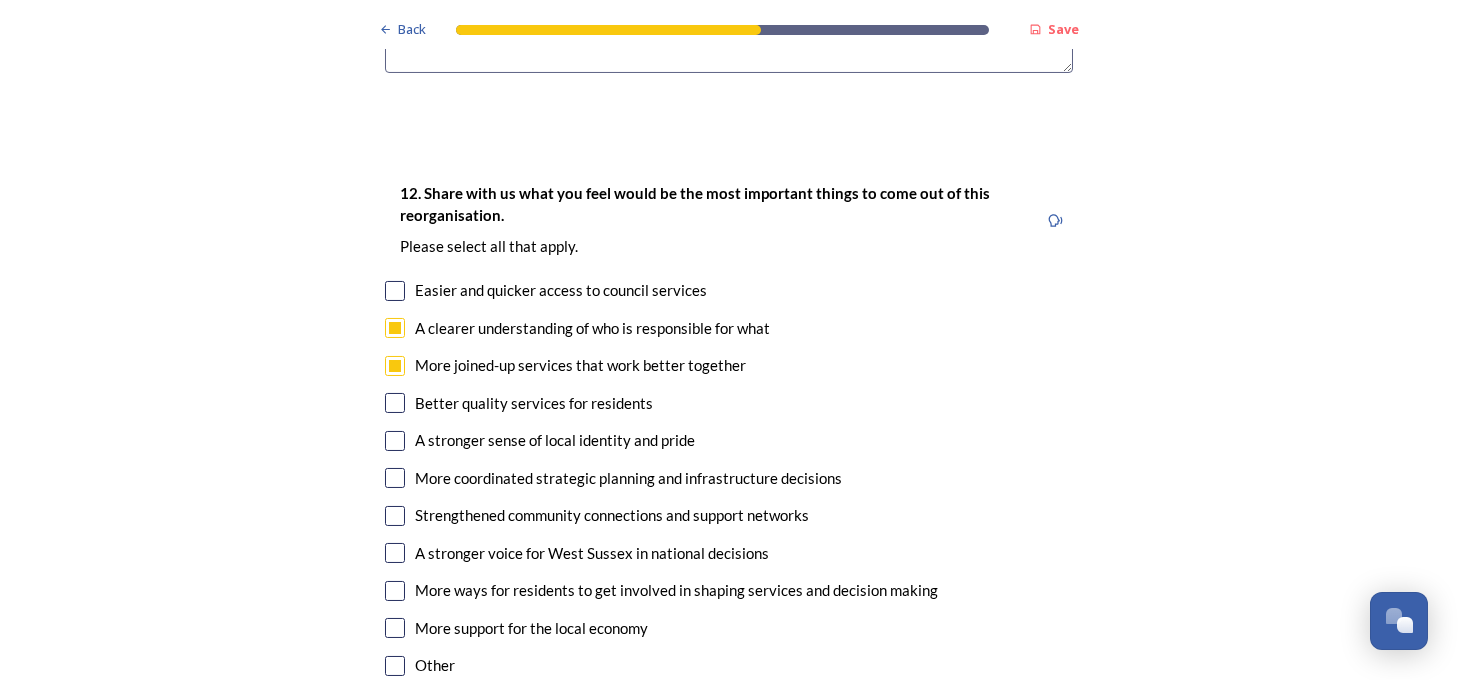 click at bounding box center [395, 478] 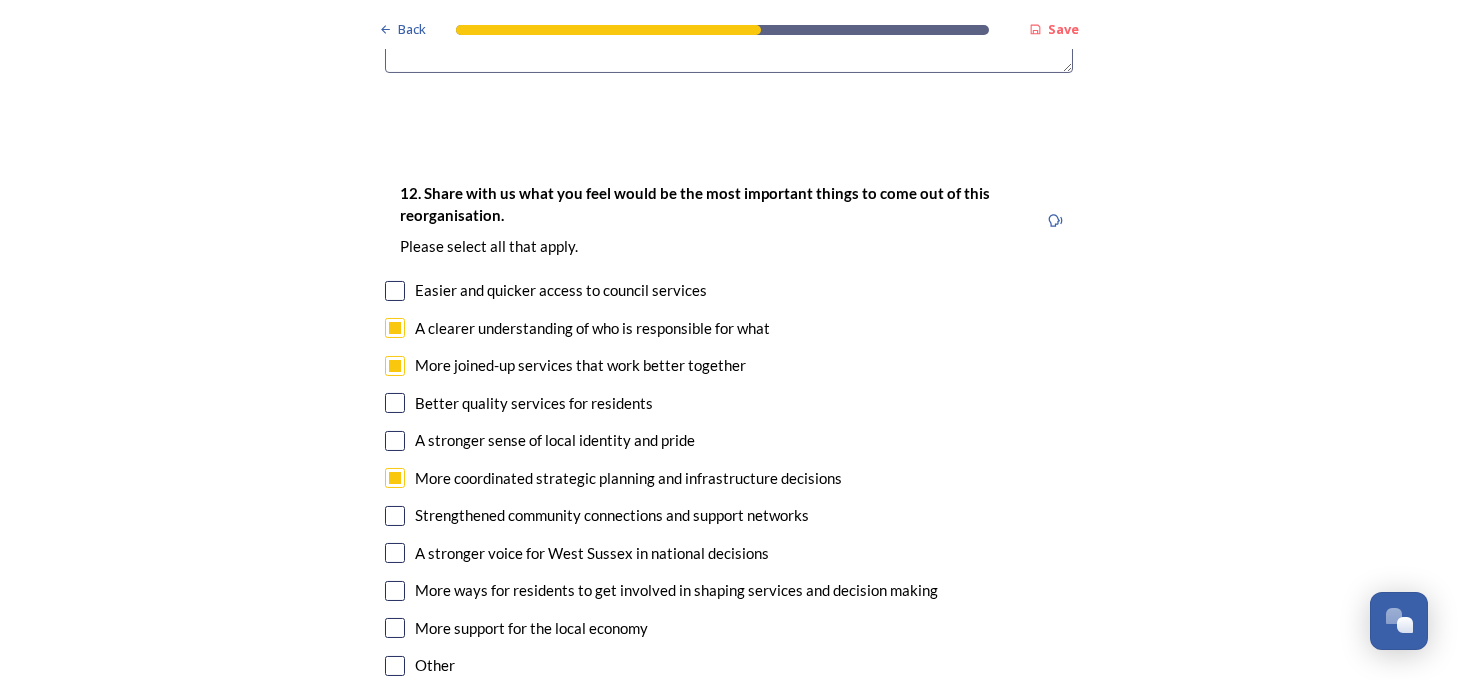 click at bounding box center (395, 516) 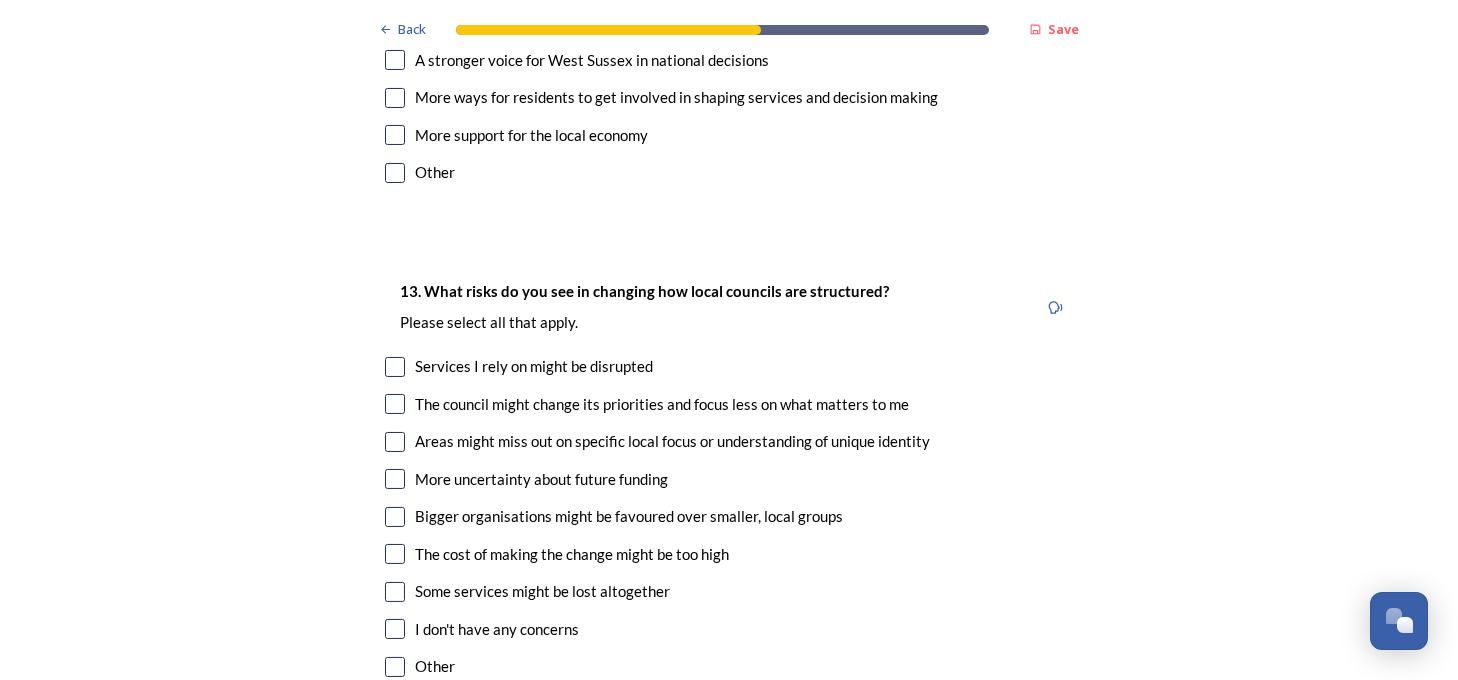 scroll, scrollTop: 4000, scrollLeft: 0, axis: vertical 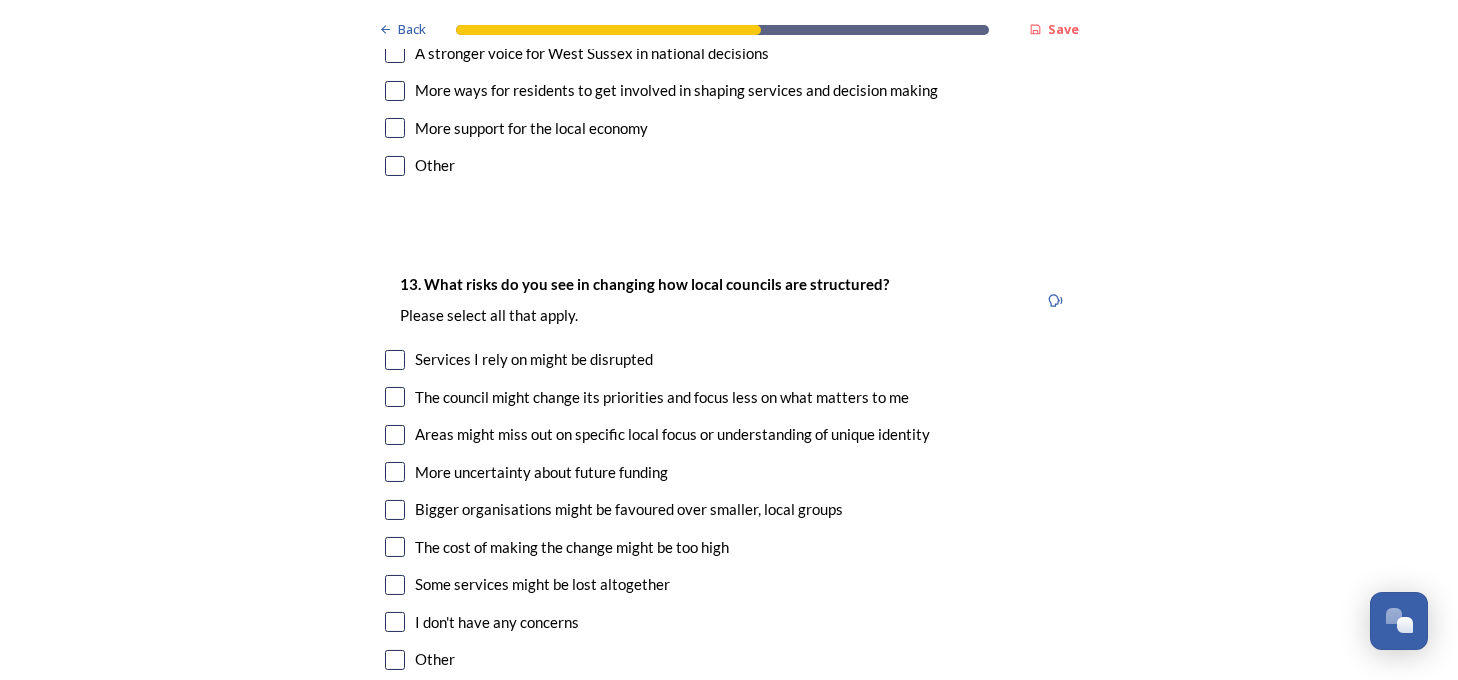 click at bounding box center (395, 435) 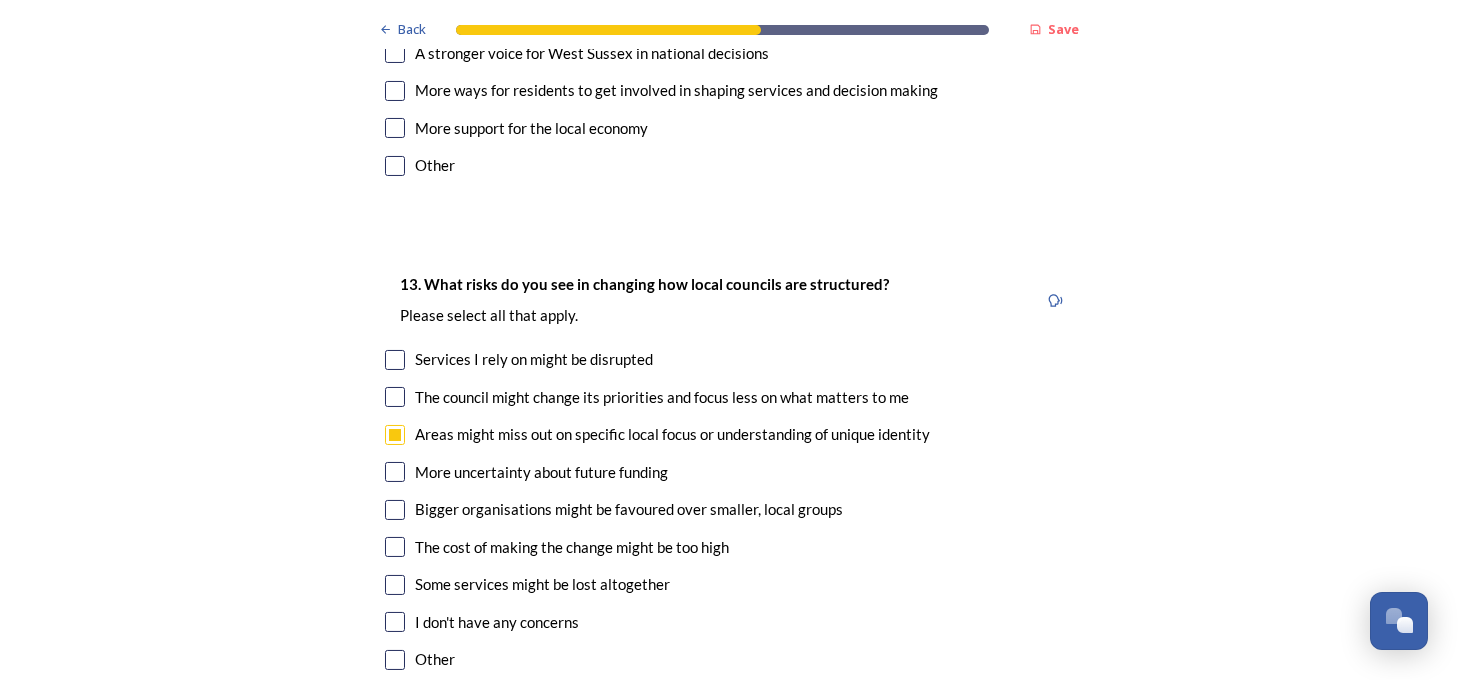 click at bounding box center (395, 510) 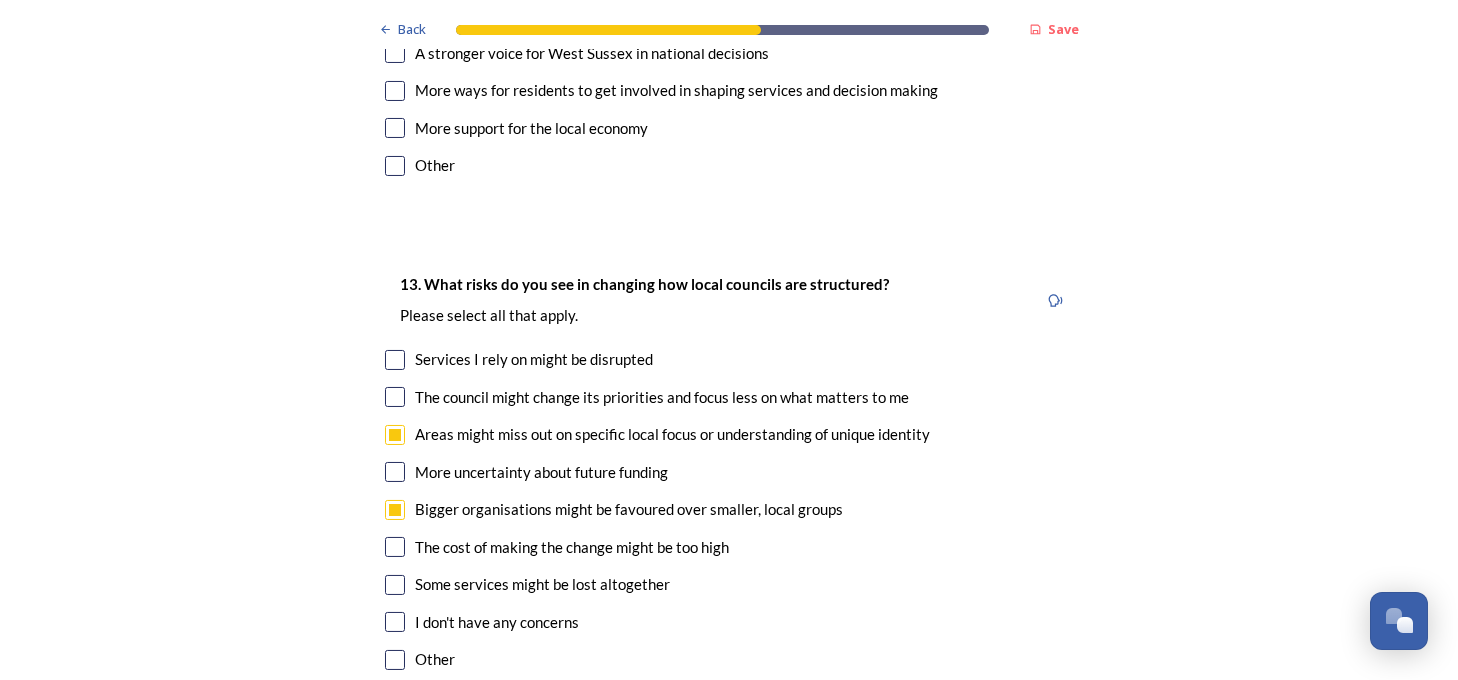 click at bounding box center (395, 360) 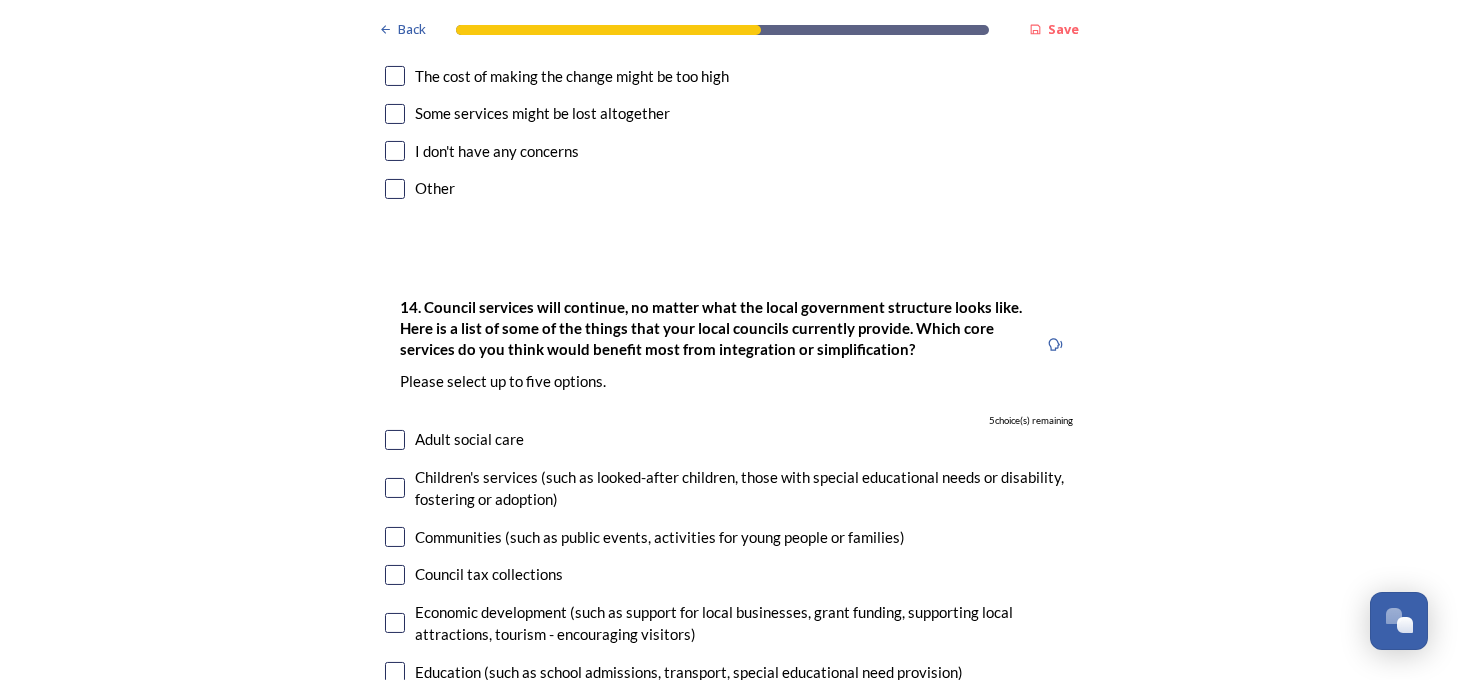 scroll, scrollTop: 4500, scrollLeft: 0, axis: vertical 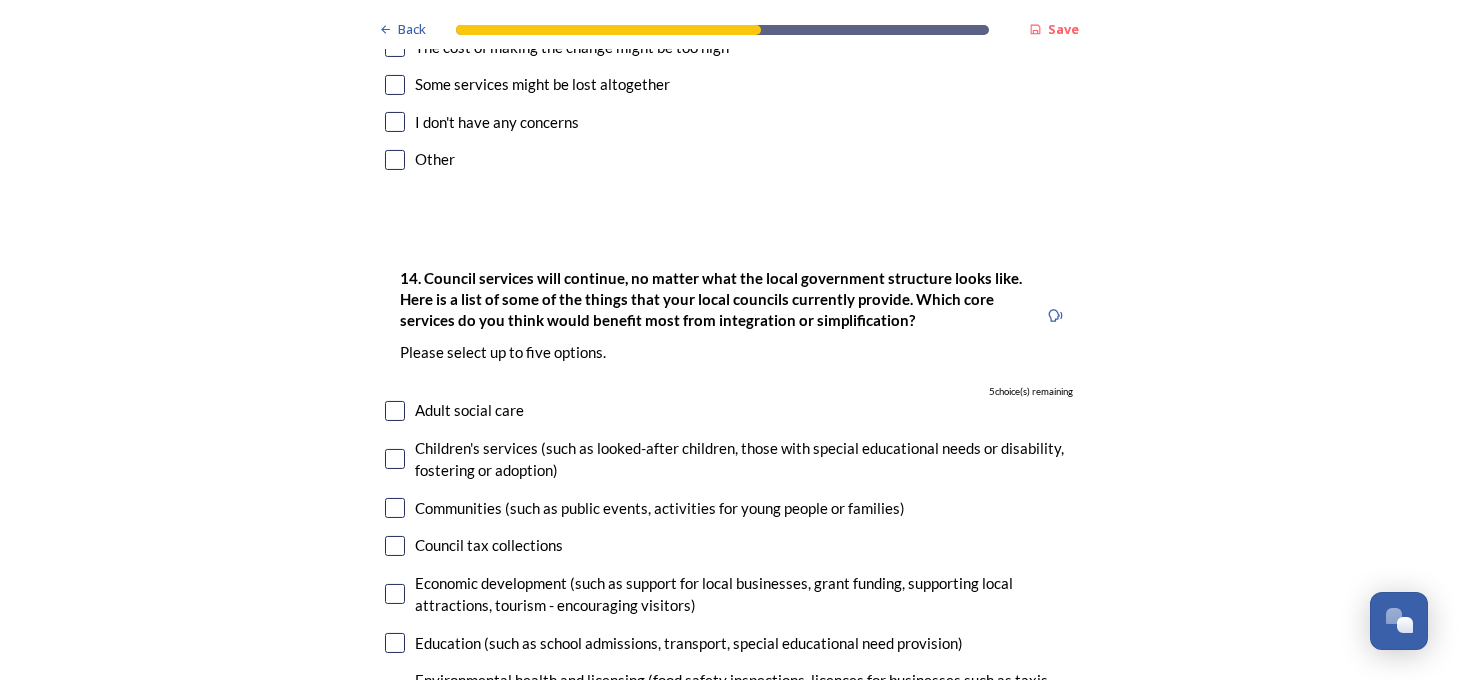 click at bounding box center (395, 594) 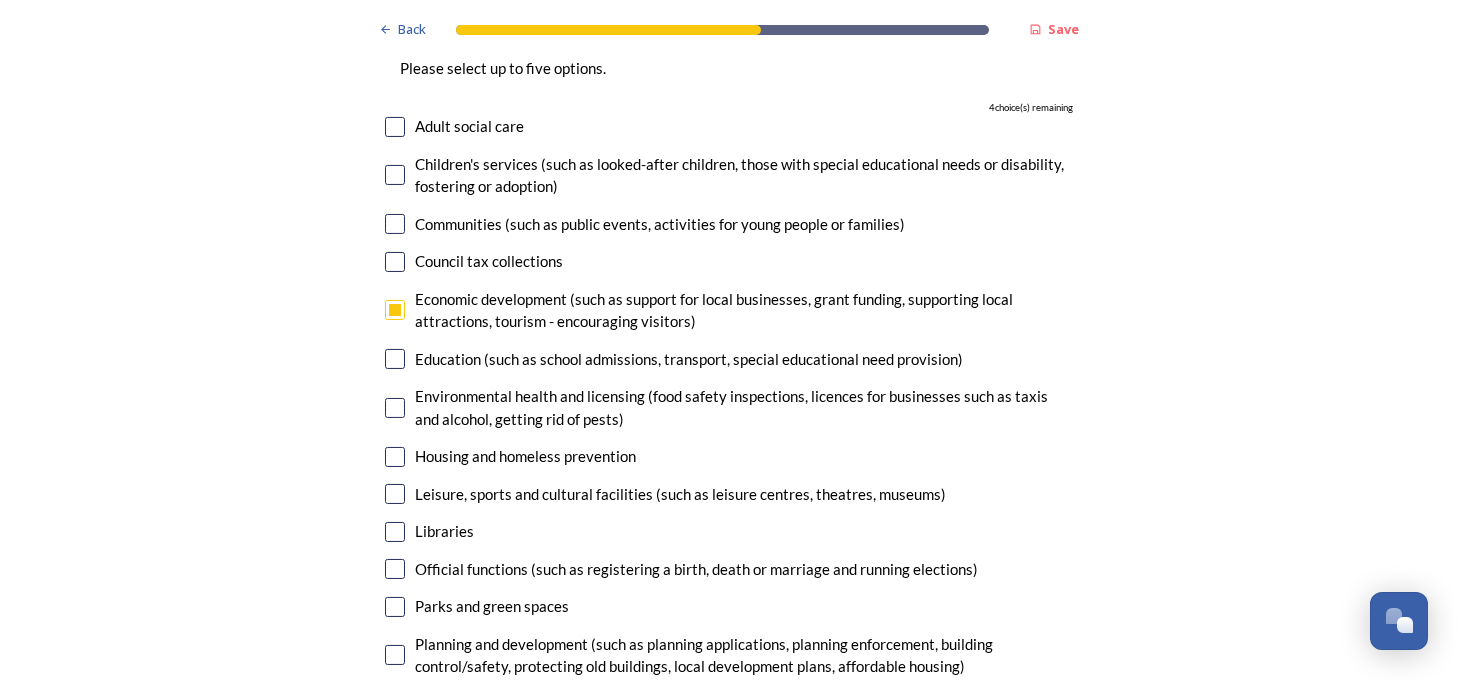 scroll, scrollTop: 4800, scrollLeft: 0, axis: vertical 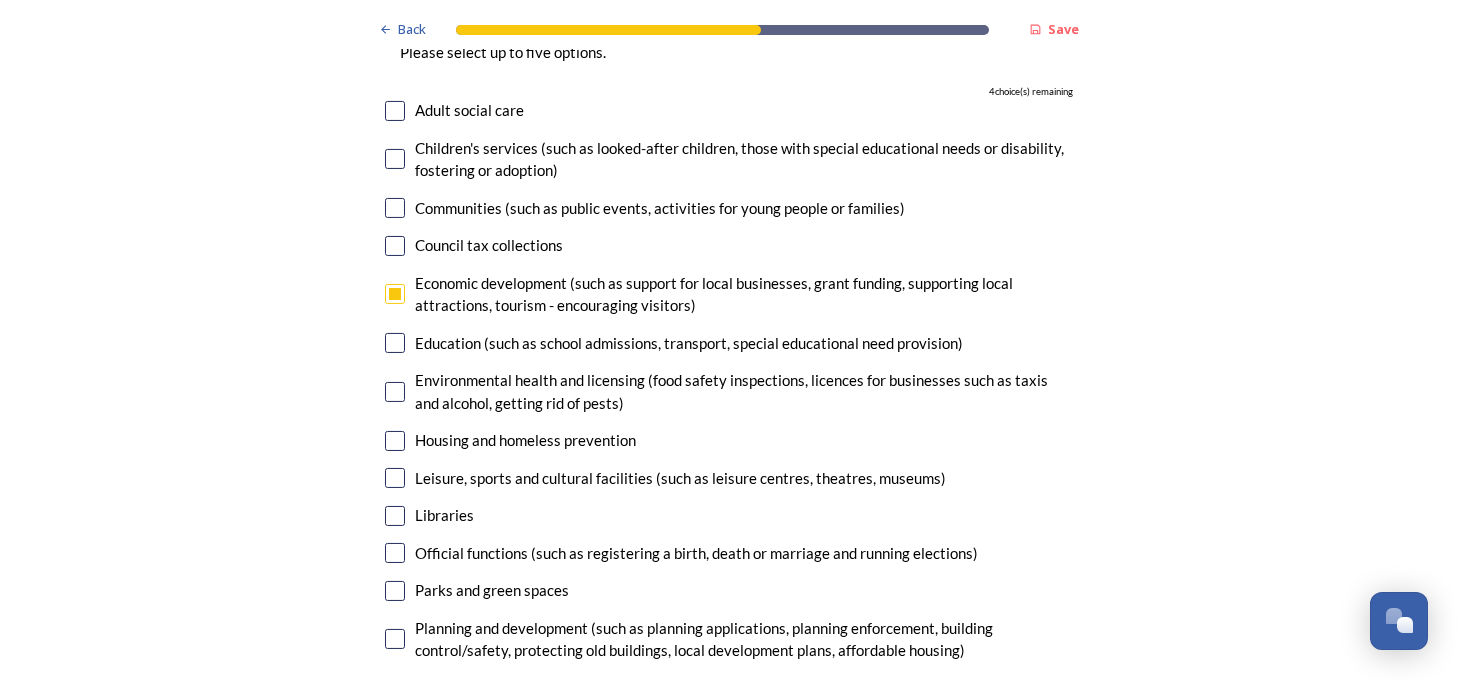 click at bounding box center [395, 441] 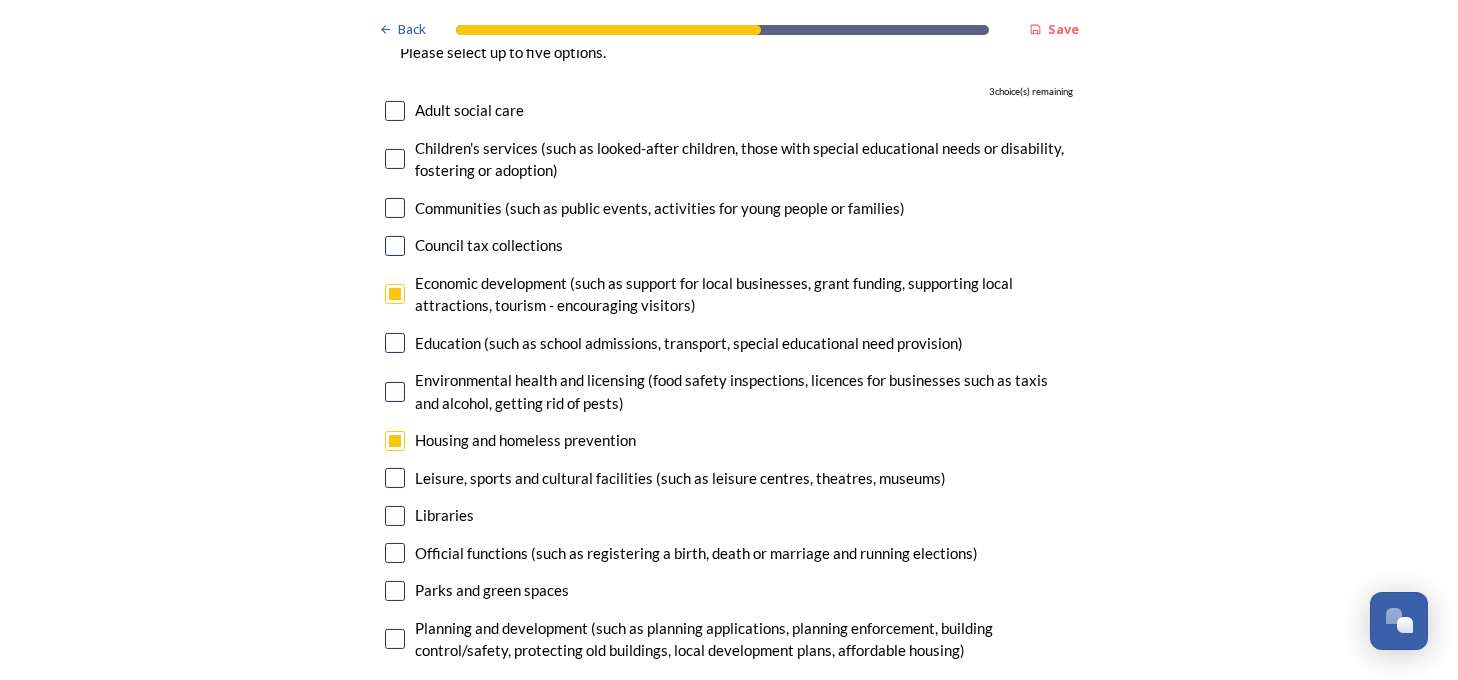 click at bounding box center (395, 639) 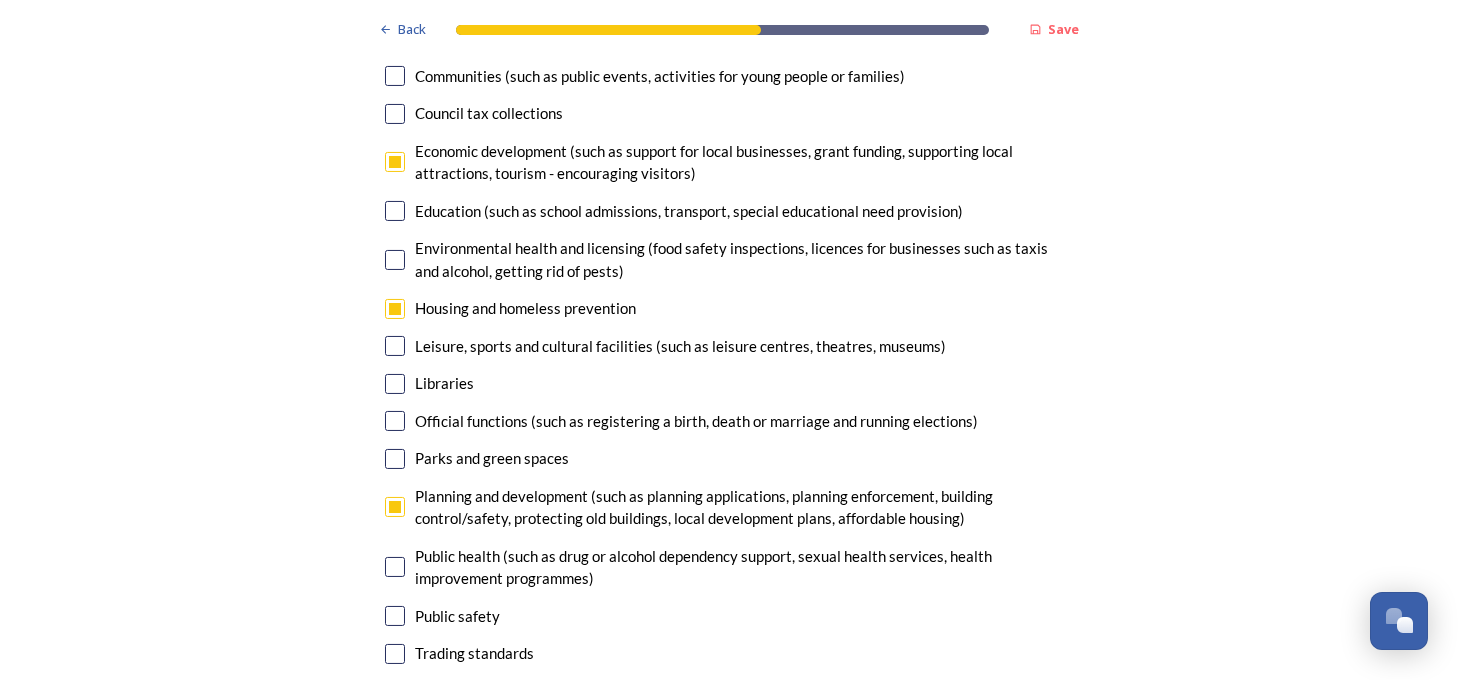 scroll, scrollTop: 5000, scrollLeft: 0, axis: vertical 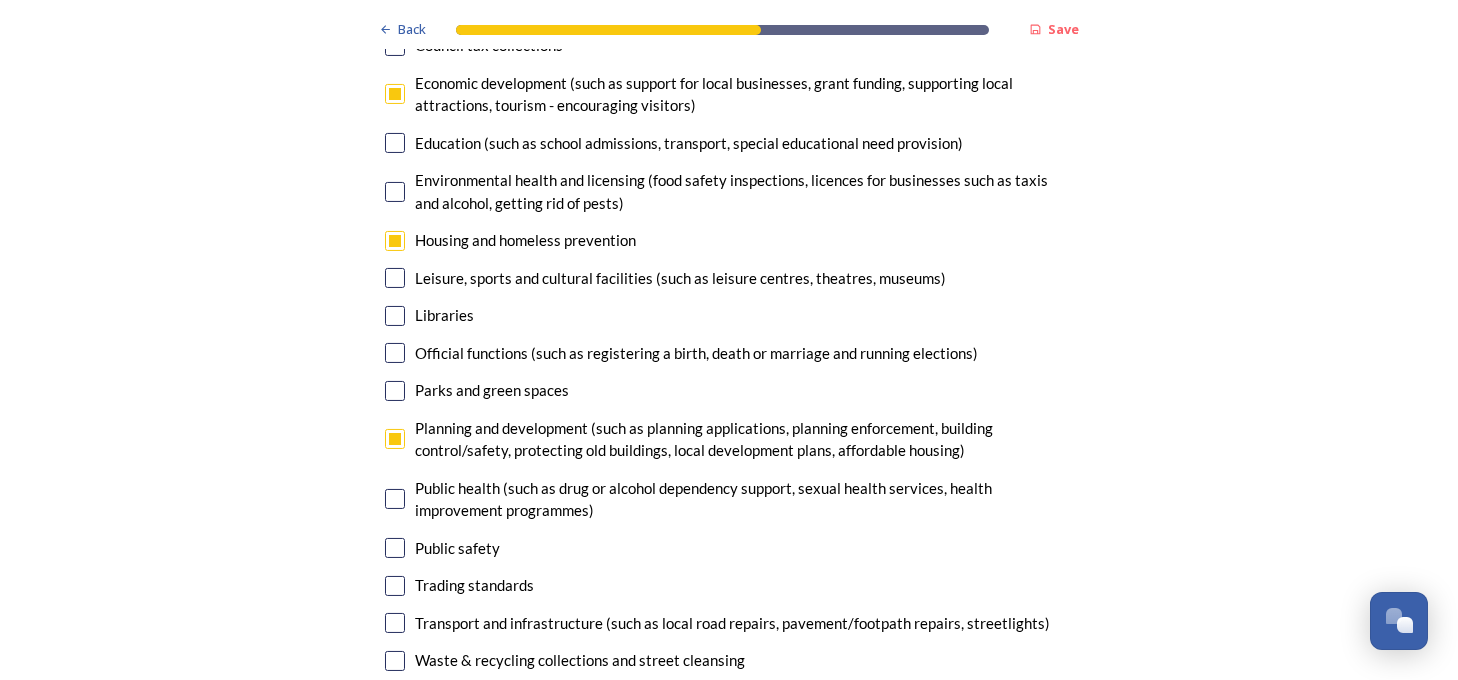 click at bounding box center [395, 623] 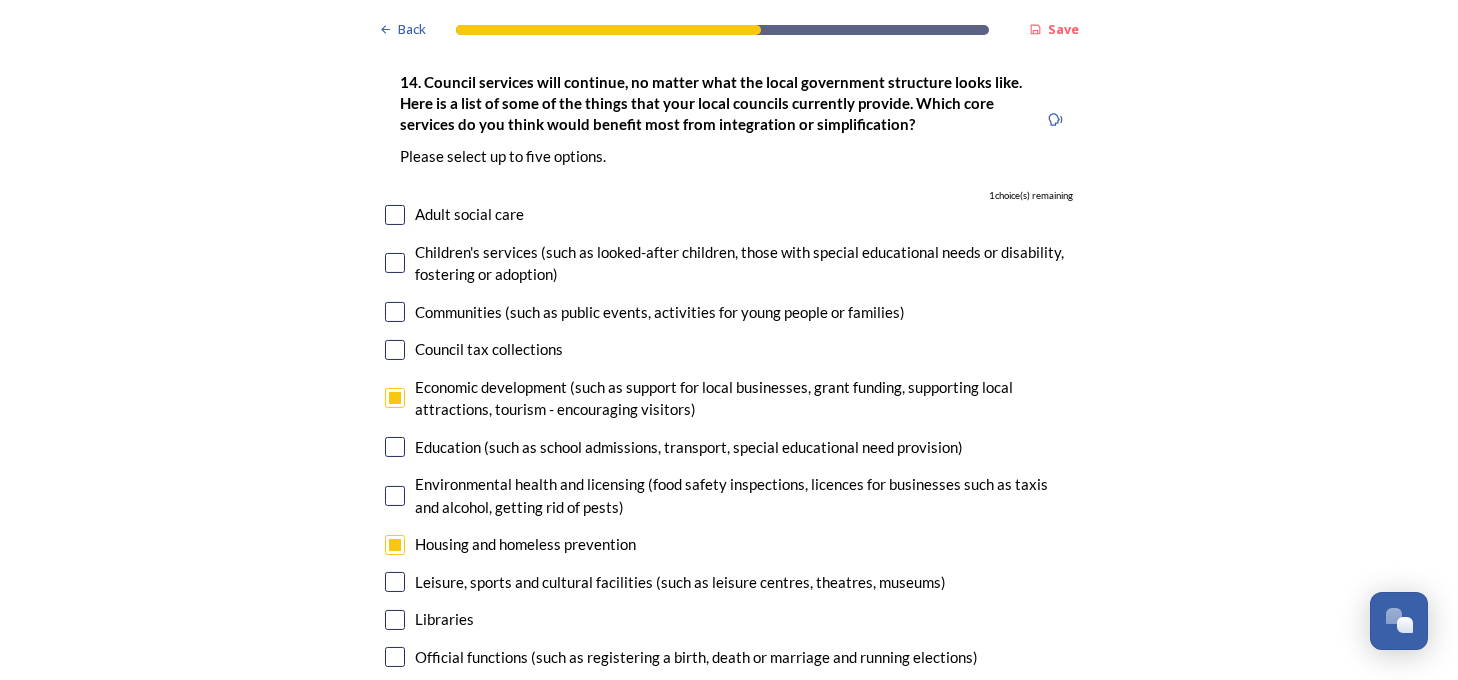 scroll, scrollTop: 4700, scrollLeft: 0, axis: vertical 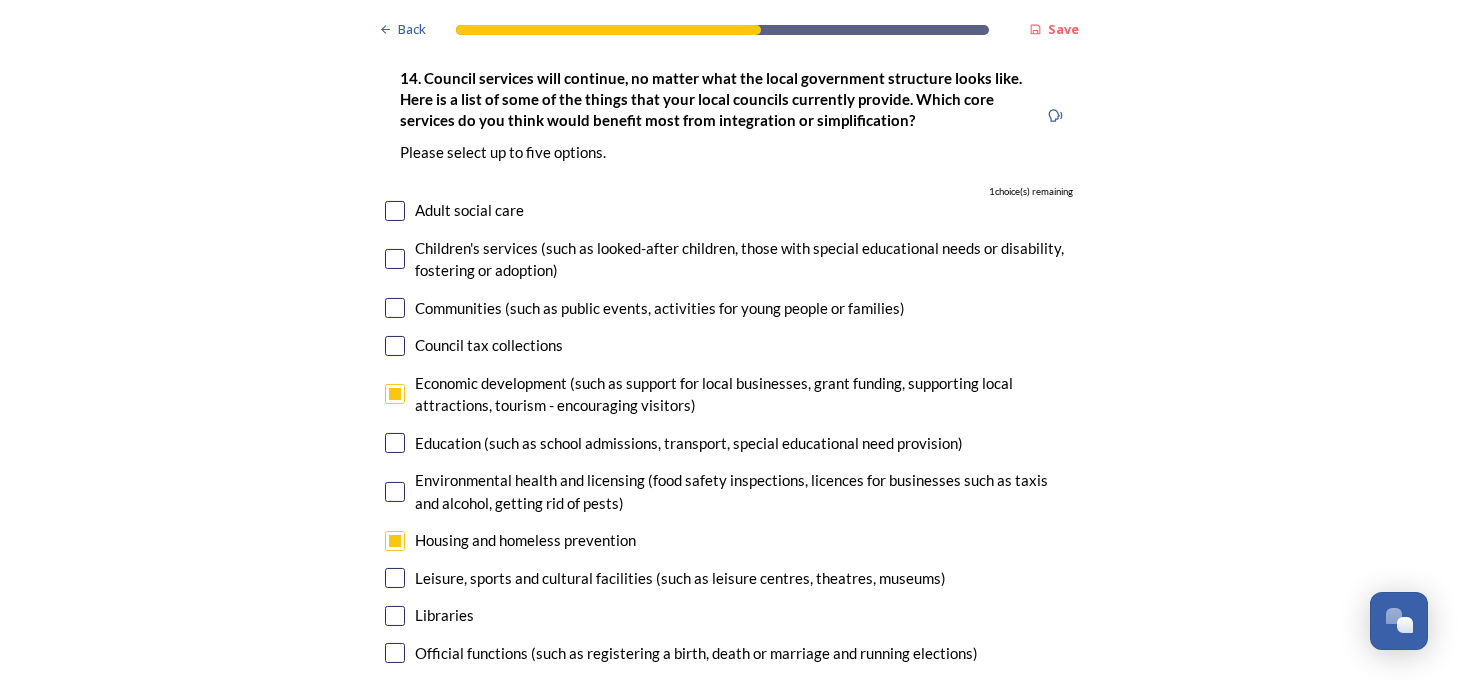 click at bounding box center (395, 443) 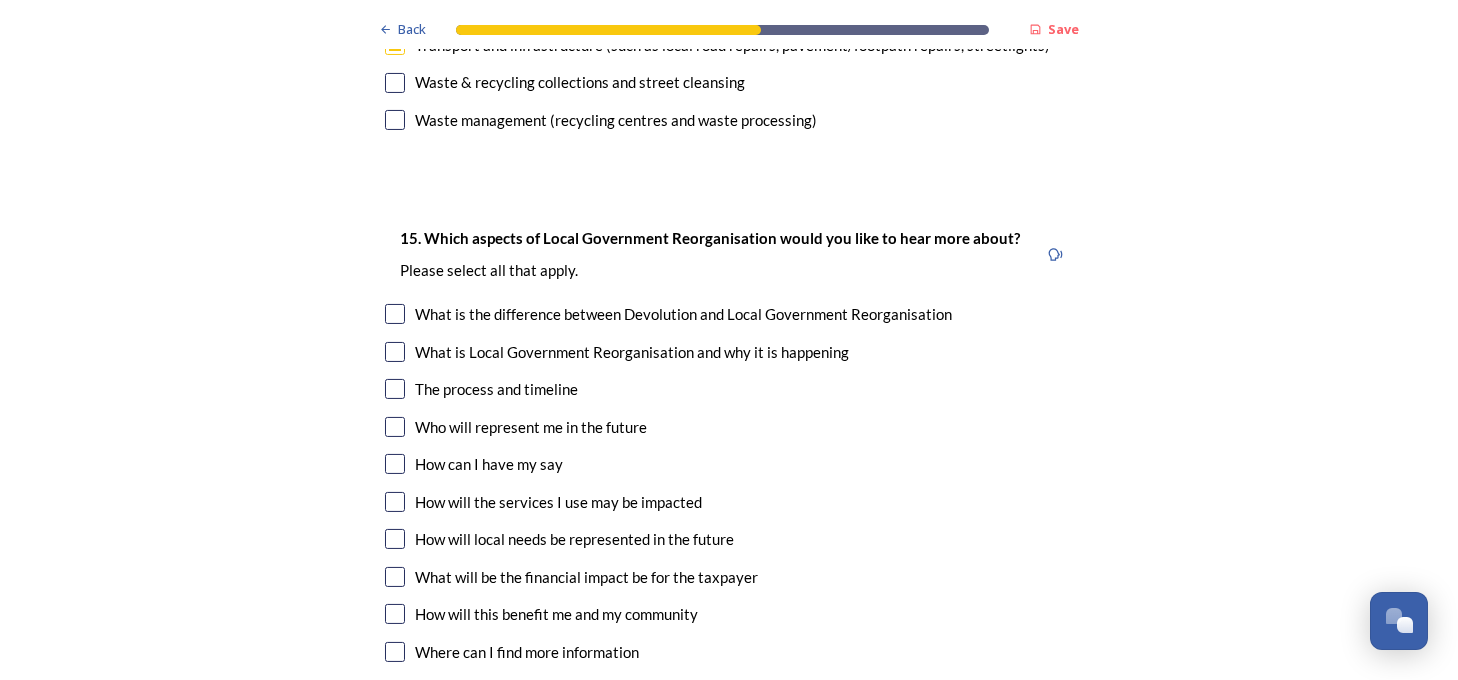 scroll, scrollTop: 5600, scrollLeft: 0, axis: vertical 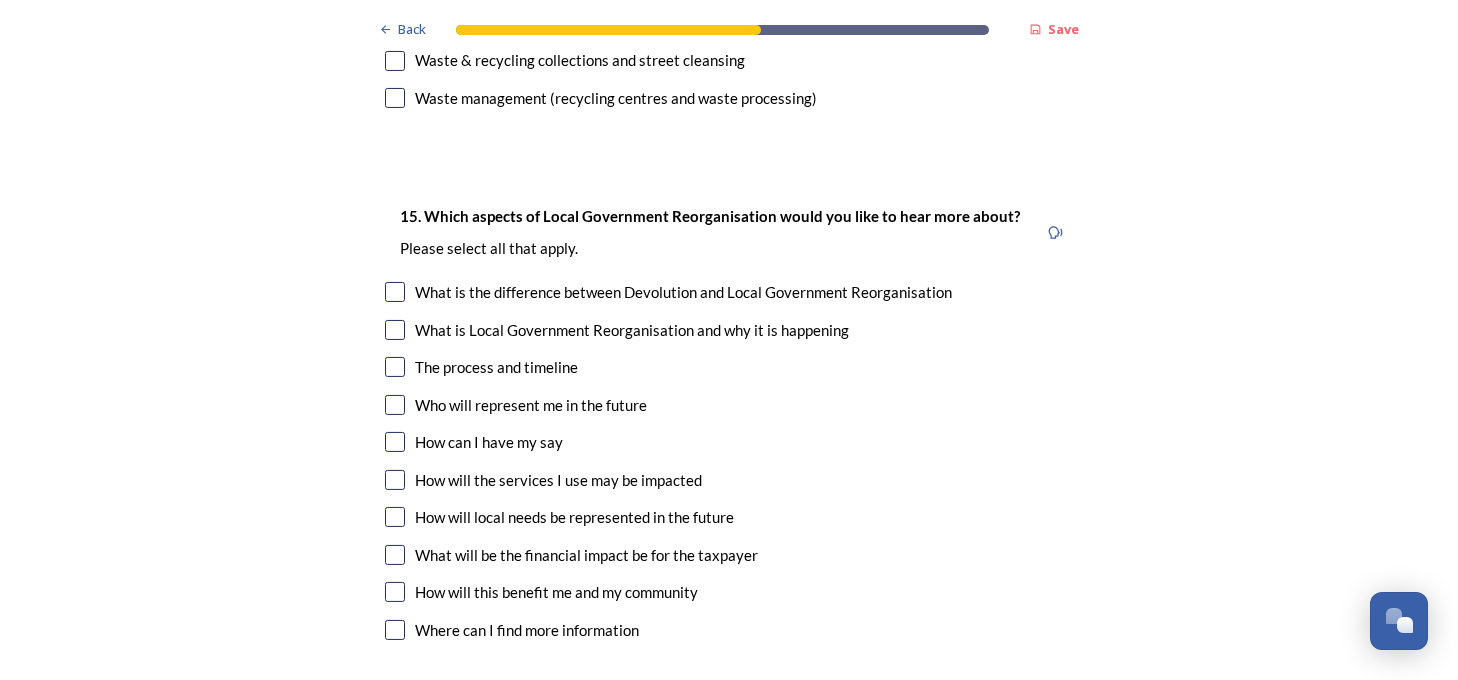click at bounding box center (395, 480) 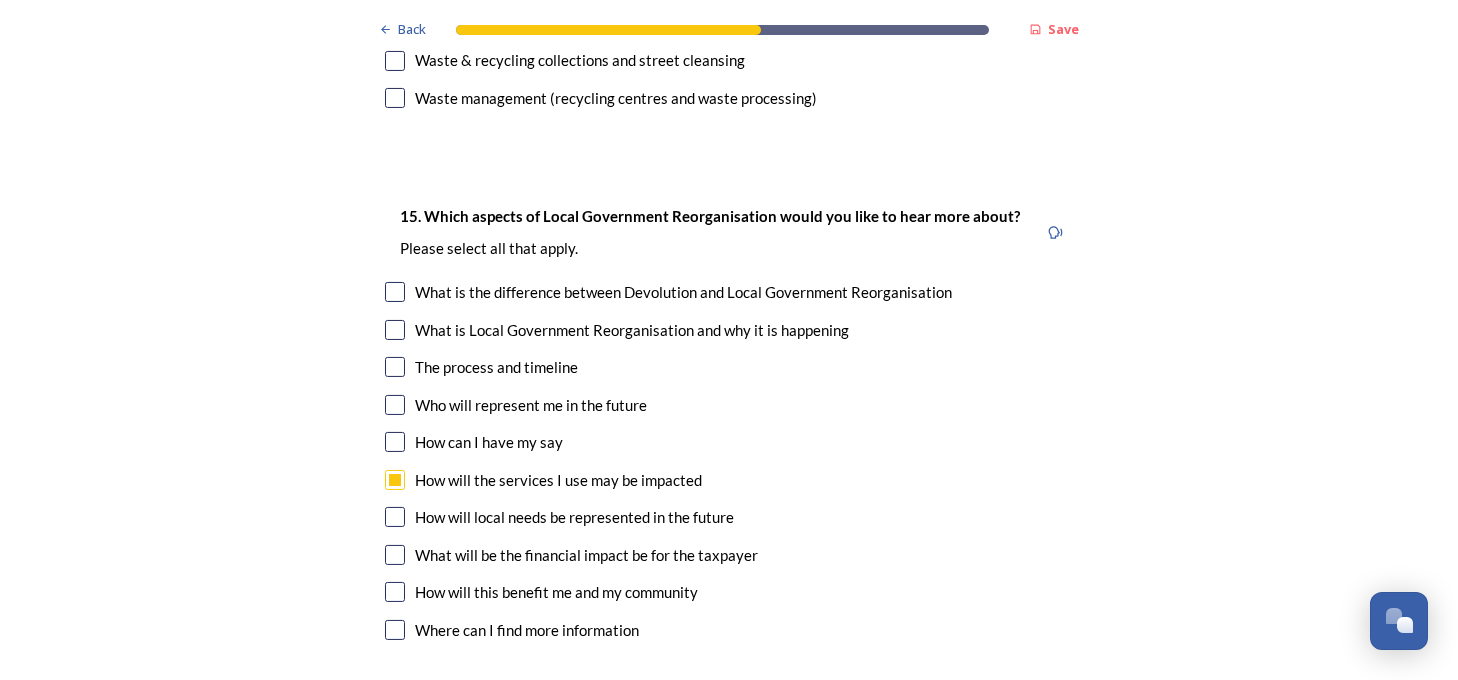click at bounding box center [395, 517] 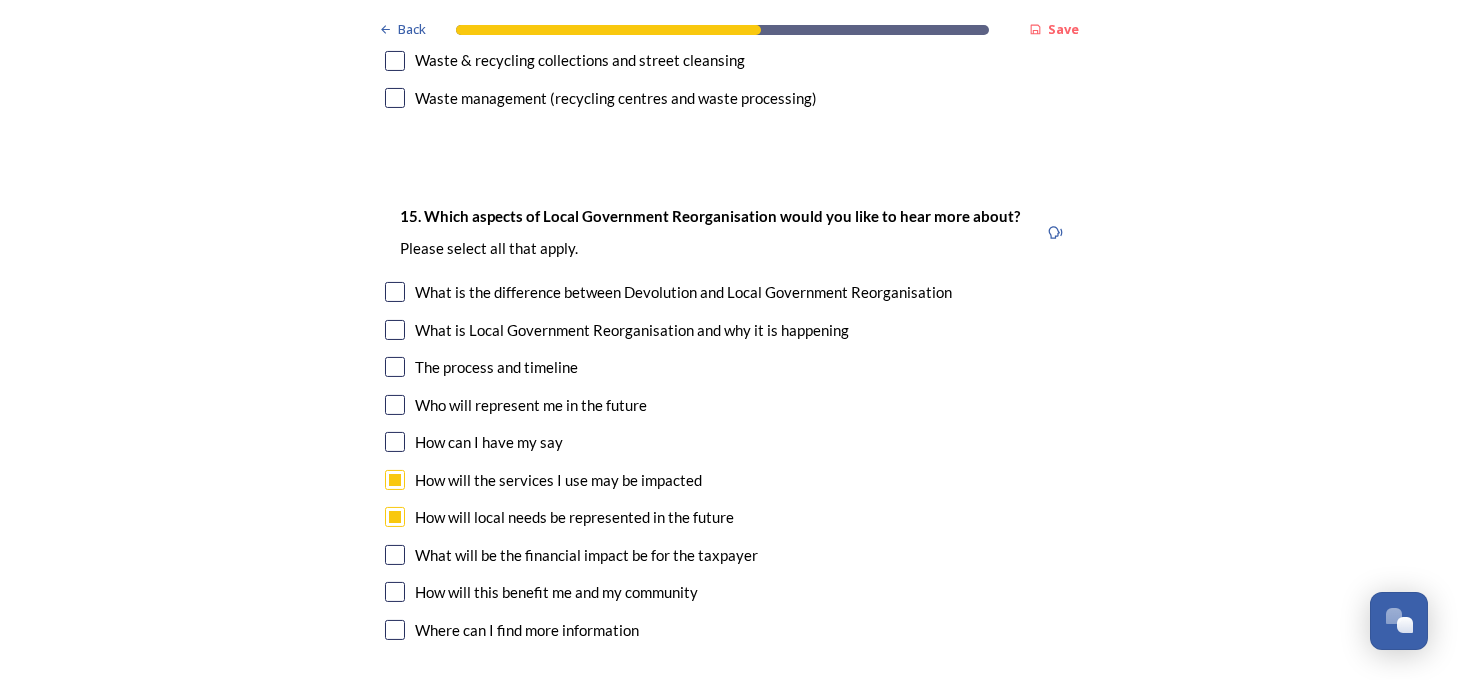 click at bounding box center [395, 555] 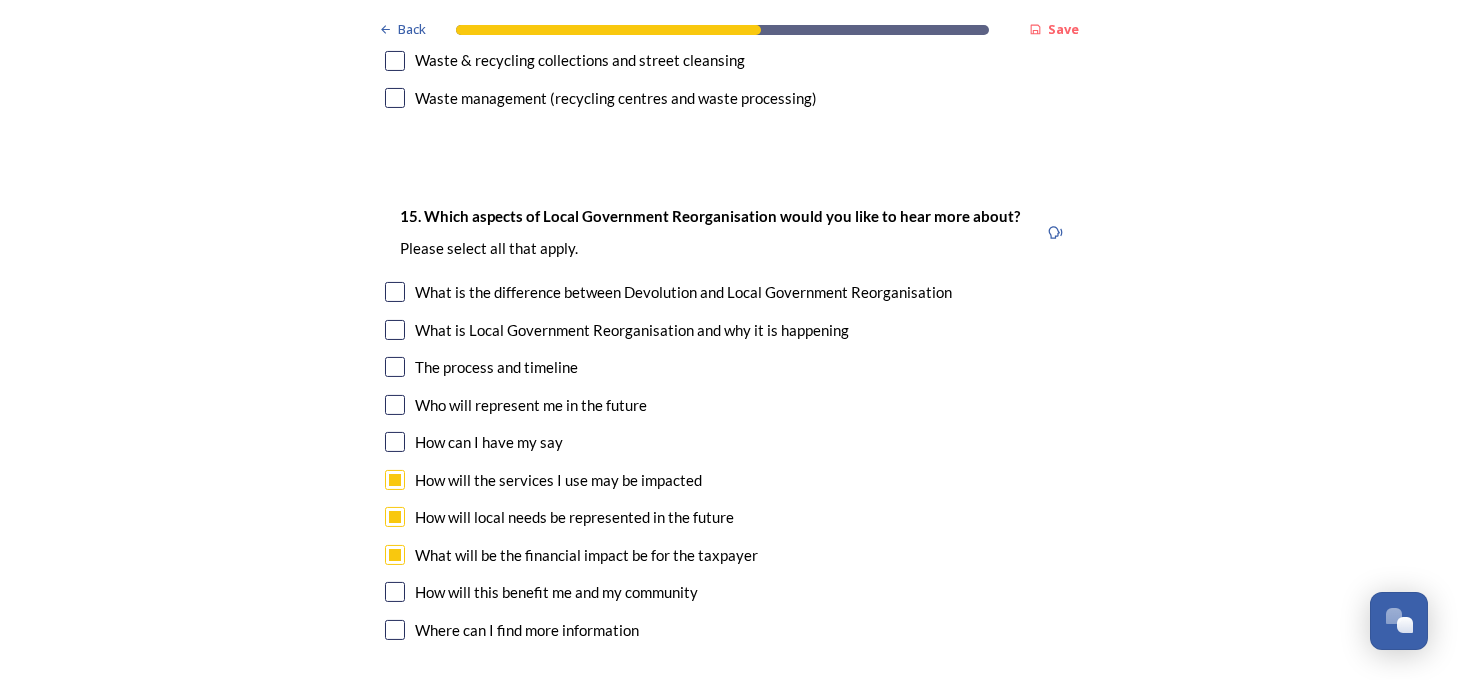 click at bounding box center [395, 405] 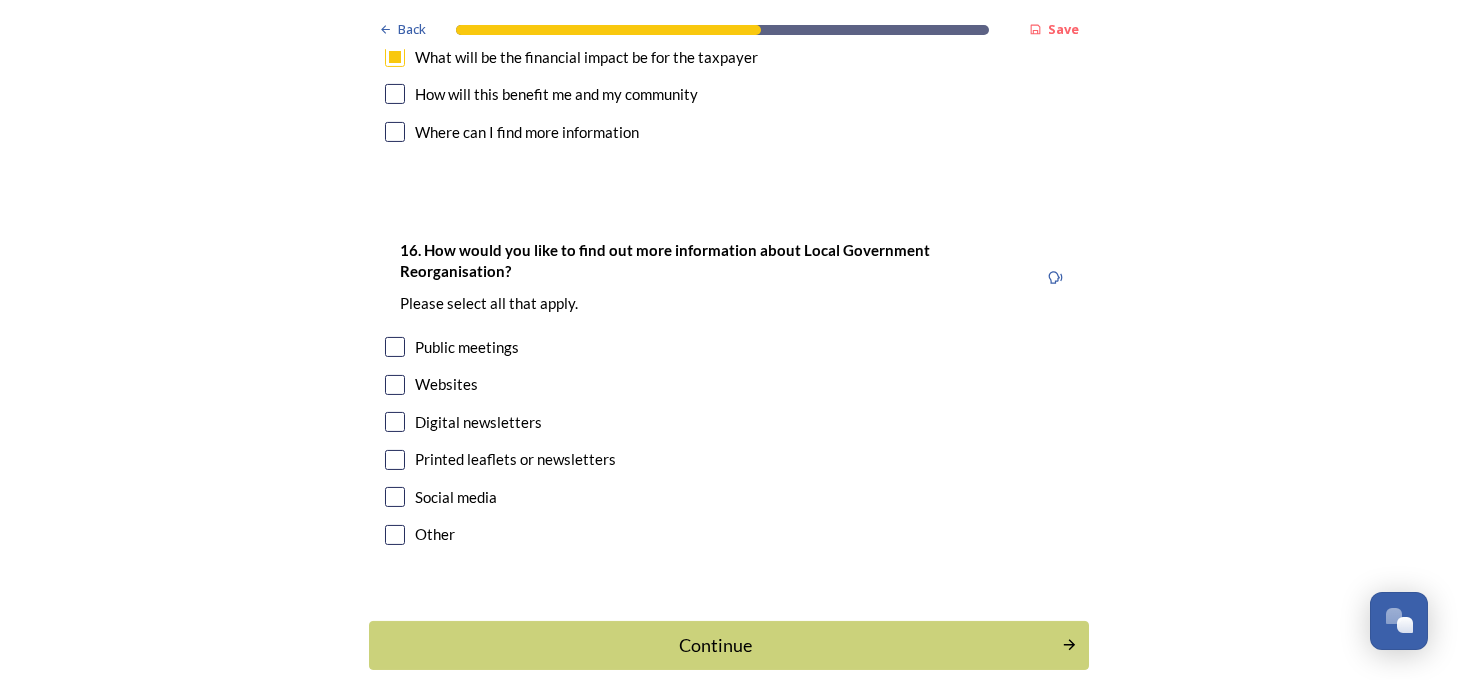 scroll, scrollTop: 6100, scrollLeft: 0, axis: vertical 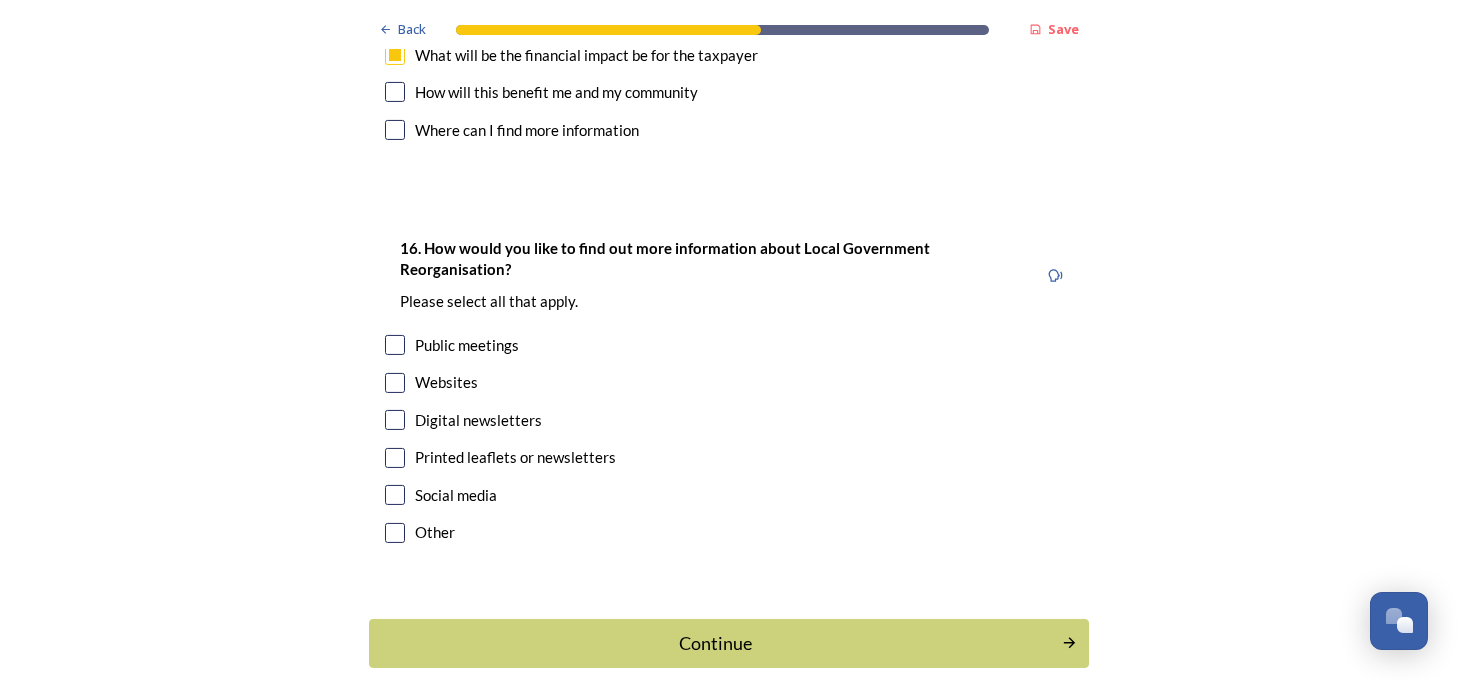 click at bounding box center (395, 383) 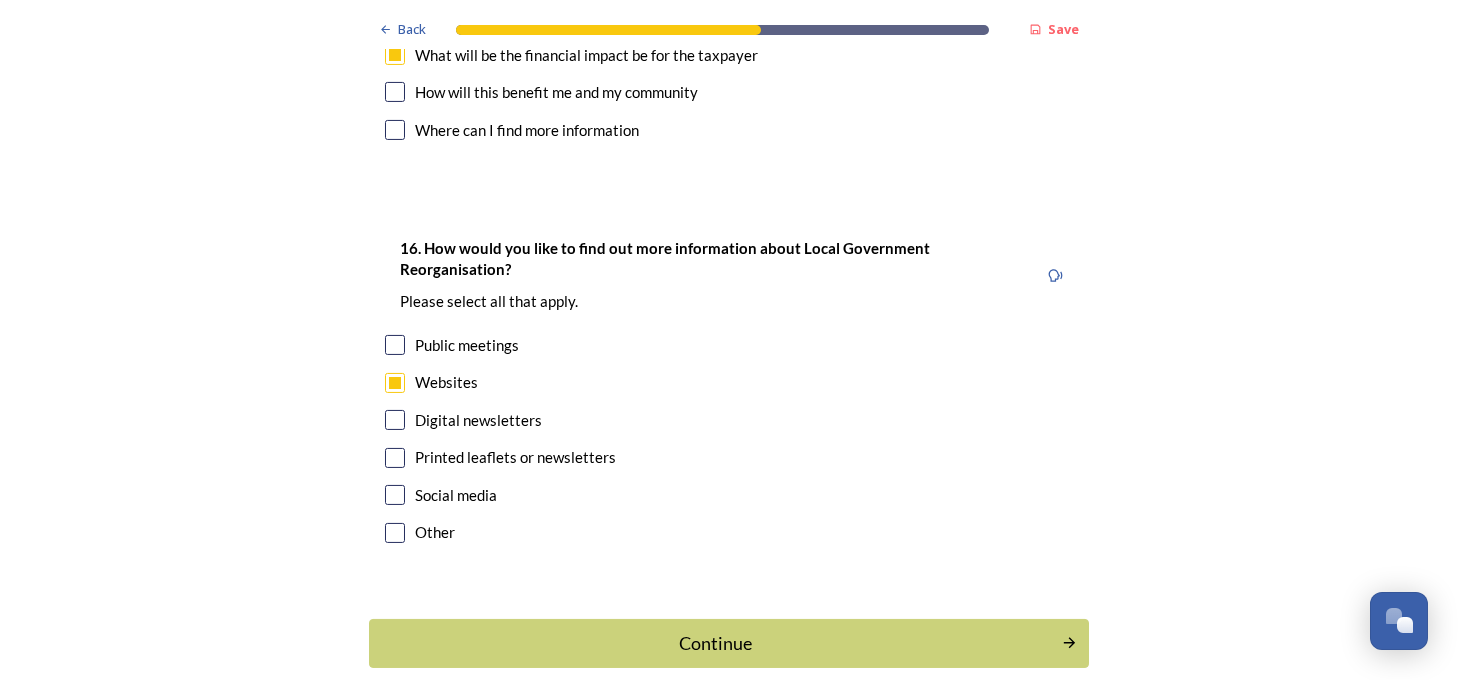click at bounding box center (395, 458) 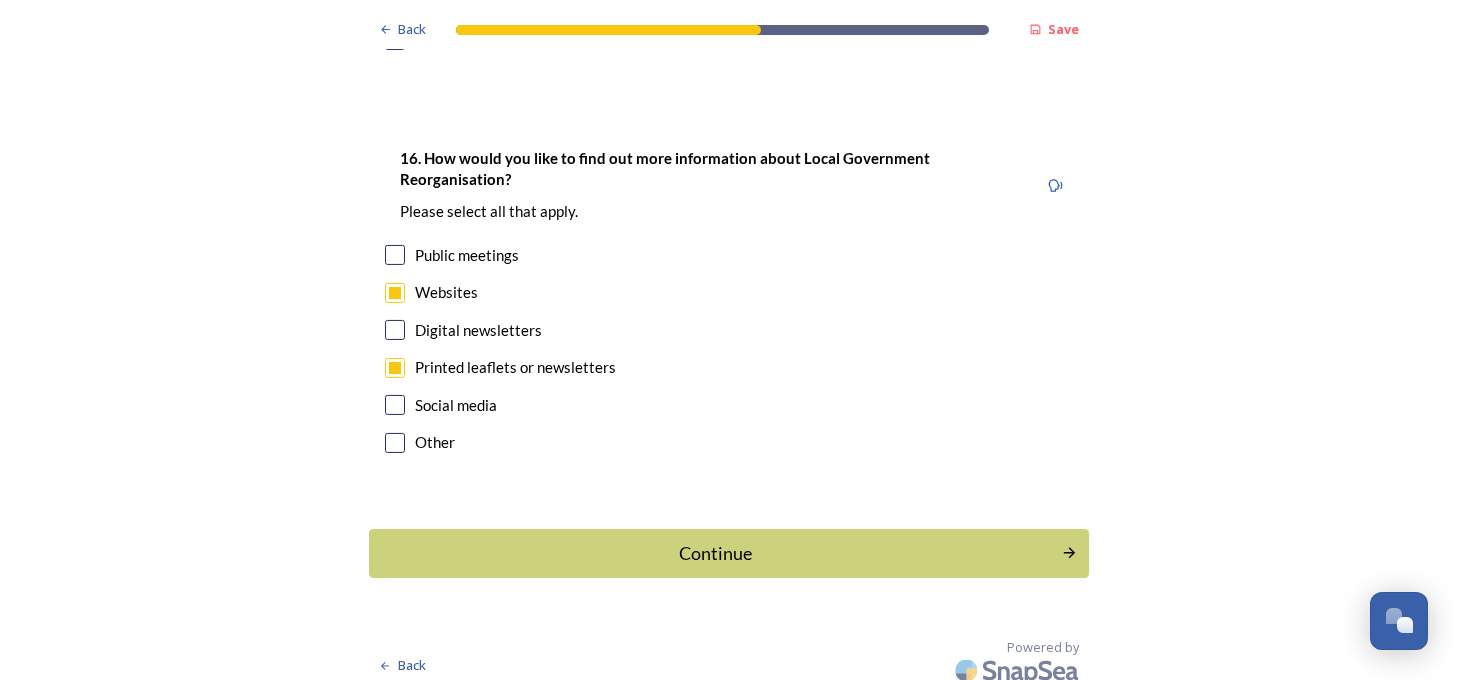 scroll, scrollTop: 6203, scrollLeft: 0, axis: vertical 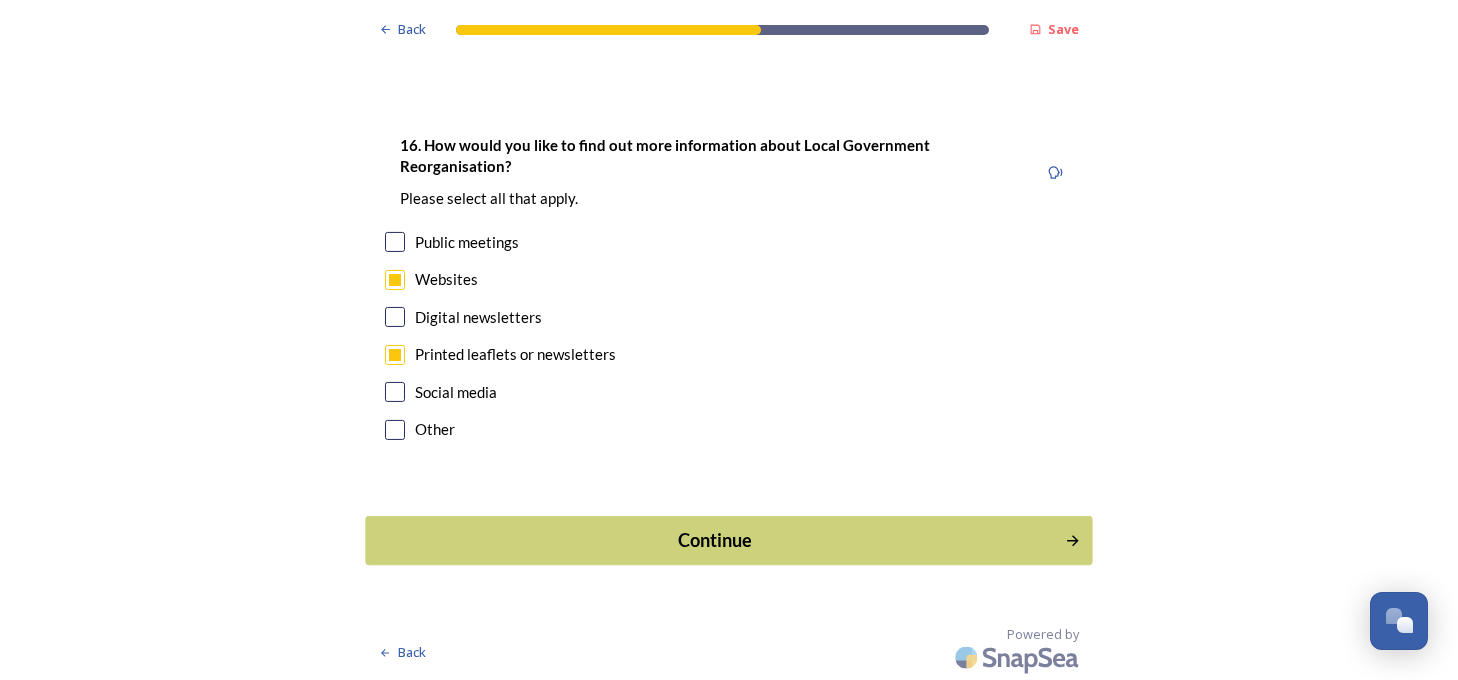 click on "Continue" at bounding box center [715, 540] 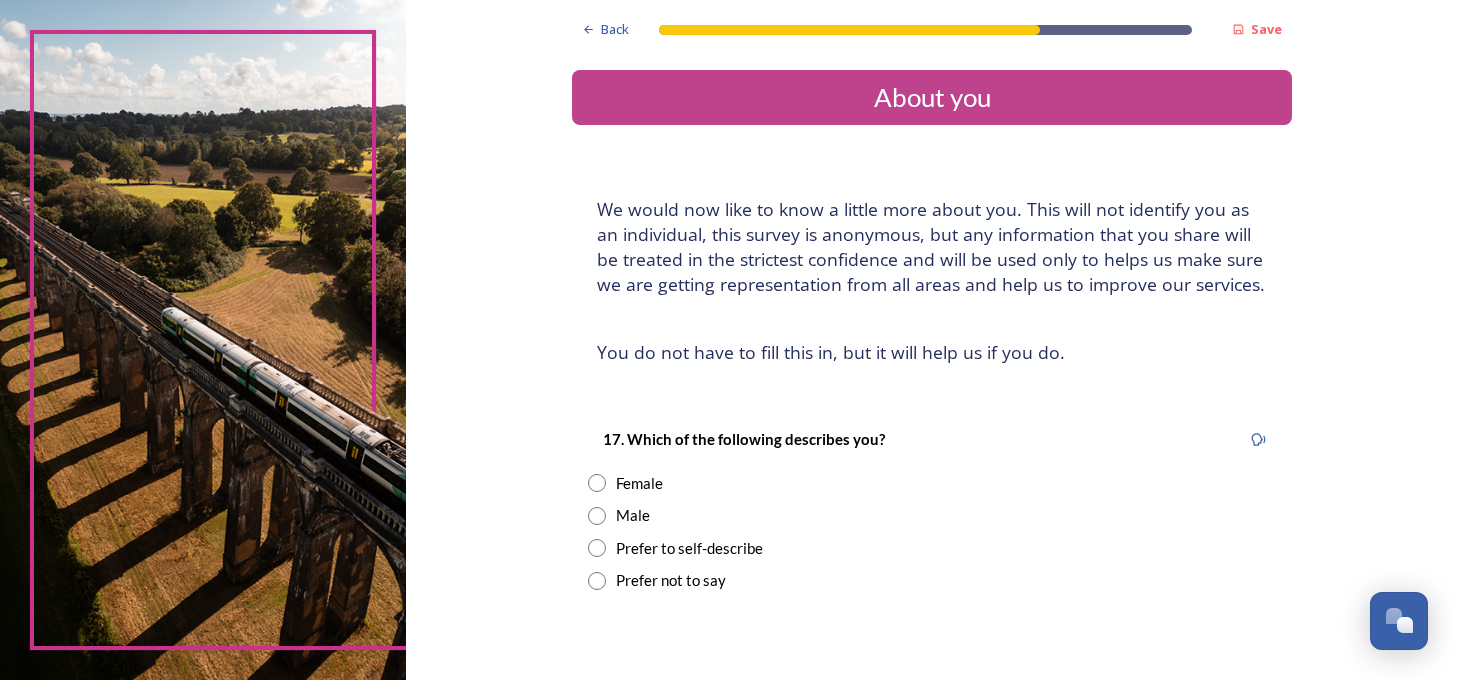 click at bounding box center (597, 516) 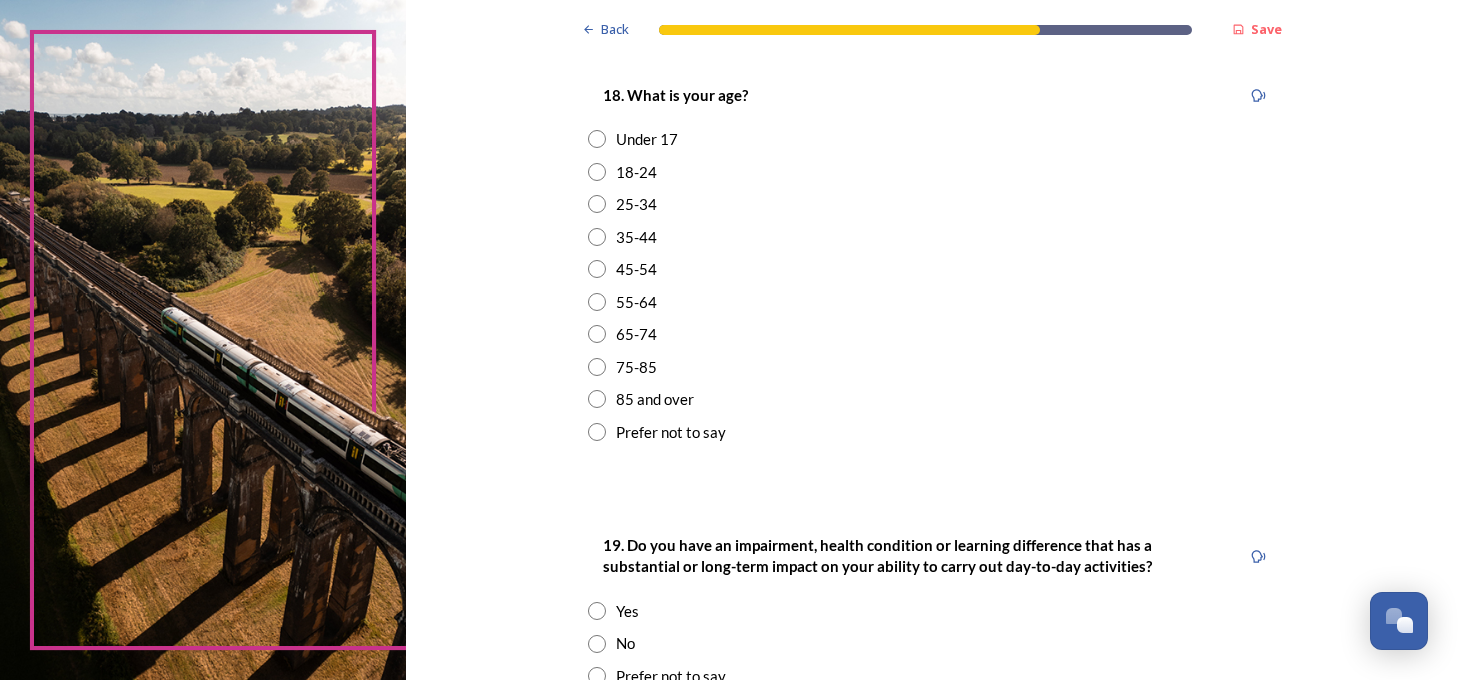 scroll, scrollTop: 600, scrollLeft: 0, axis: vertical 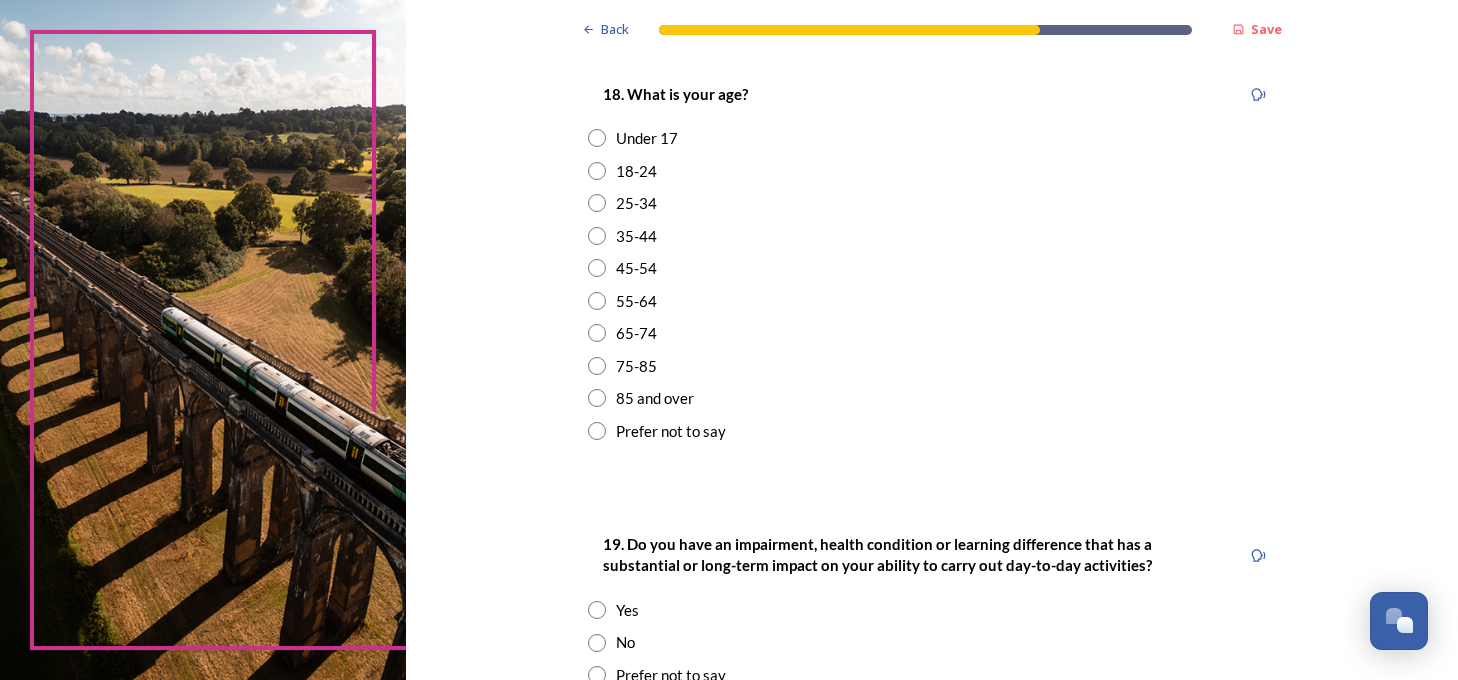 click at bounding box center [597, 333] 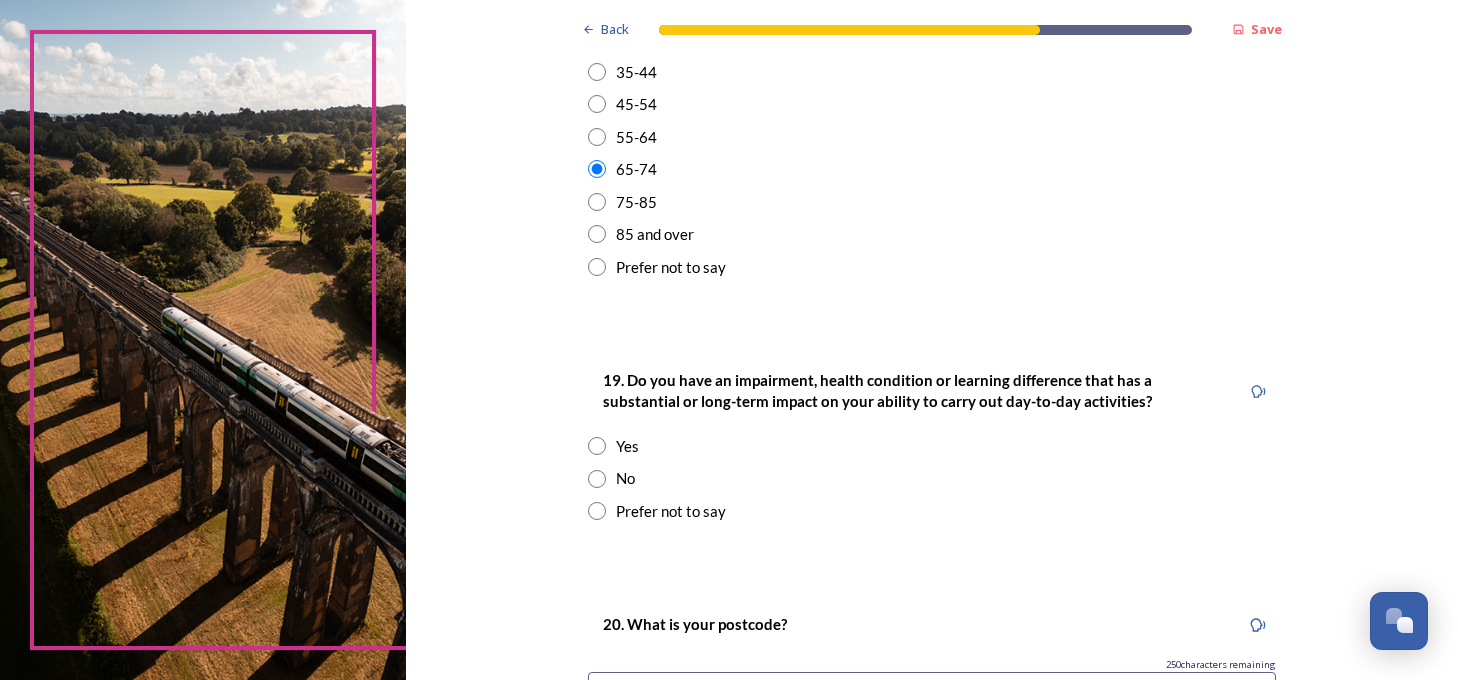 scroll, scrollTop: 800, scrollLeft: 0, axis: vertical 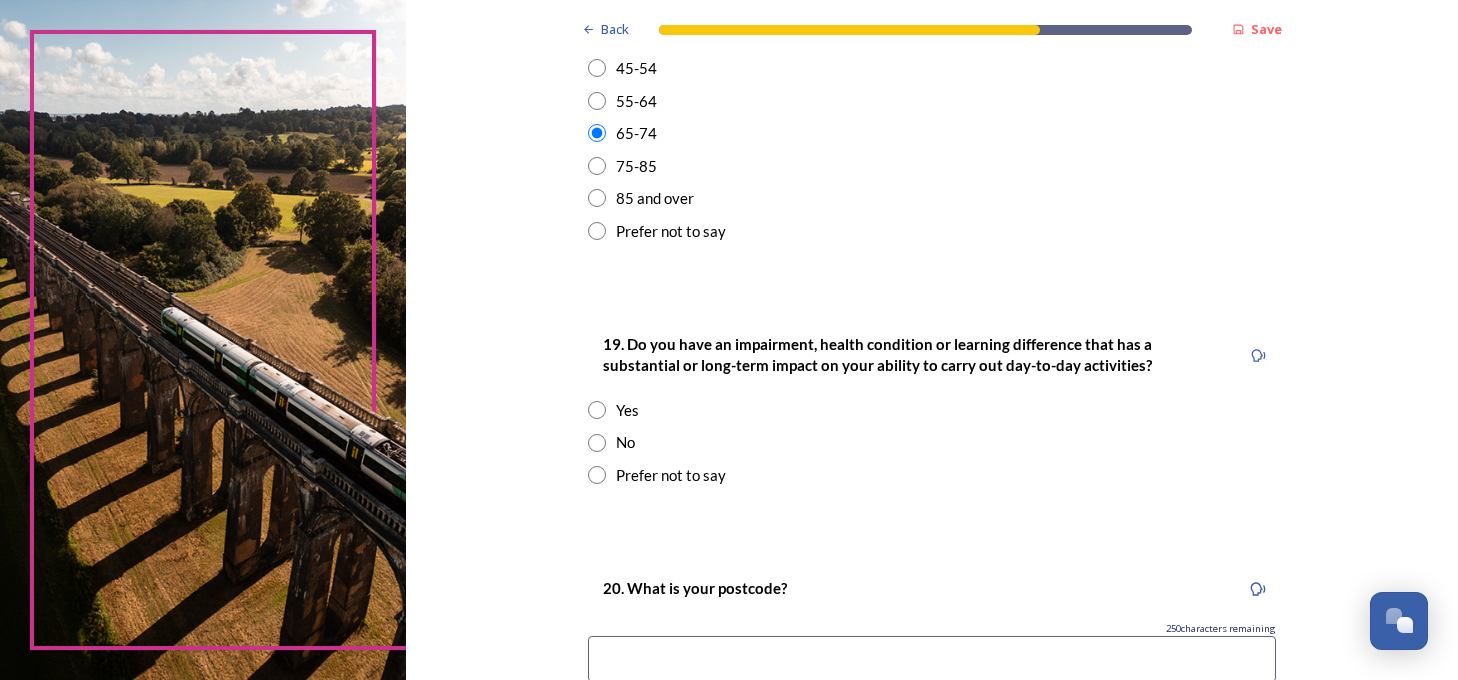 click at bounding box center [597, 443] 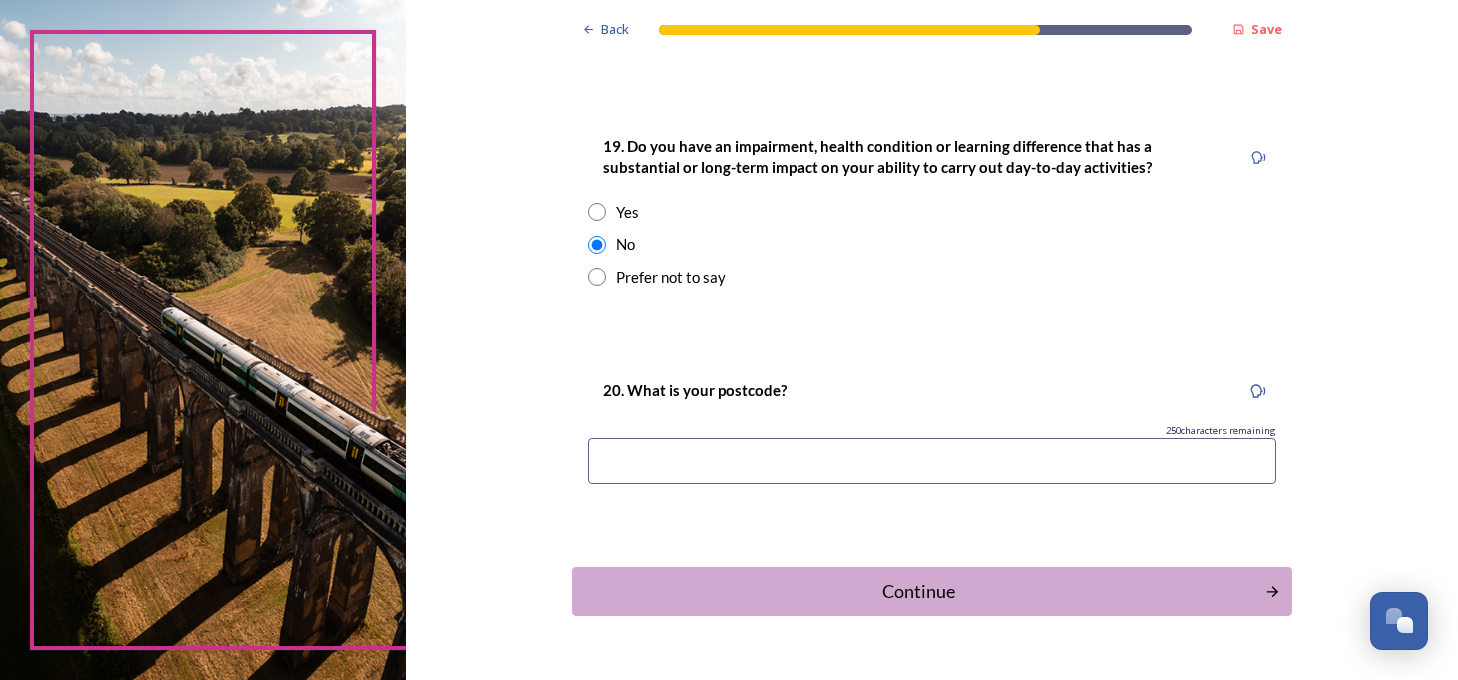 scroll, scrollTop: 1000, scrollLeft: 0, axis: vertical 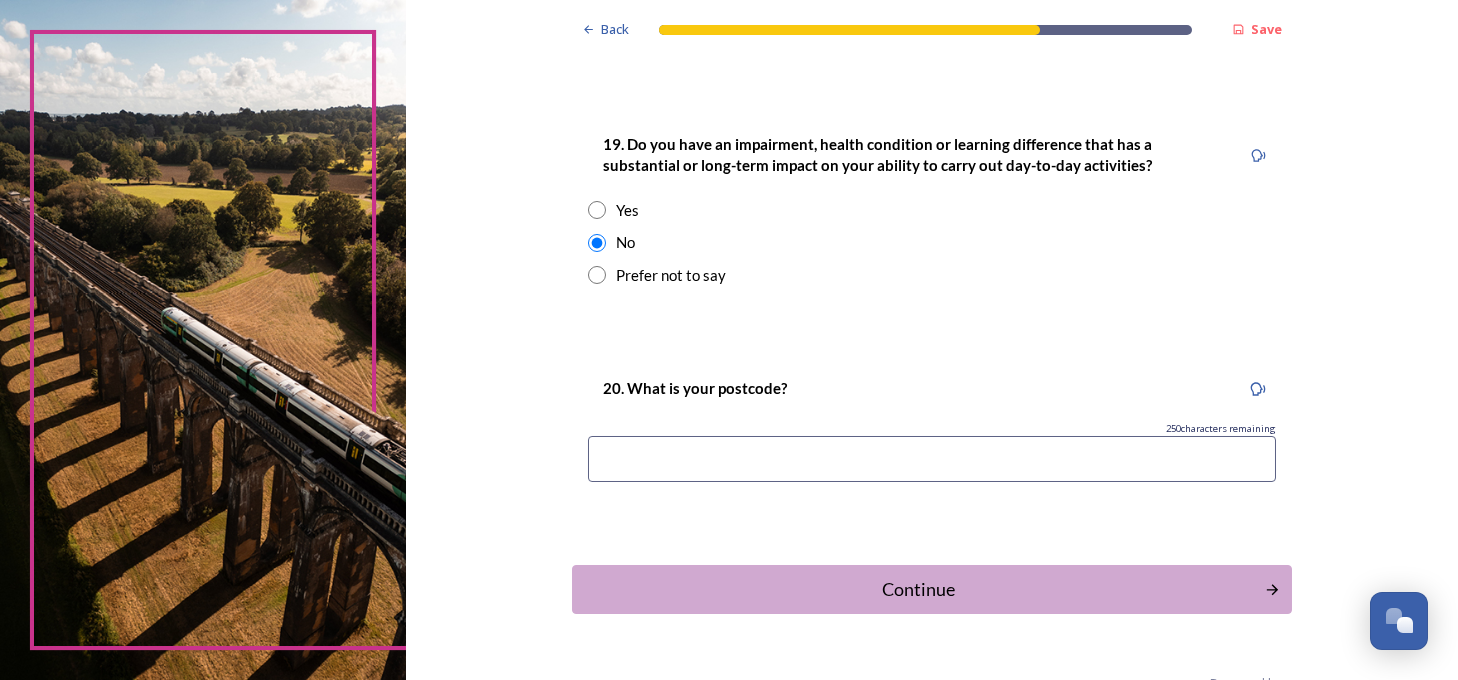 click at bounding box center [932, 459] 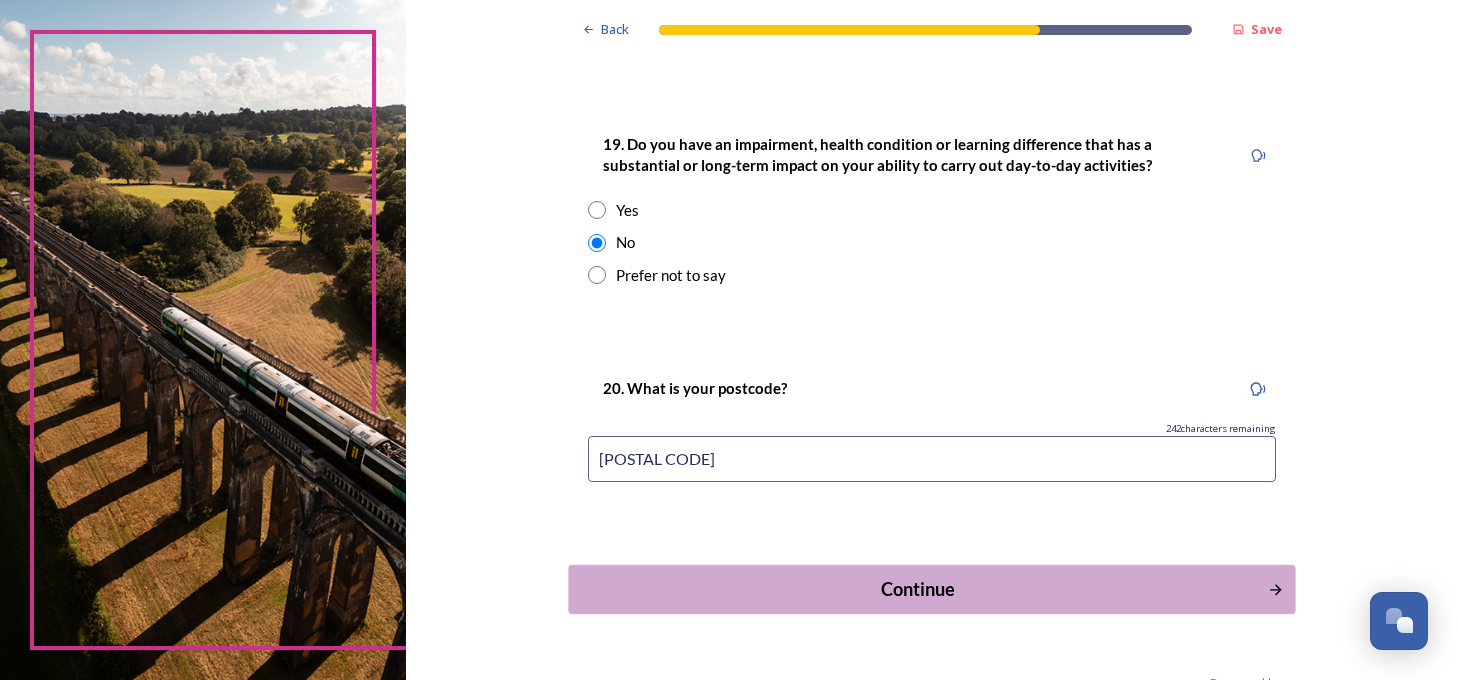 type on "[POSTAL CODE]" 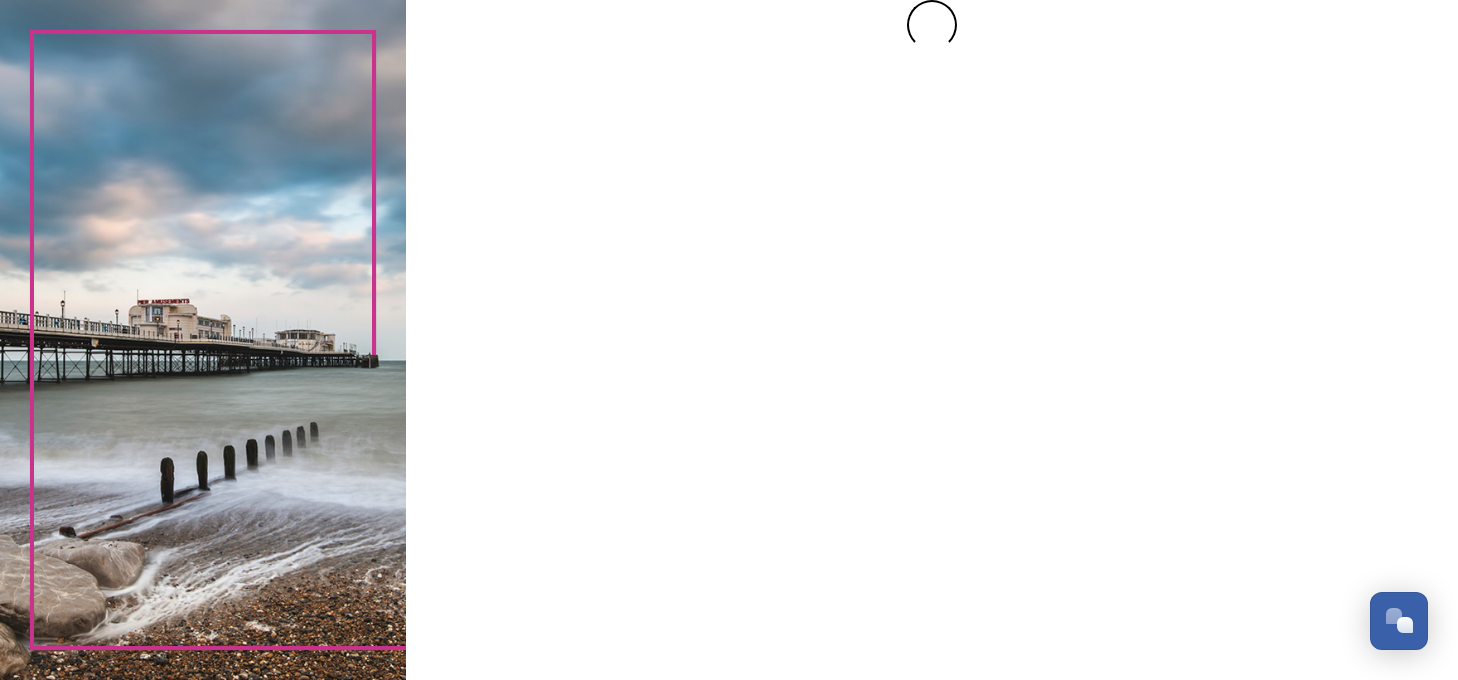 scroll, scrollTop: 0, scrollLeft: 0, axis: both 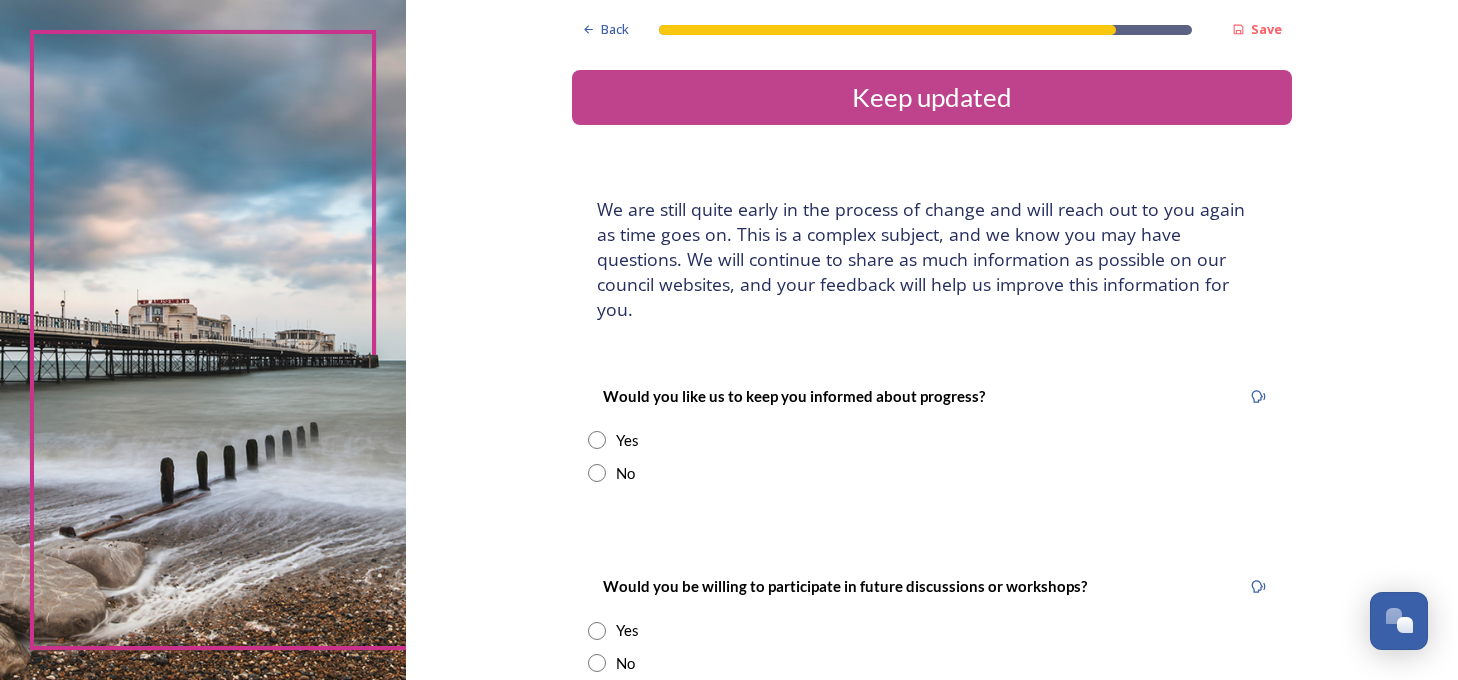click at bounding box center [597, 440] 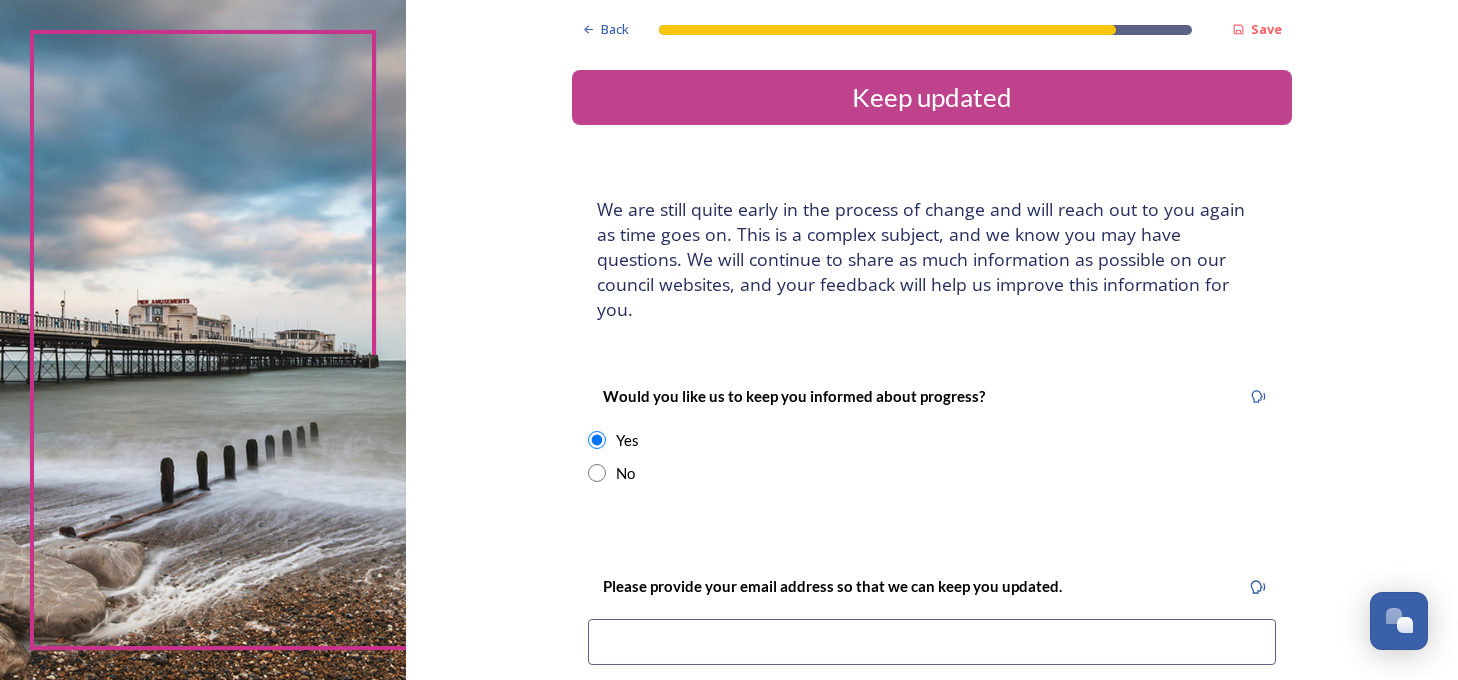 click at bounding box center [597, 440] 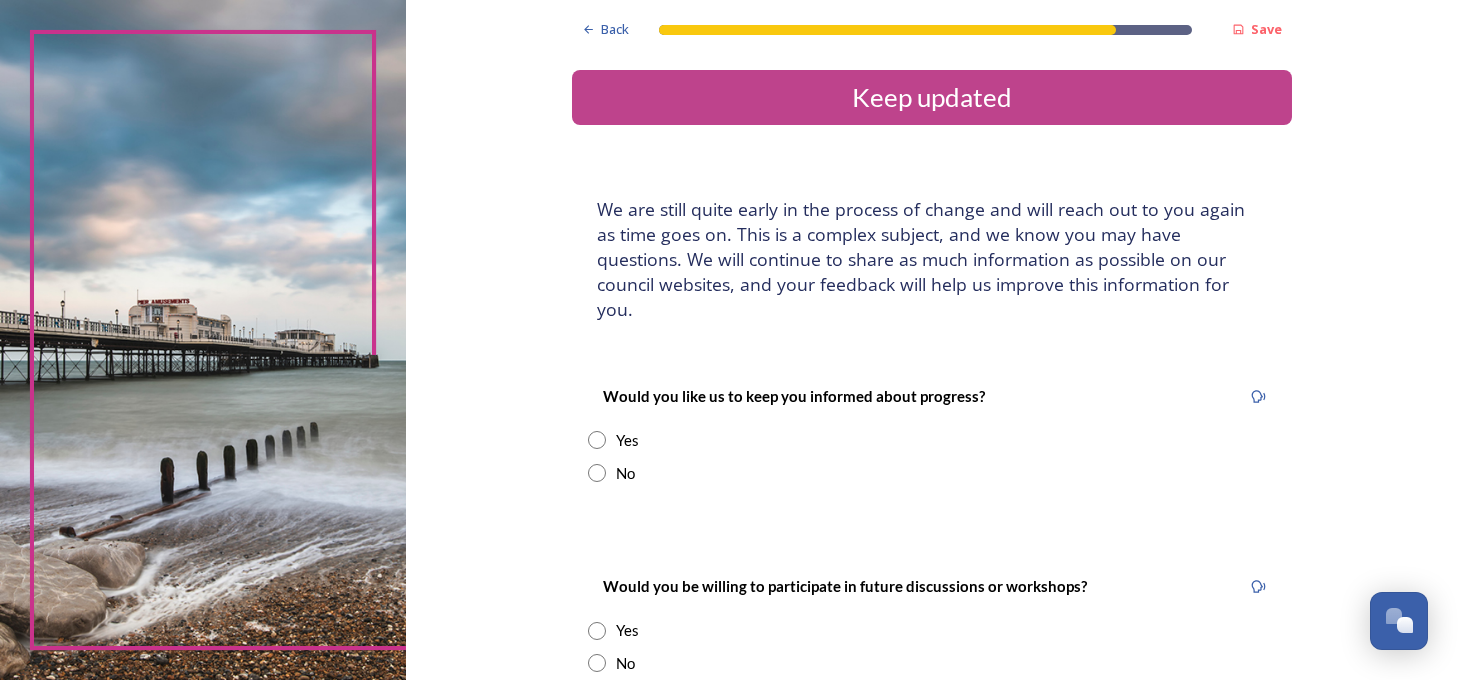 click at bounding box center [597, 440] 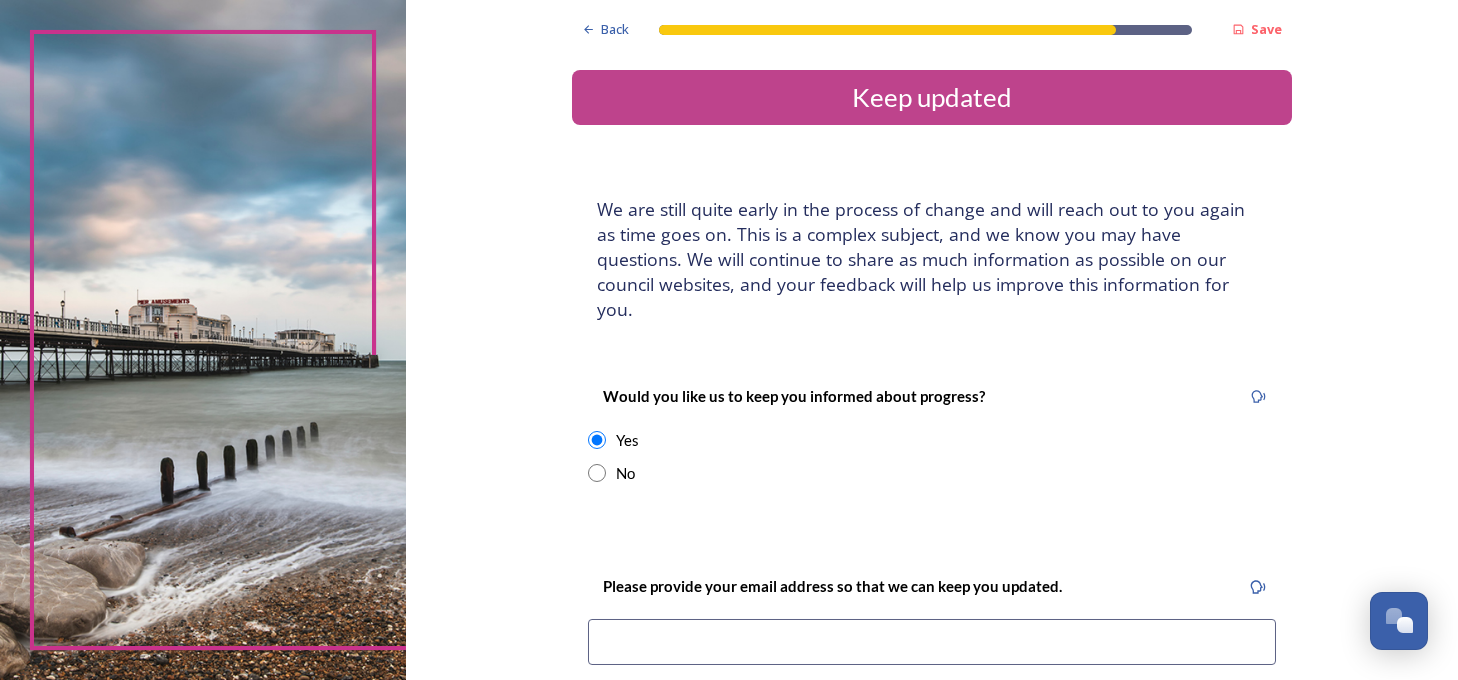 click at bounding box center (932, 642) 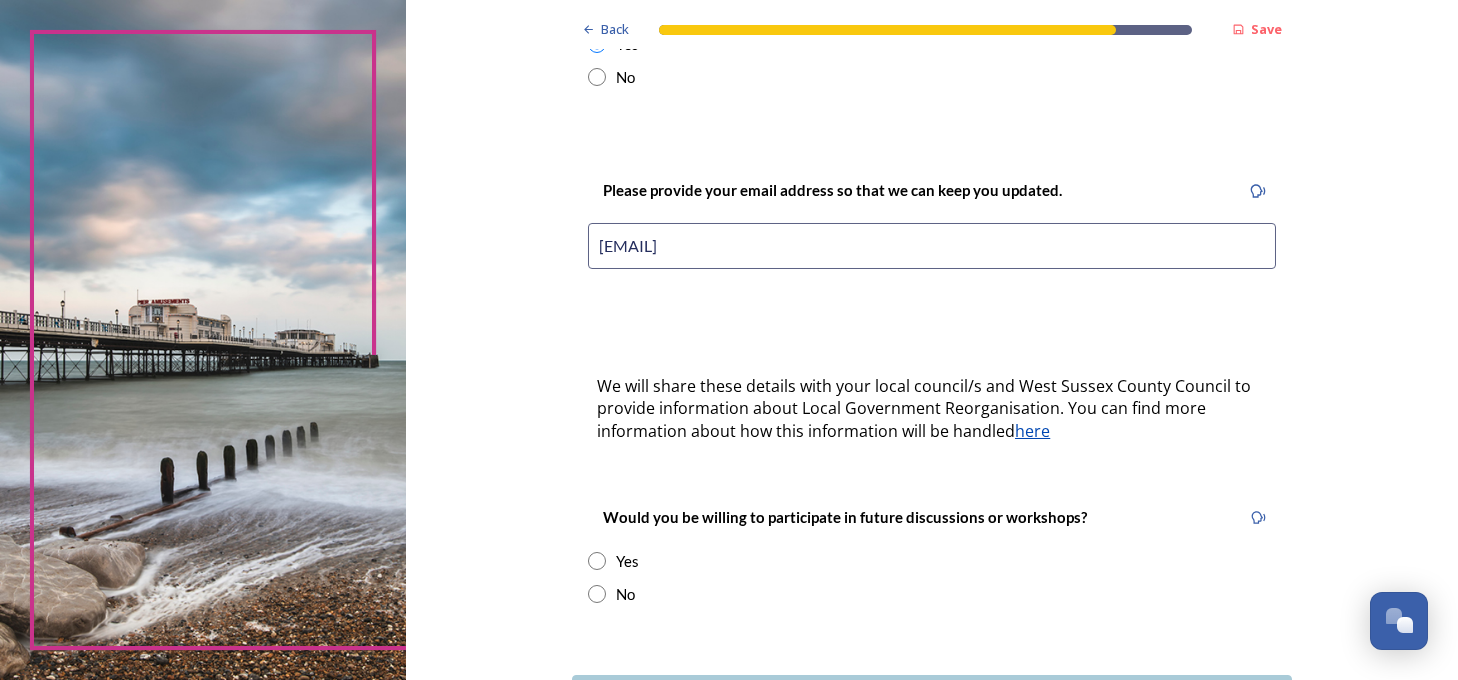 scroll, scrollTop: 500, scrollLeft: 0, axis: vertical 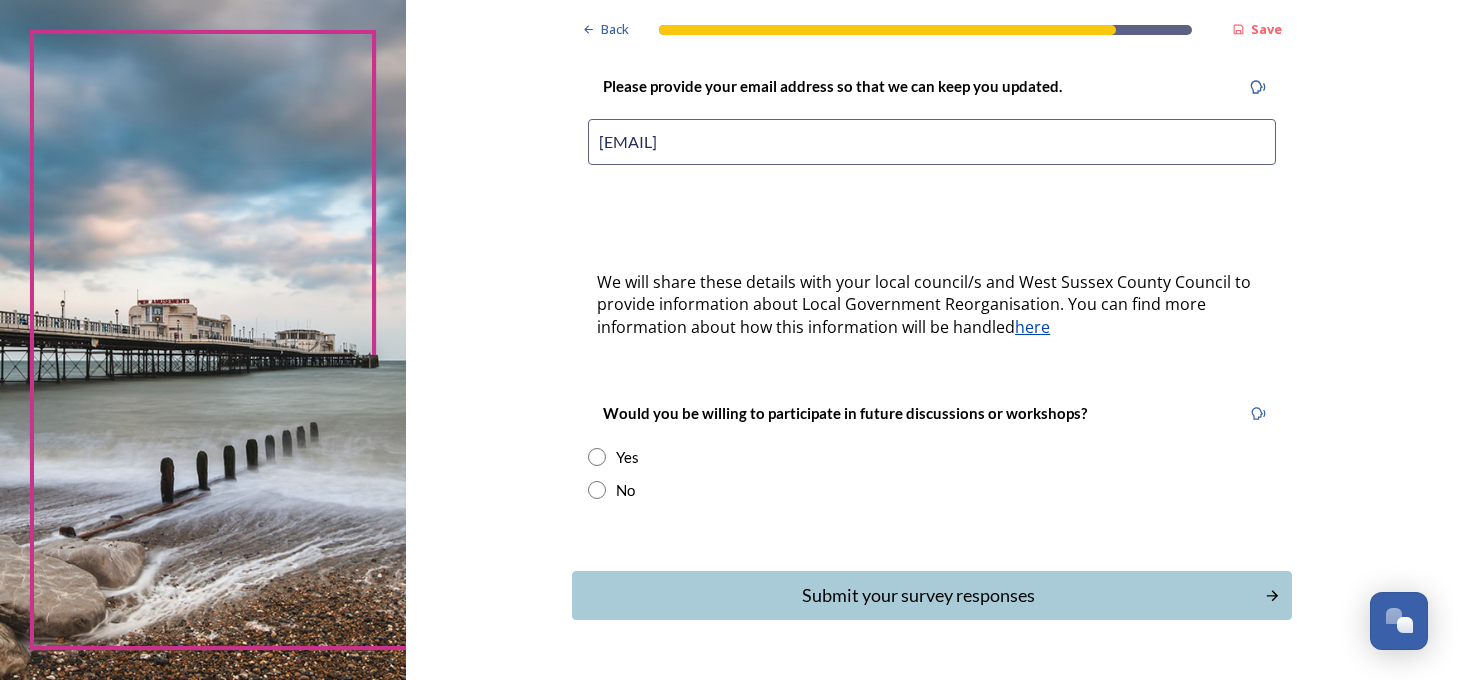 click at bounding box center [597, 490] 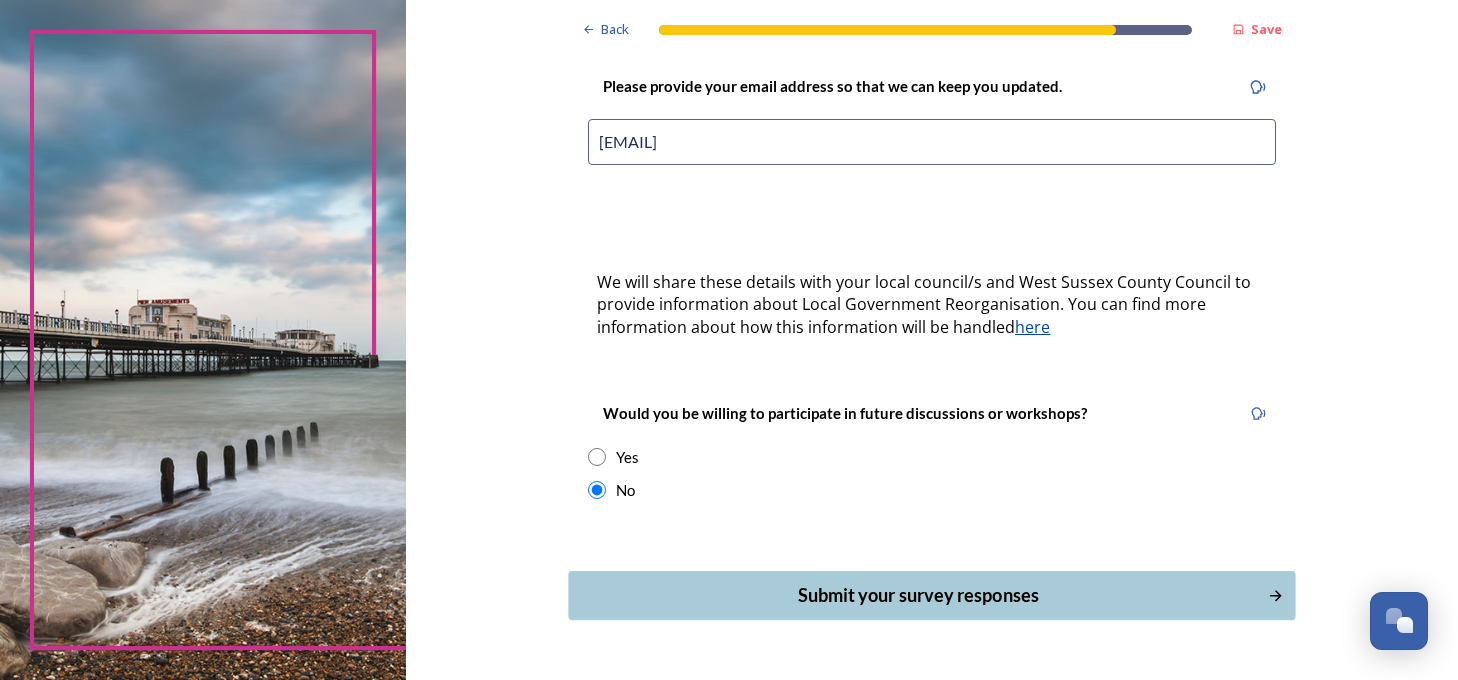 click on "Submit your survey responses" at bounding box center [918, 595] 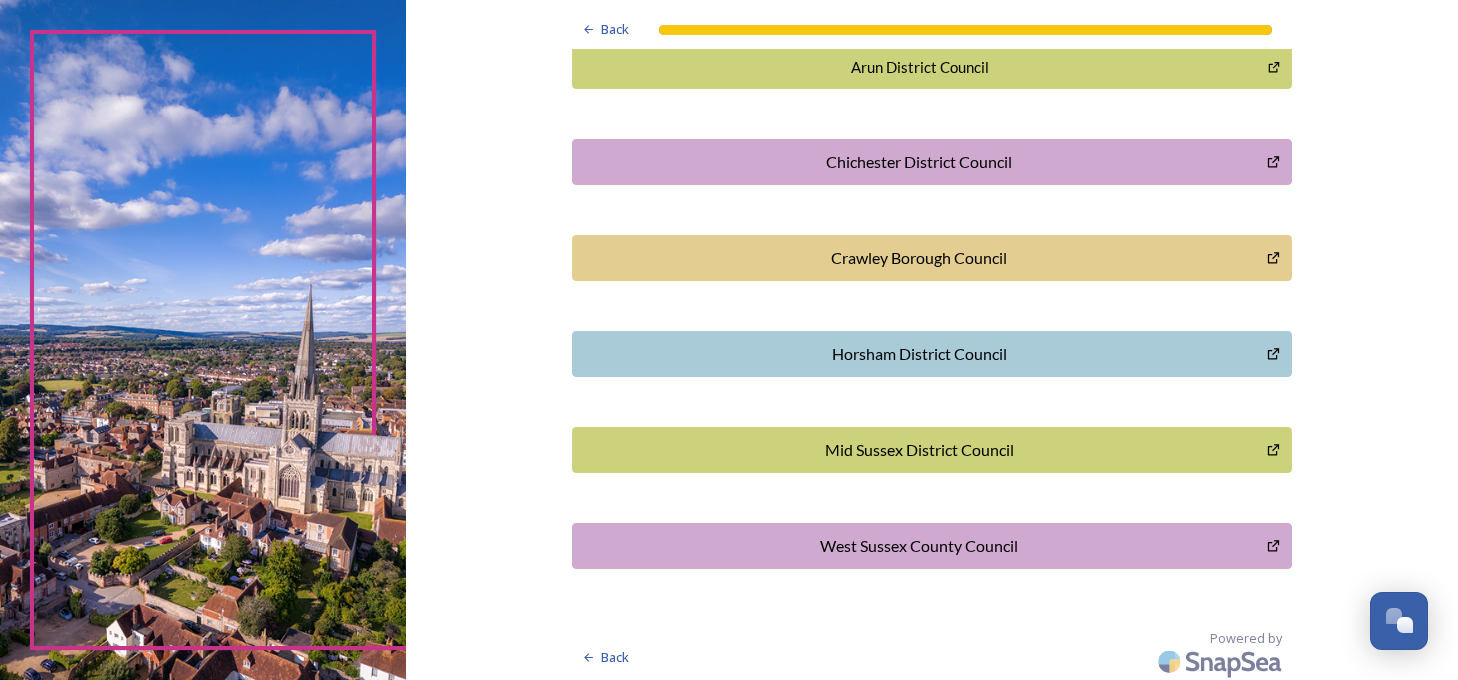 scroll, scrollTop: 604, scrollLeft: 0, axis: vertical 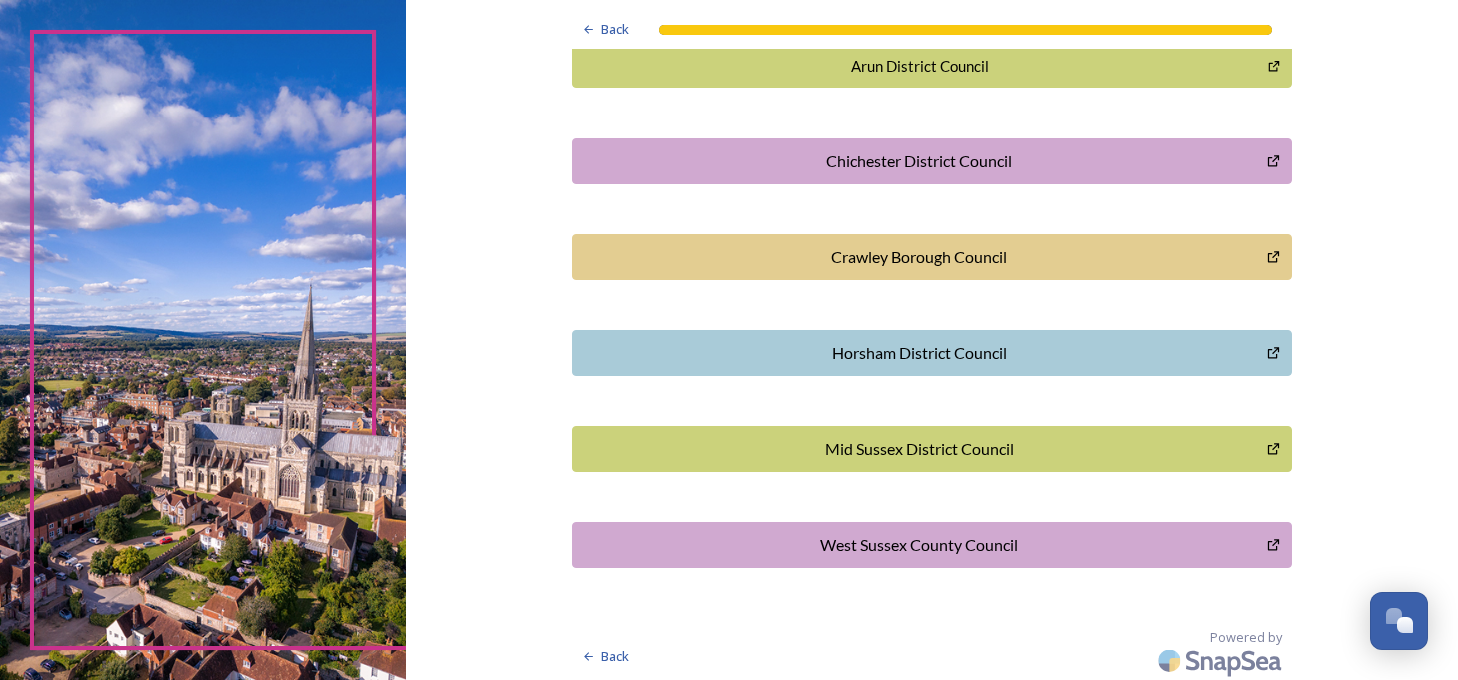 click 